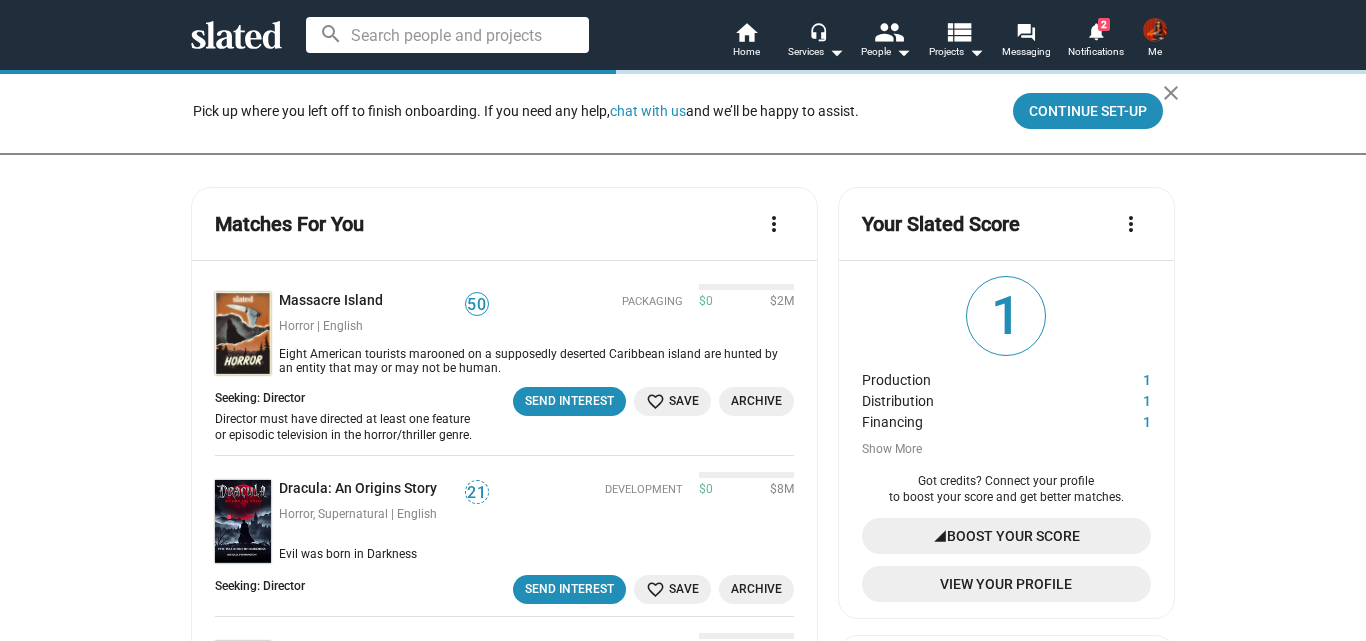 scroll, scrollTop: 0, scrollLeft: 0, axis: both 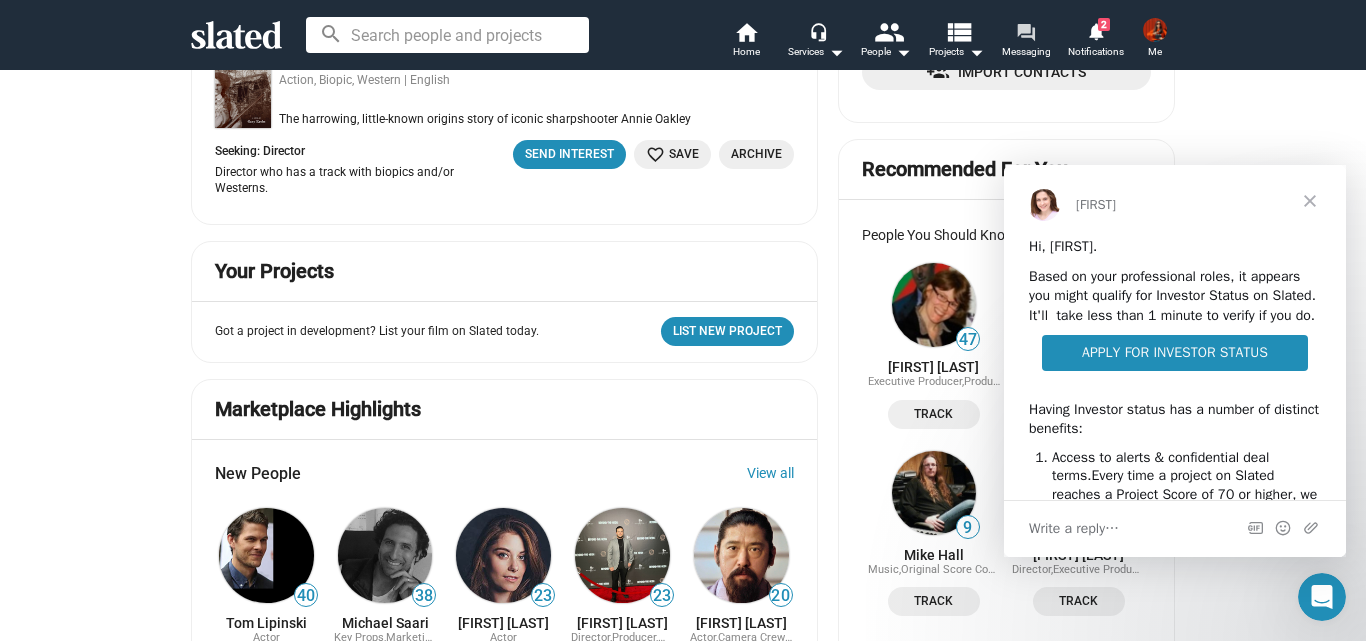 click on "forum" at bounding box center [1025, 31] 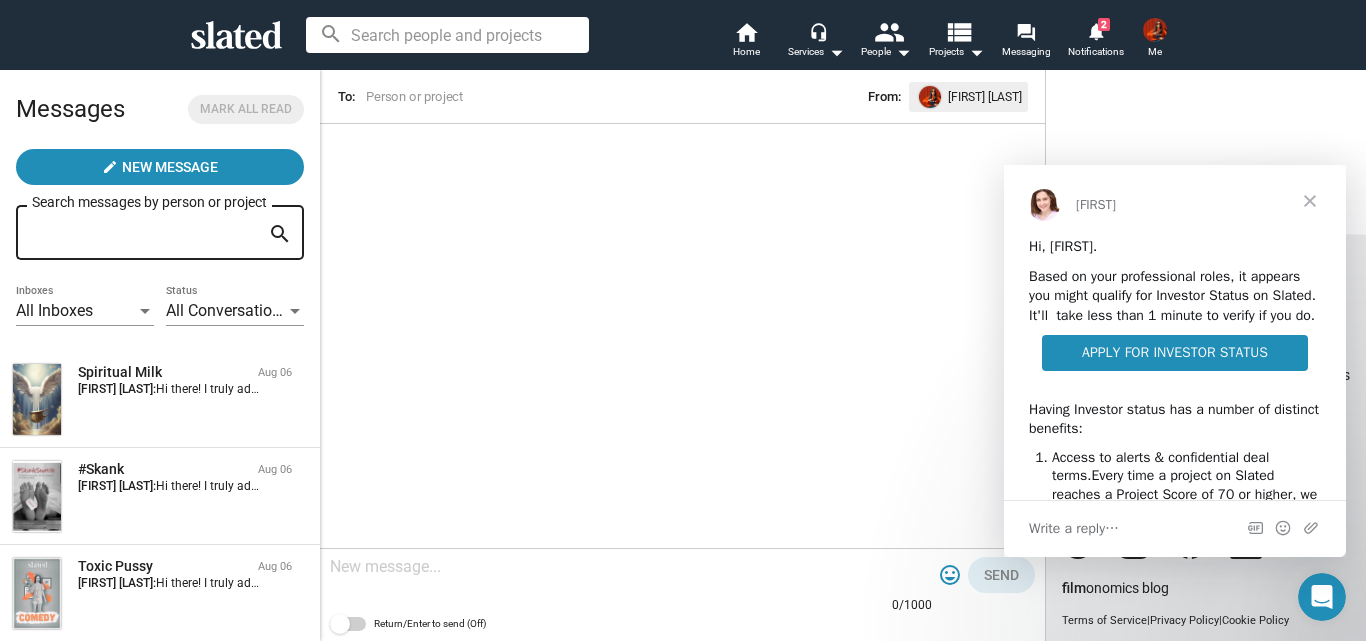 click at bounding box center (1310, 201) 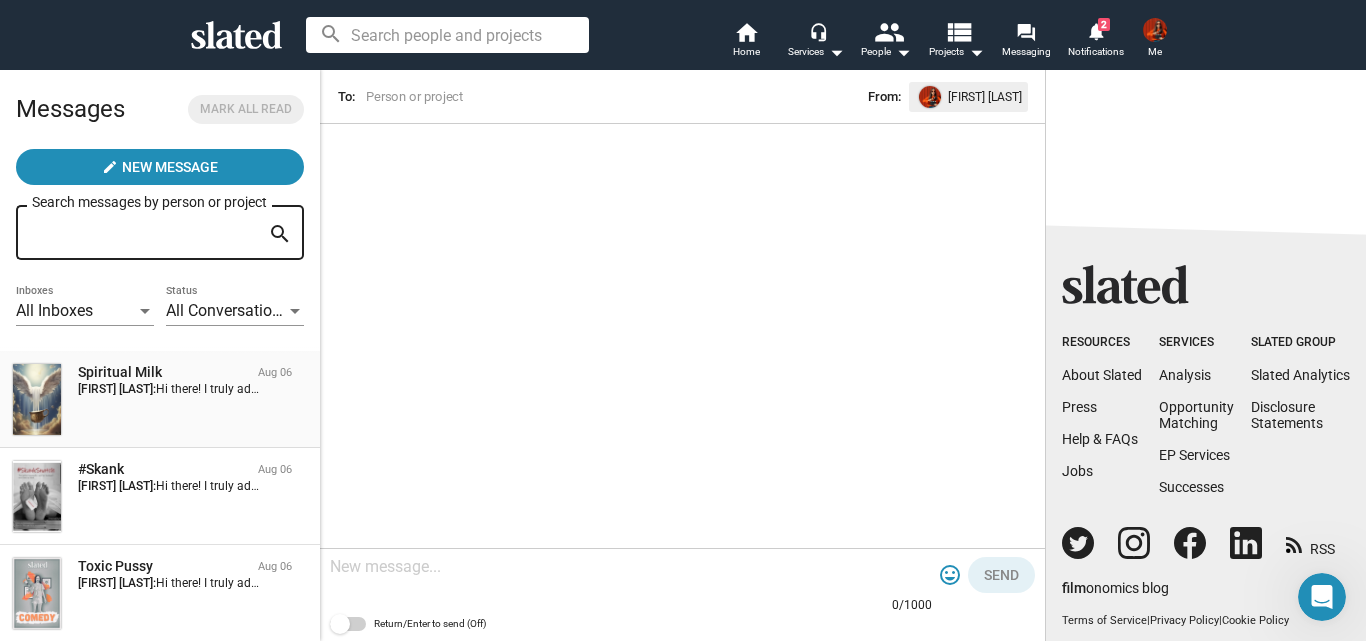 click on "Spiritual Milk Aug 06 [FIRST] [LAST]:  Hi there!
I truly admire your project and see its incredible potential. While I'm unable to contribute financially, I'd love to help in another way. Allow me to introduce you to Abby FundLaunch, a philanthropic specialist who has a knack for making campaigns go viral.
Connect with her here: www.fiverr.com/abby_fundlaunch
Wishing you all the best and hoping this gives your campaign a great boost!" at bounding box center (160, 399) 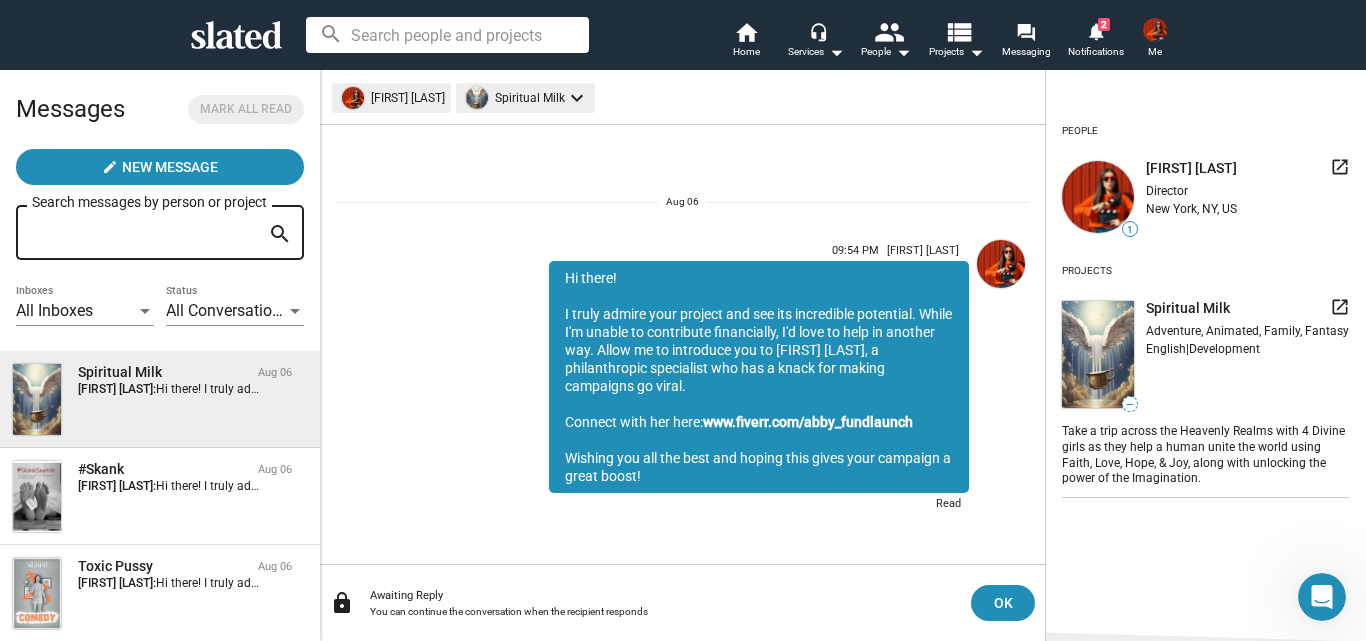 click on "Hi there!      I truly admire your project and see its incredible potential. While I'm unable to contribute financially, I'd love to help in another way. Allow me to introduce you to Abby FundLaunch, a philanthropic specialist who has a knack for making campaigns go viral.      Connect with her here:
www.fiverr.com/abby_fundlaunch
Wishing you all the best and hoping this gives your campaign a great boost!" 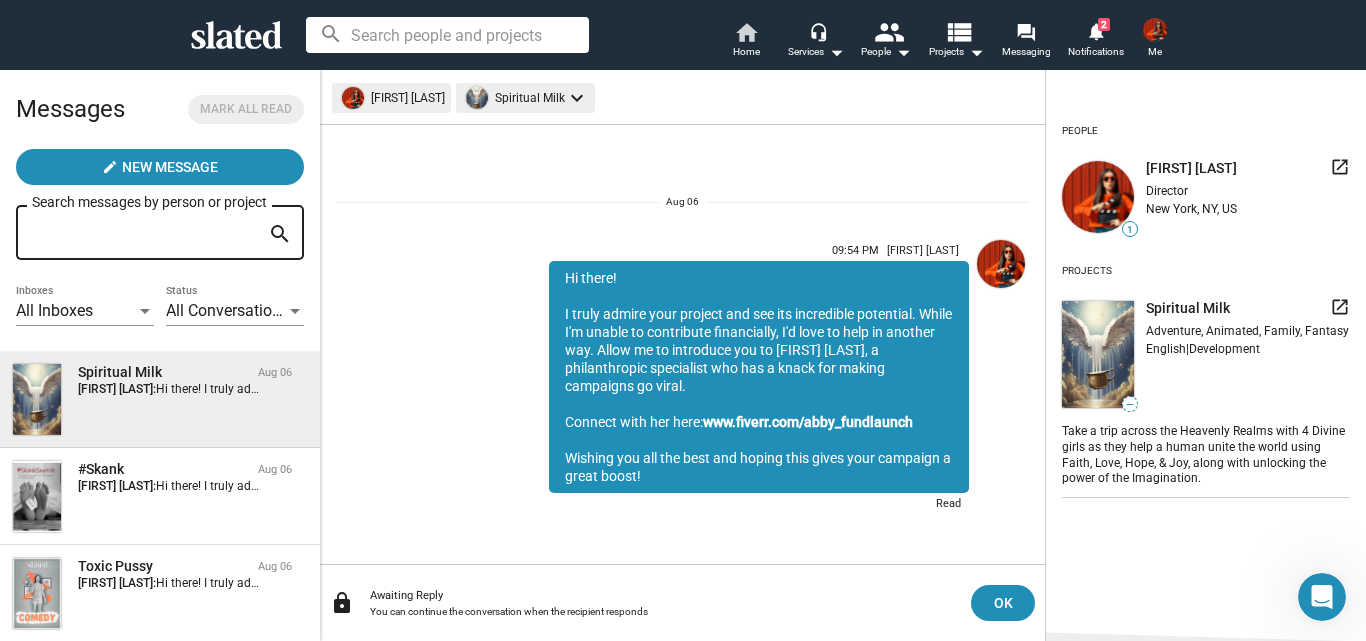 click on "home" at bounding box center [746, 32] 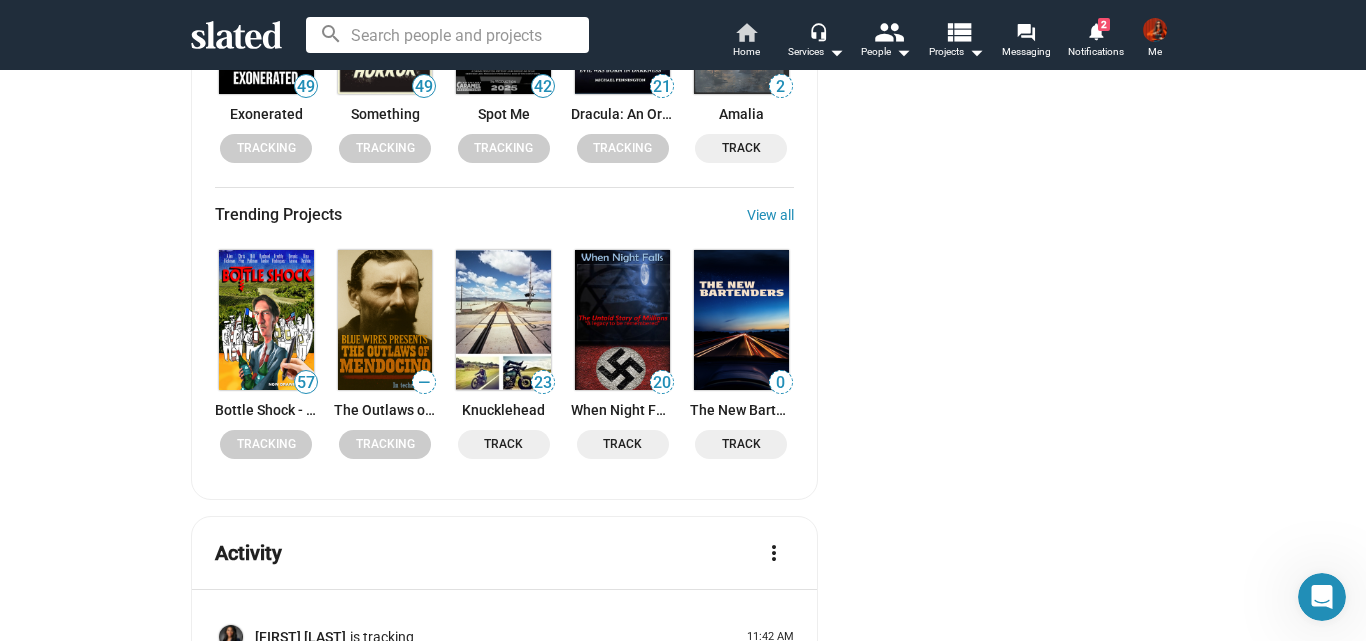 scroll, scrollTop: 2236, scrollLeft: 0, axis: vertical 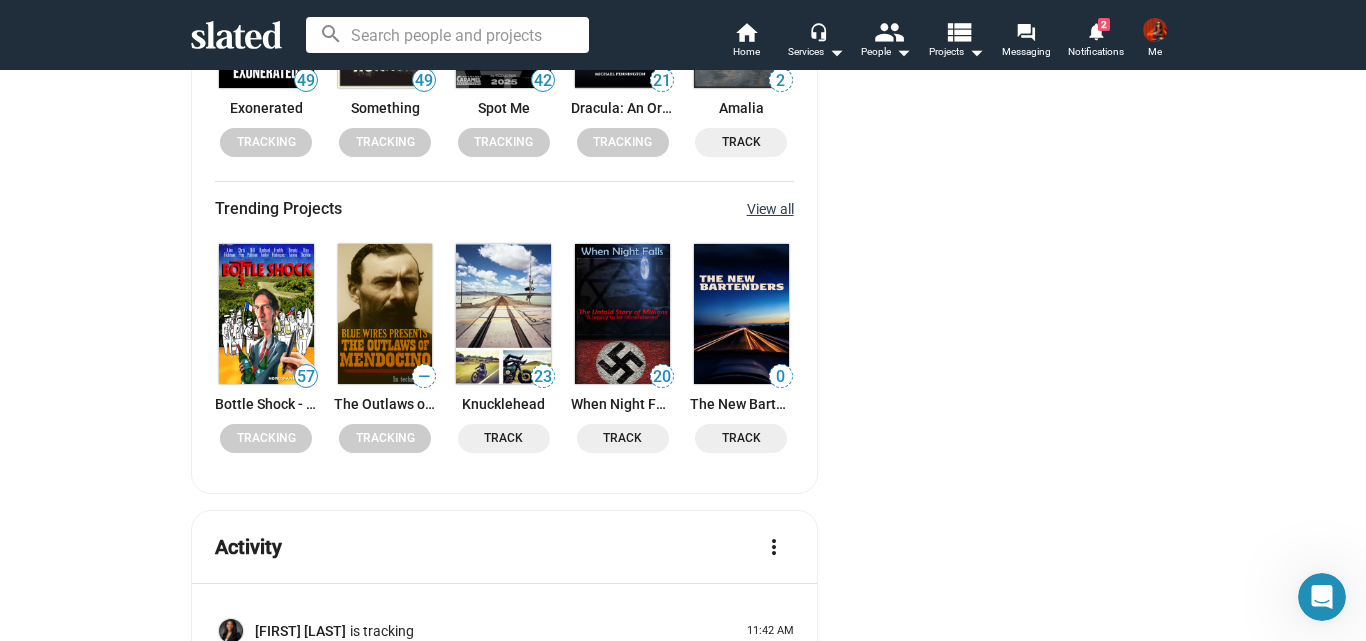 click on "View all" 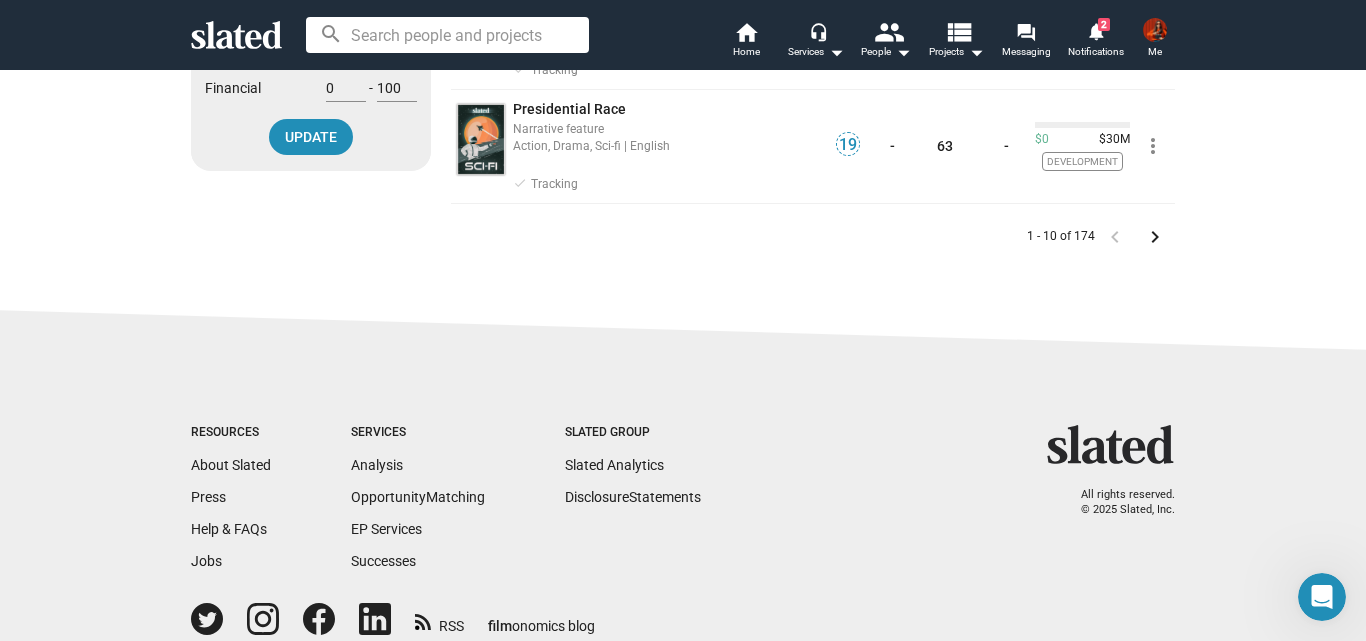 scroll, scrollTop: 1231, scrollLeft: 0, axis: vertical 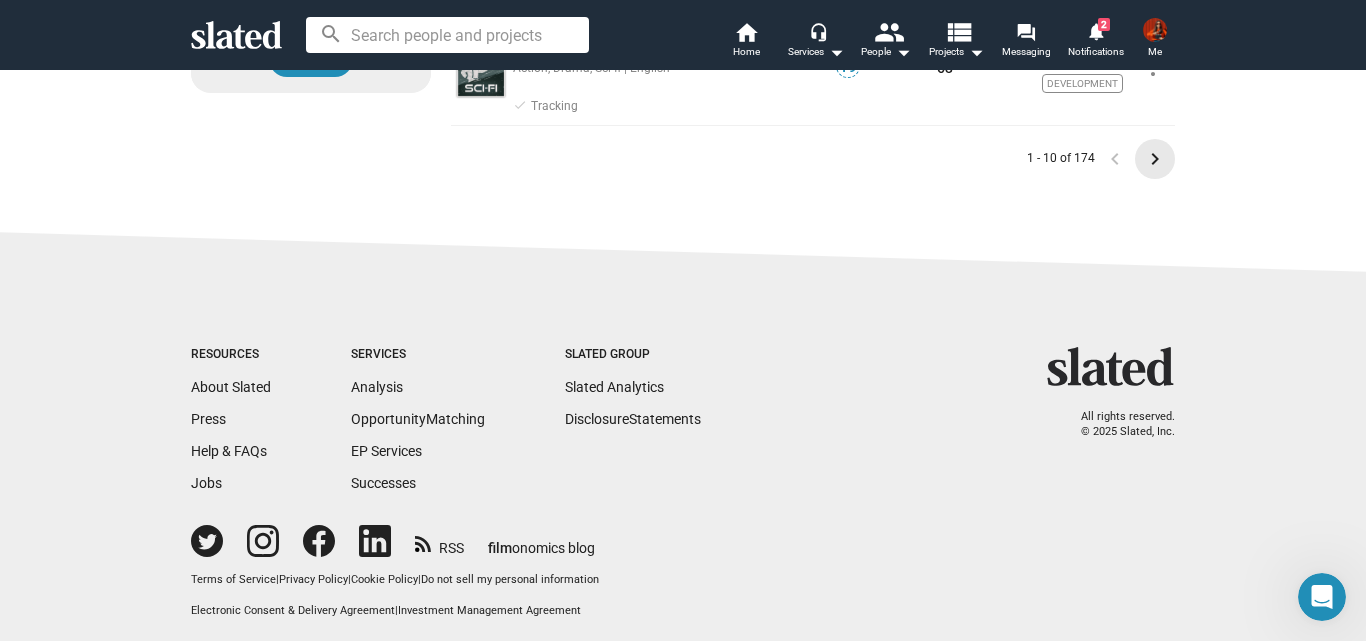click on "keyboard_arrow_right" 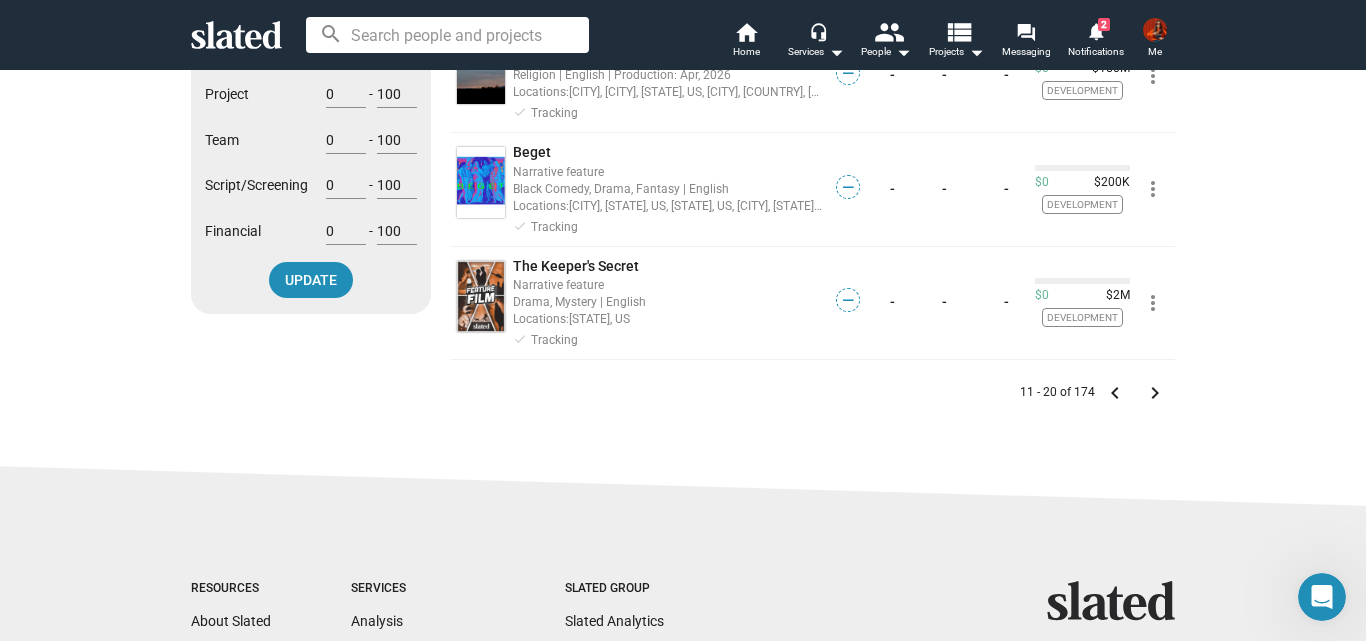 scroll, scrollTop: 1245, scrollLeft: 0, axis: vertical 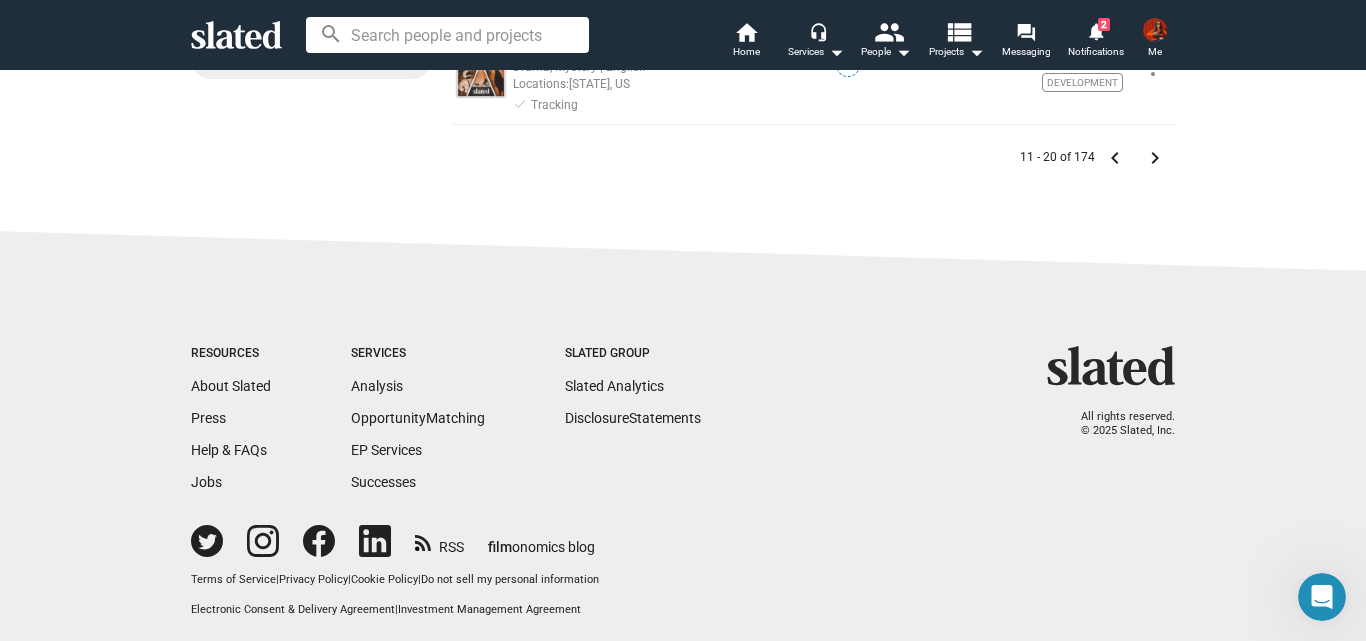 click on "keyboard_arrow_right" 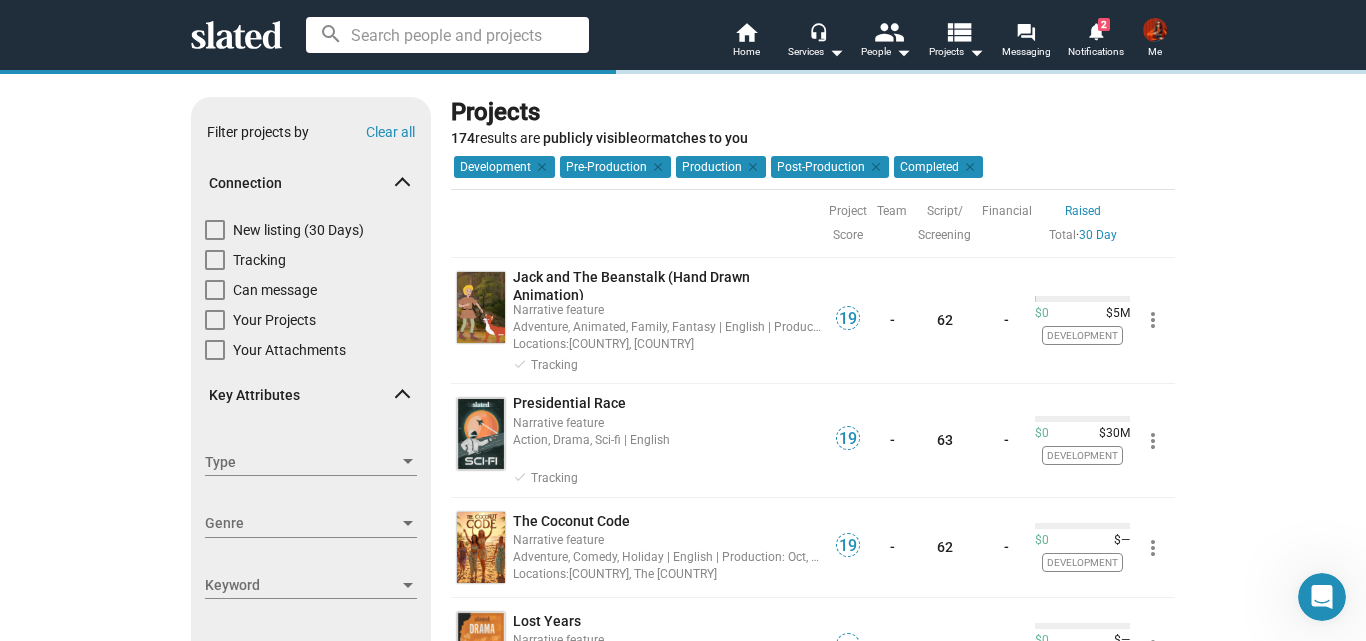 scroll, scrollTop: 1241, scrollLeft: 0, axis: vertical 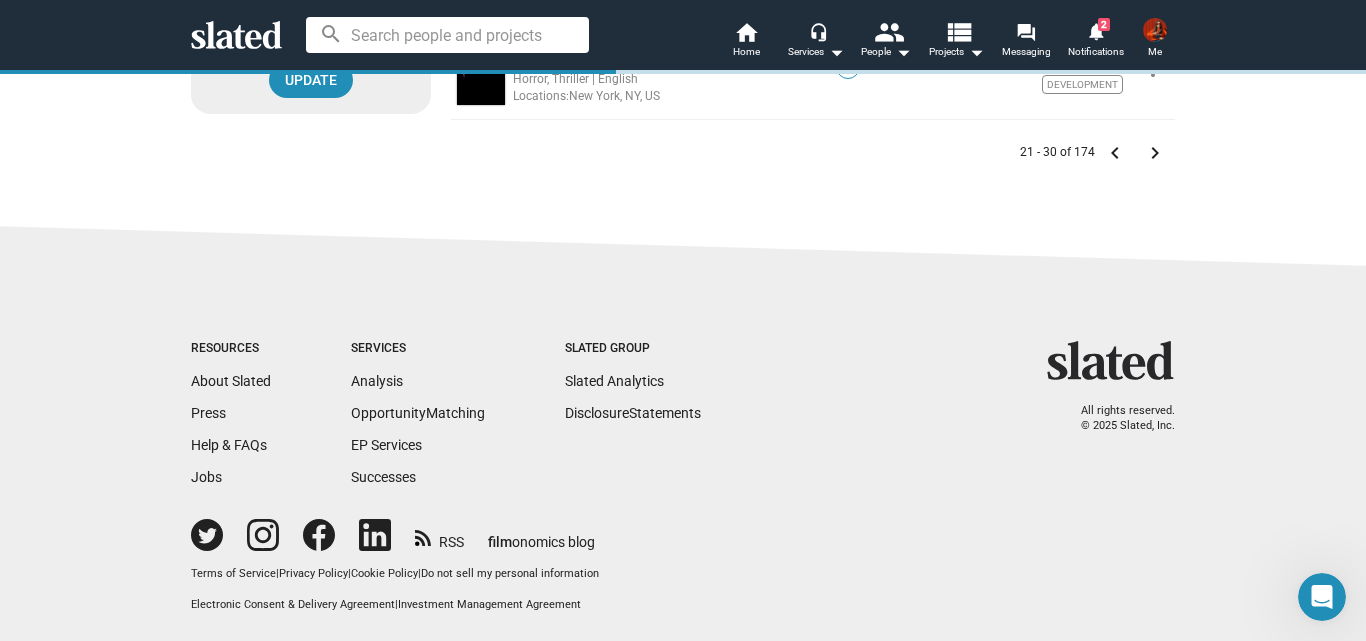 click 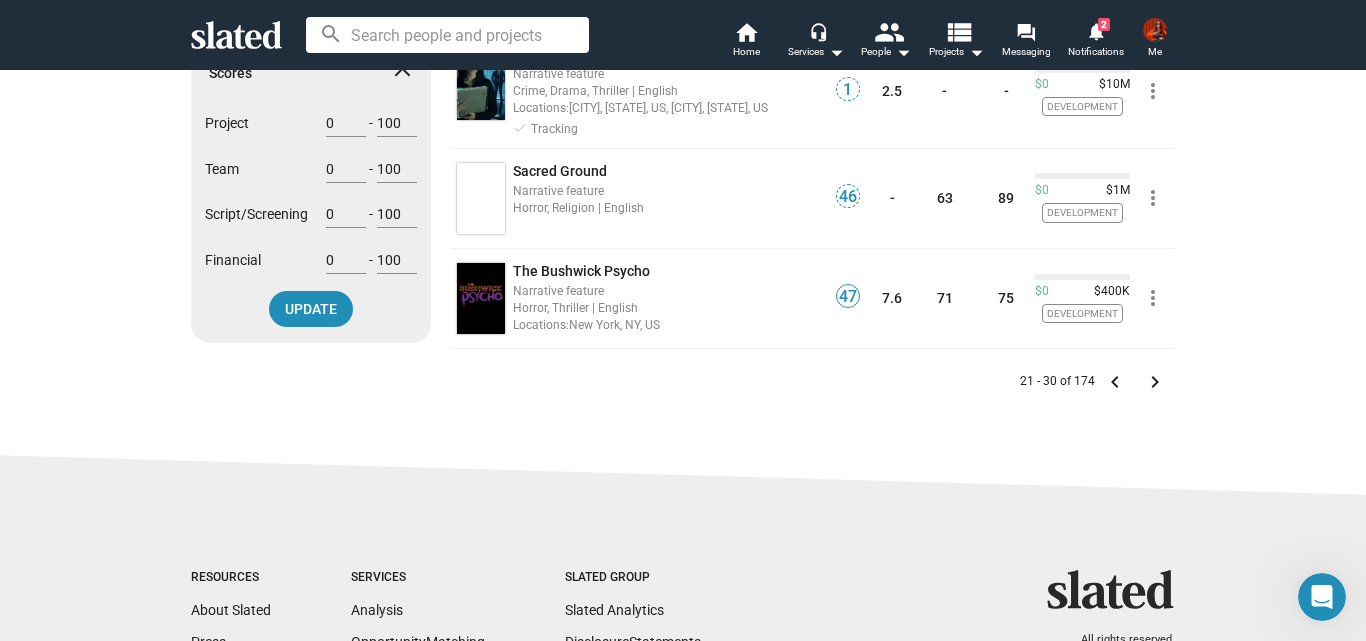 scroll, scrollTop: 1217, scrollLeft: 0, axis: vertical 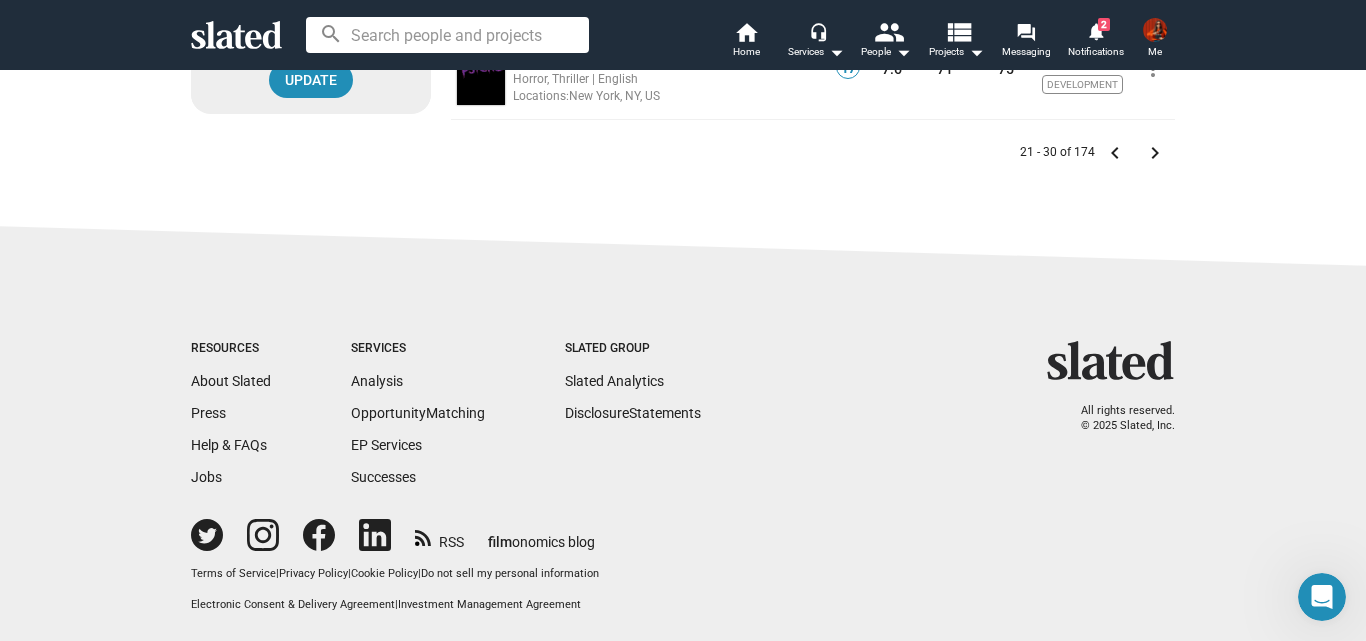 click on "keyboard_arrow_right" 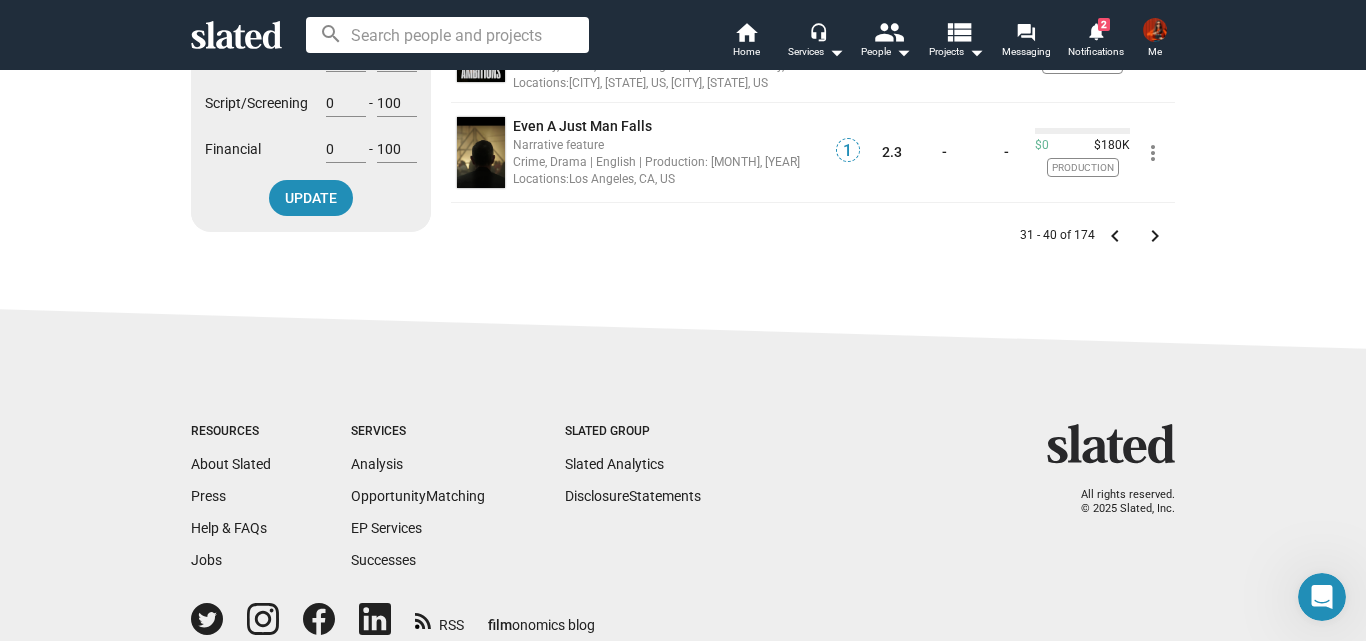 scroll, scrollTop: 1180, scrollLeft: 0, axis: vertical 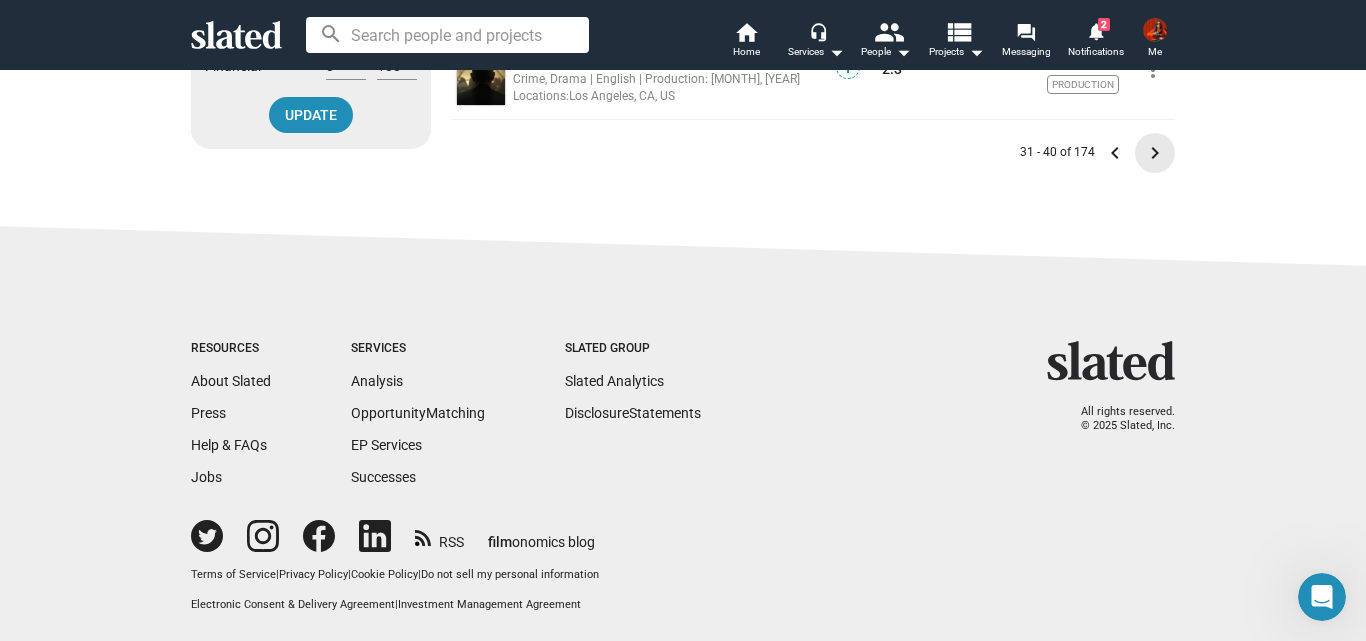 click on "keyboard_arrow_right" 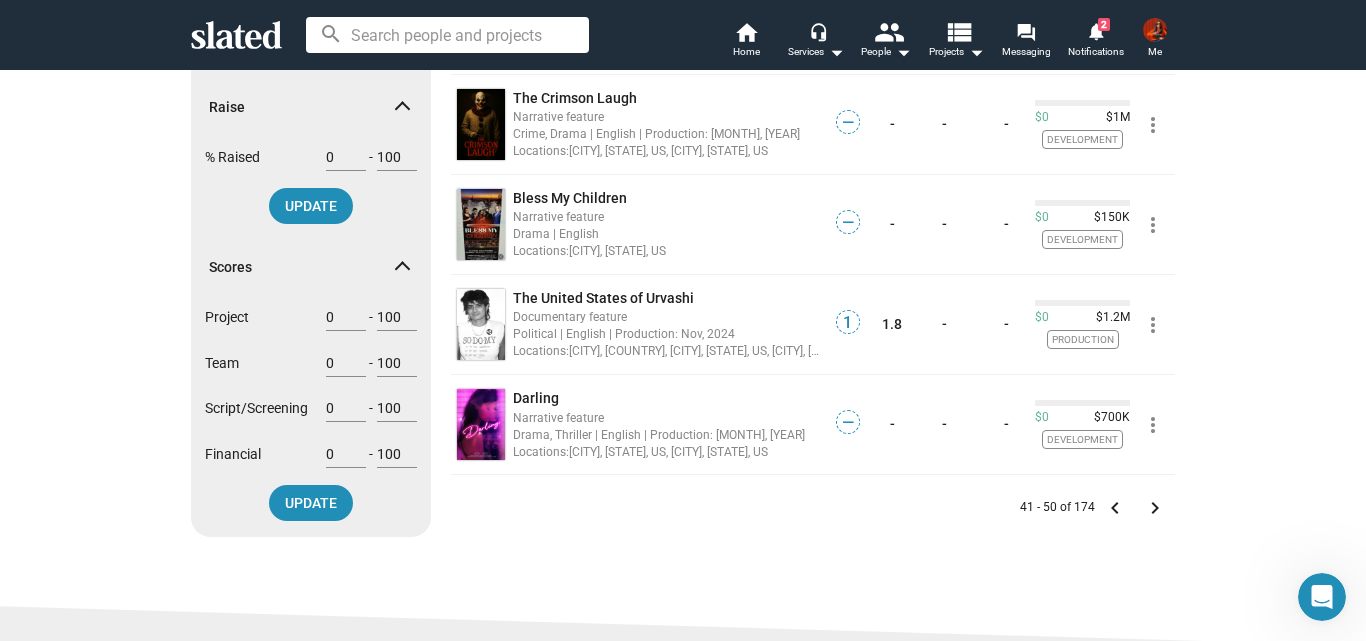 scroll, scrollTop: 1174, scrollLeft: 0, axis: vertical 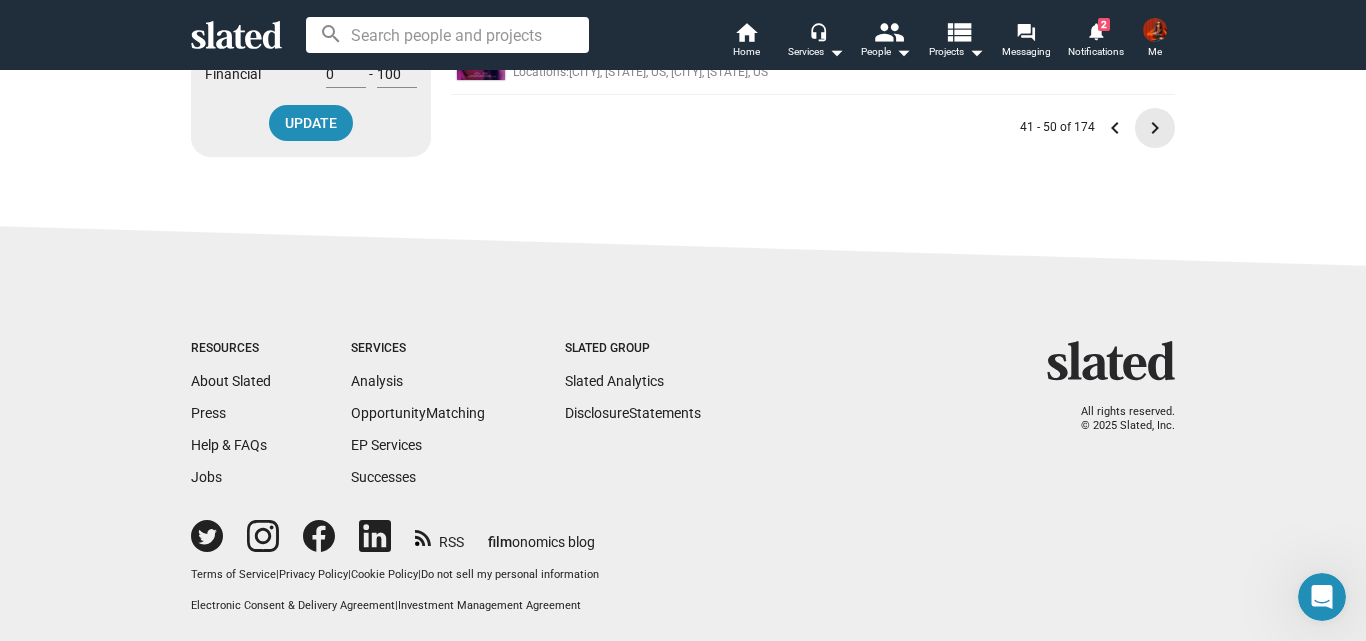 click on "keyboard_arrow_right" 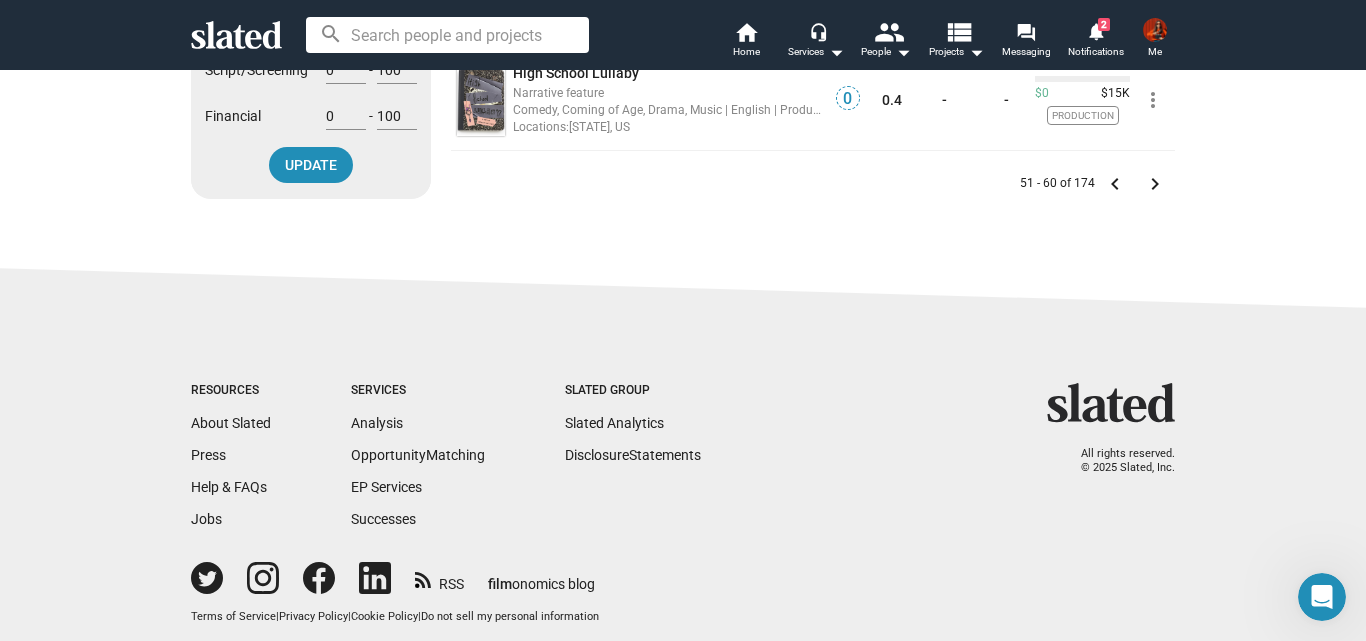scroll, scrollTop: 1174, scrollLeft: 0, axis: vertical 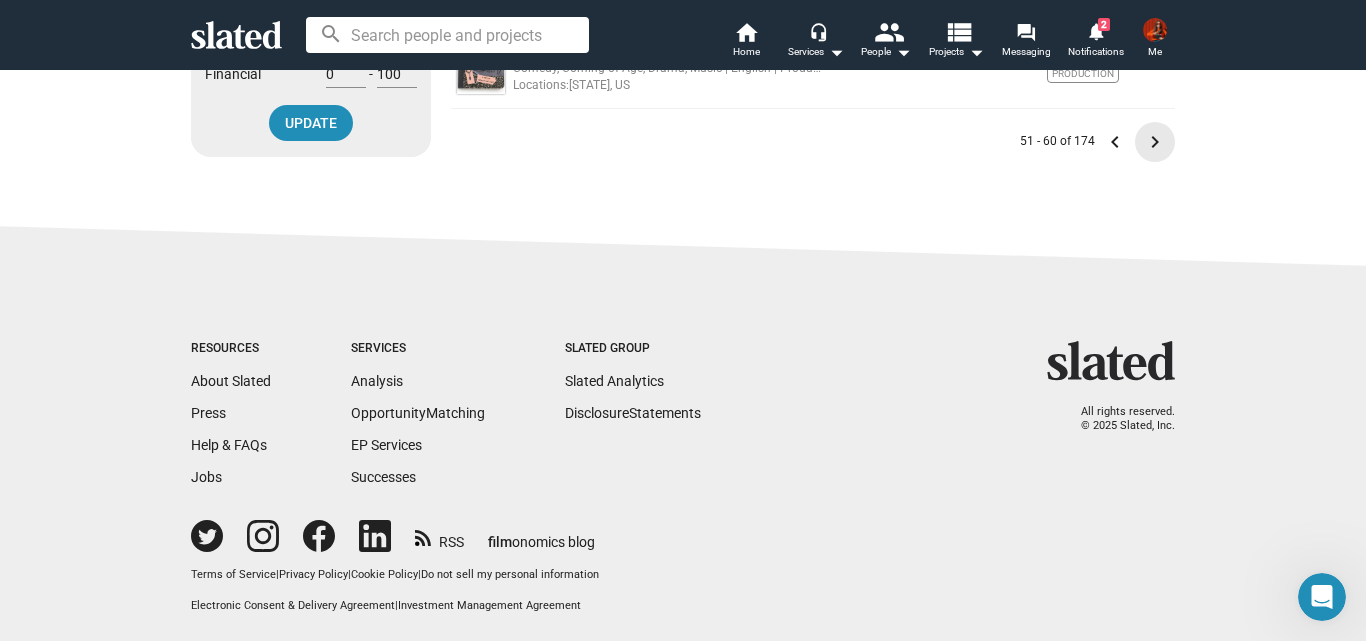 click on "keyboard_arrow_right" 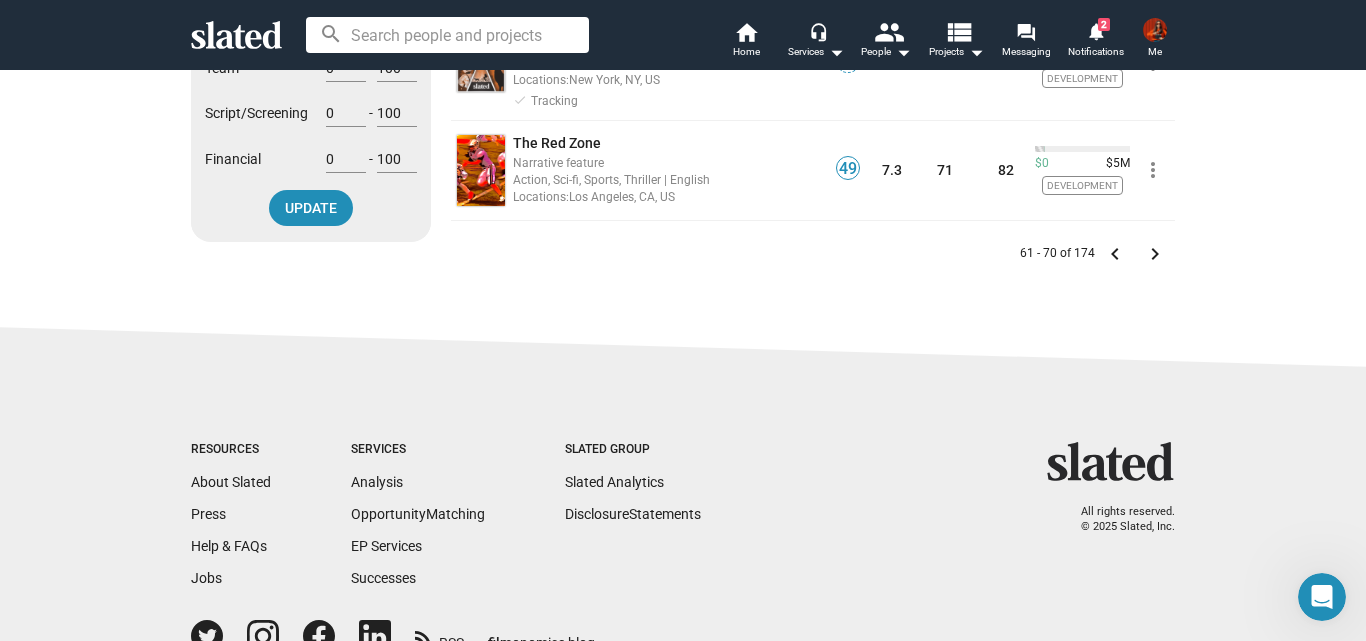 scroll, scrollTop: 1189, scrollLeft: 0, axis: vertical 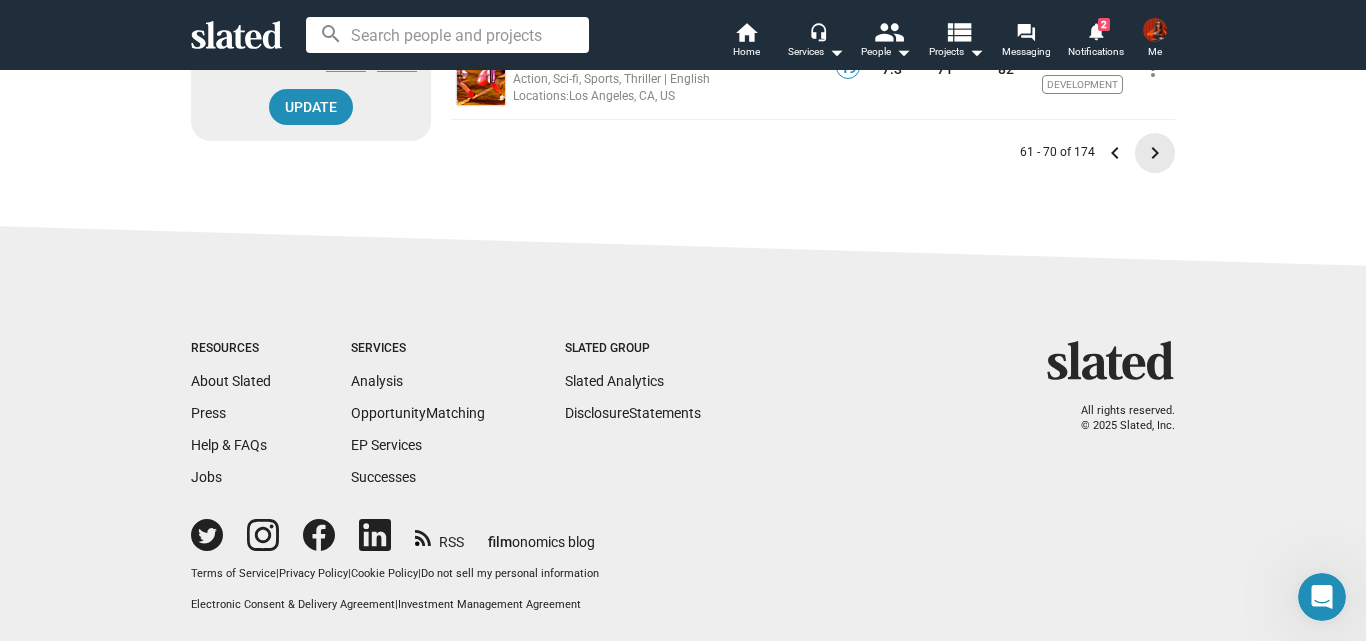 click on "keyboard_arrow_right" 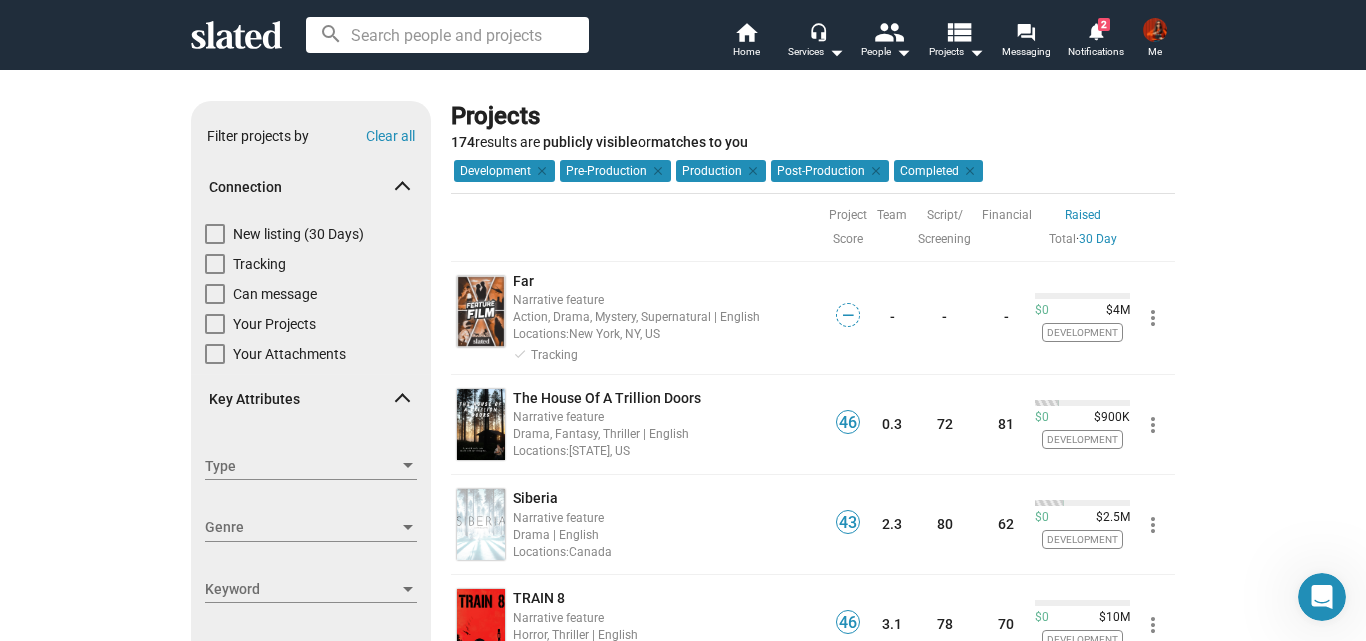 scroll, scrollTop: 1170, scrollLeft: 0, axis: vertical 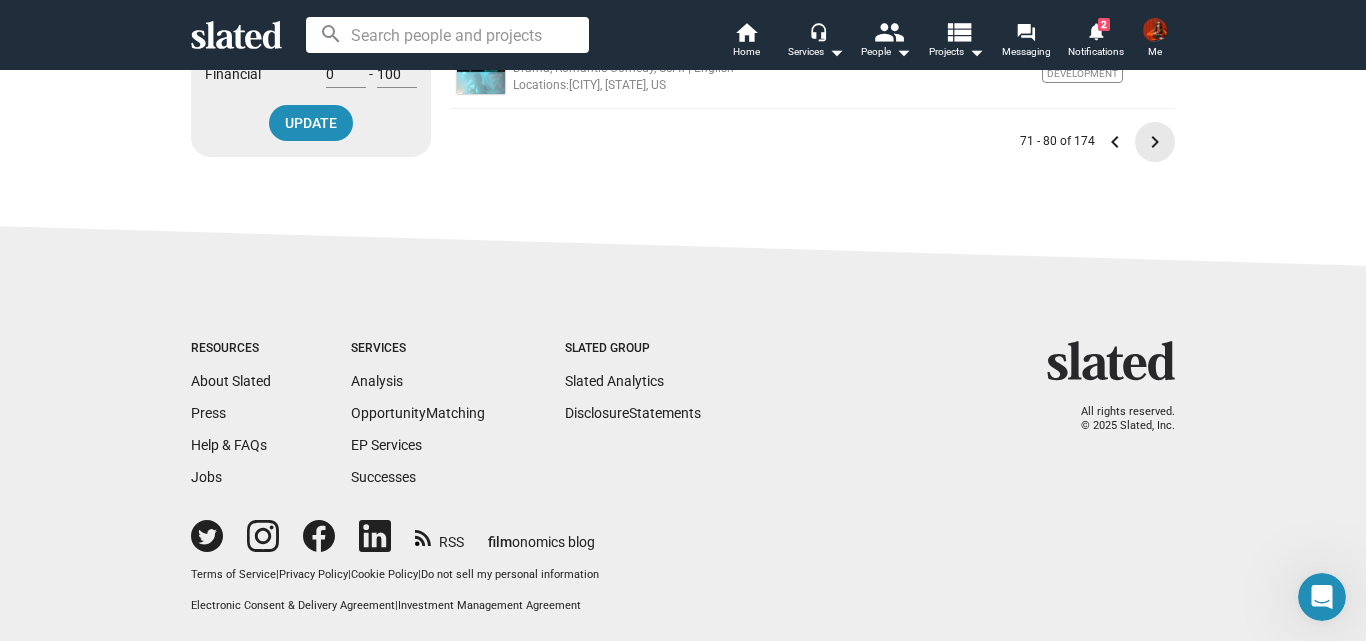 click on "keyboard_arrow_right" 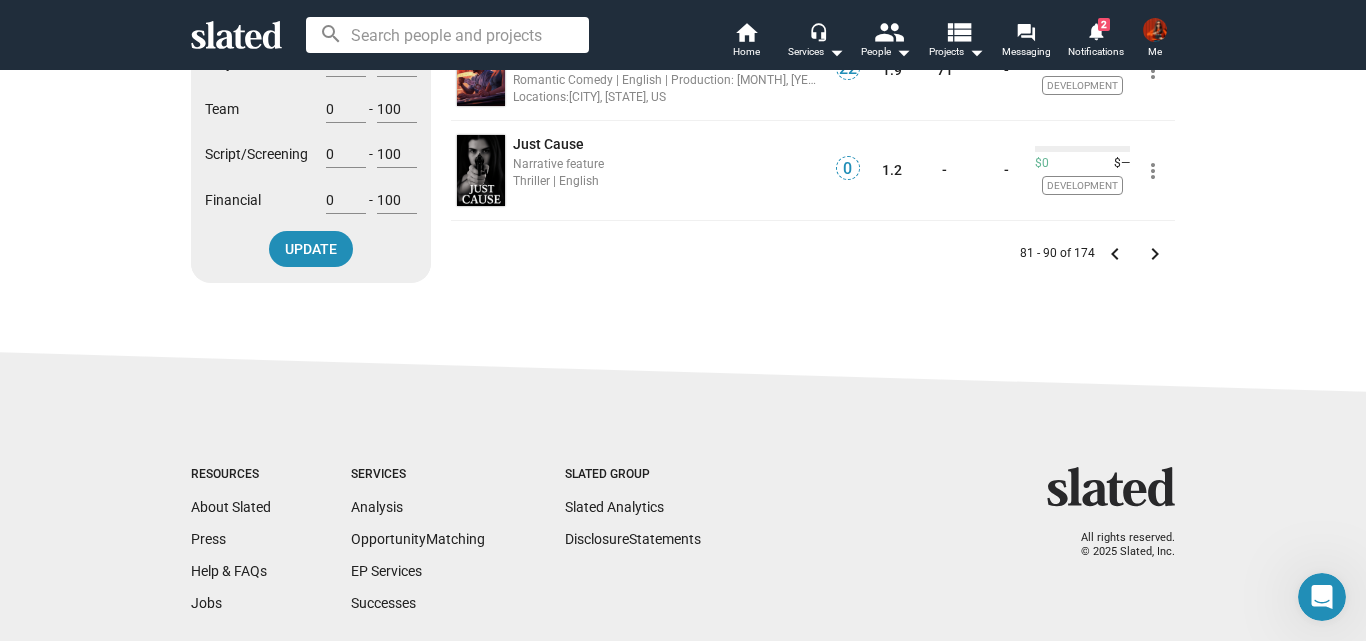 scroll, scrollTop: 1174, scrollLeft: 0, axis: vertical 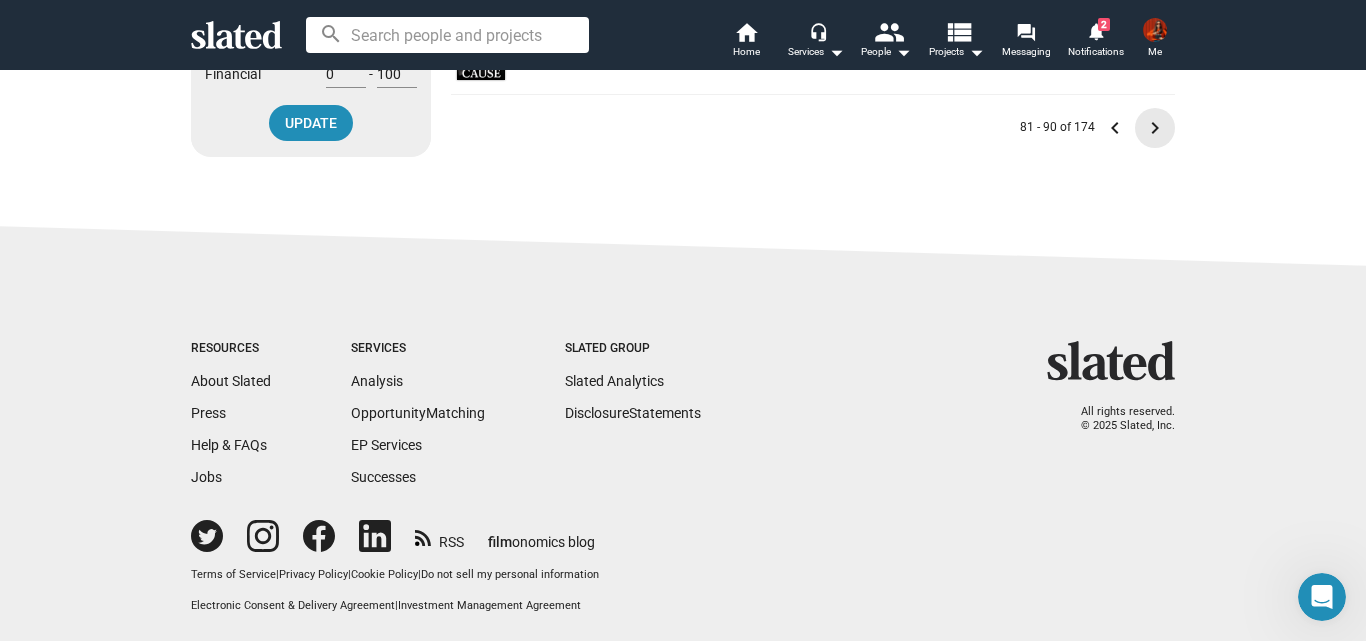 click on "keyboard_arrow_right" 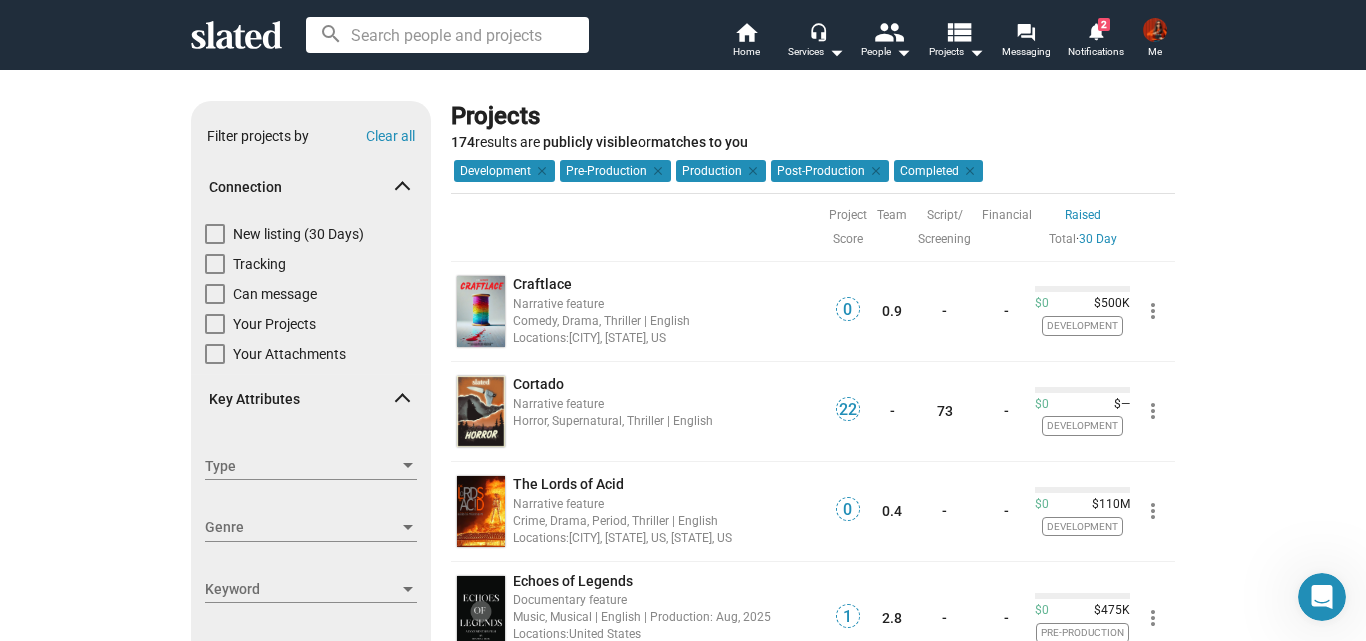 scroll, scrollTop: 1174, scrollLeft: 0, axis: vertical 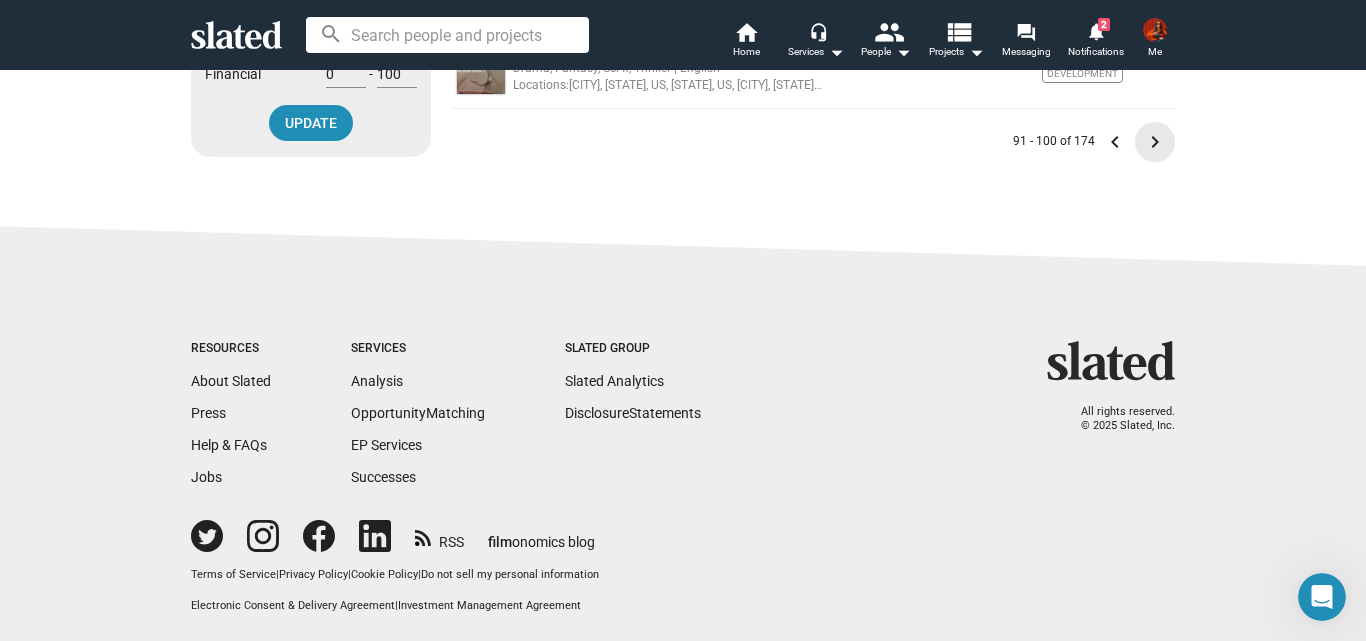 click on "keyboard_arrow_right" 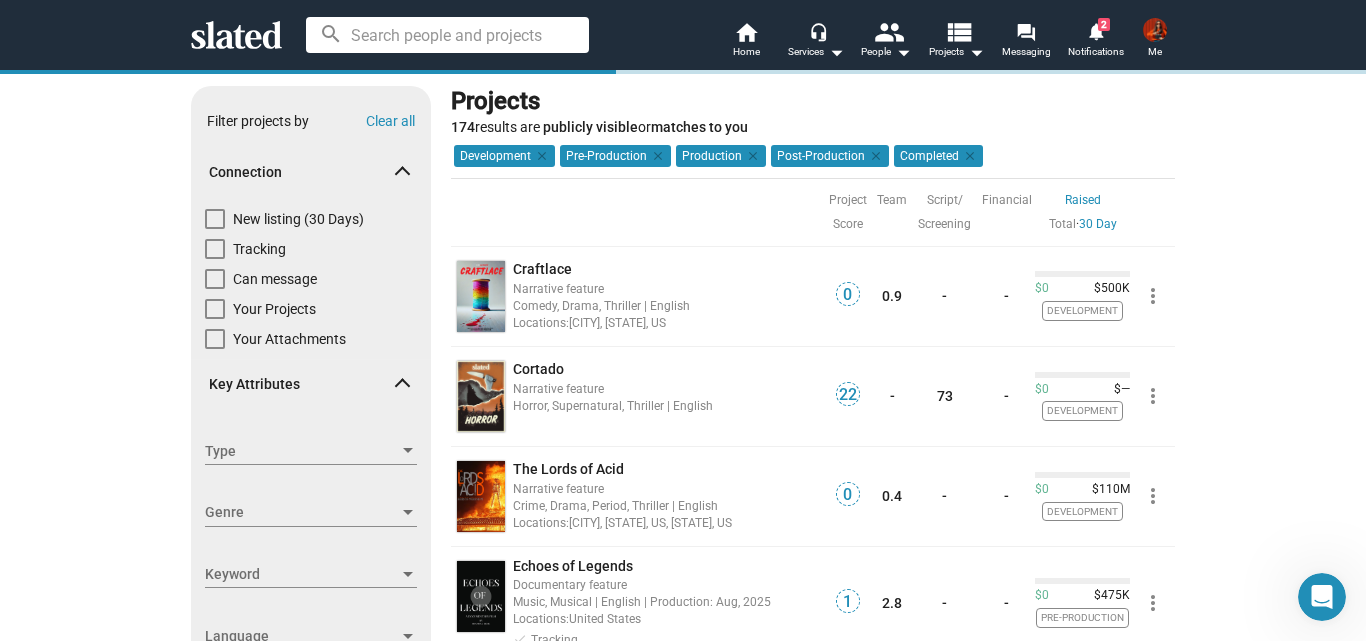 scroll, scrollTop: 0, scrollLeft: 0, axis: both 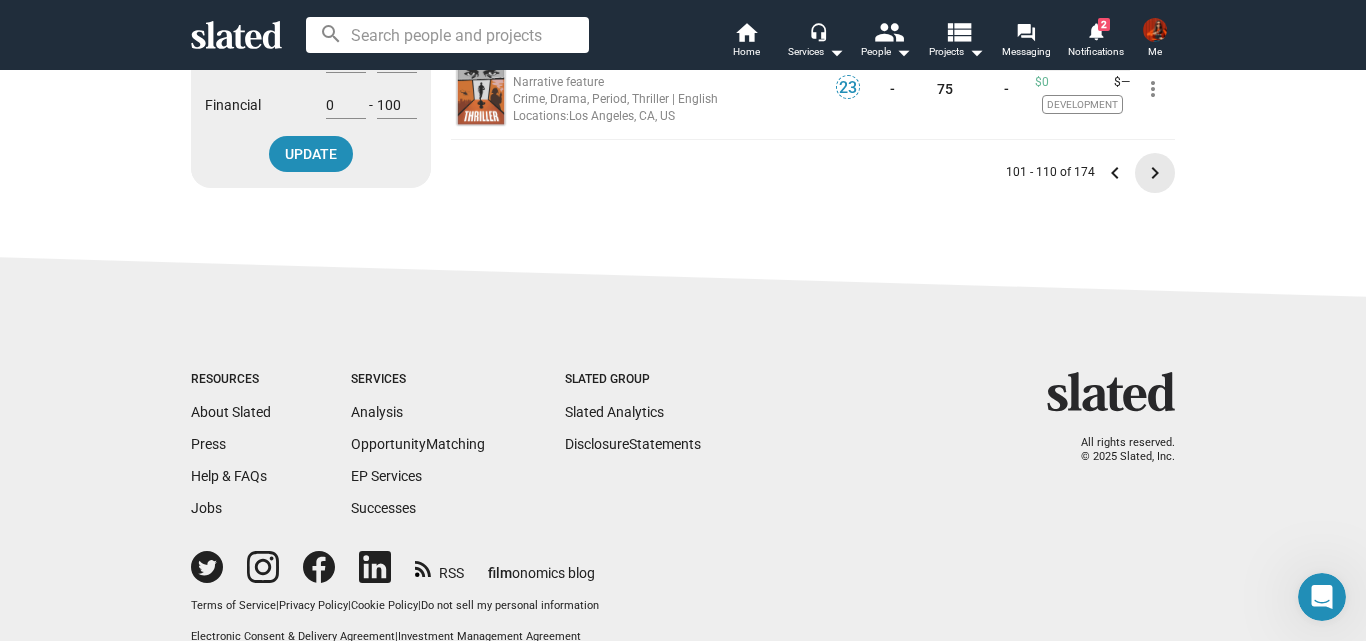 click on "keyboard_arrow_right" 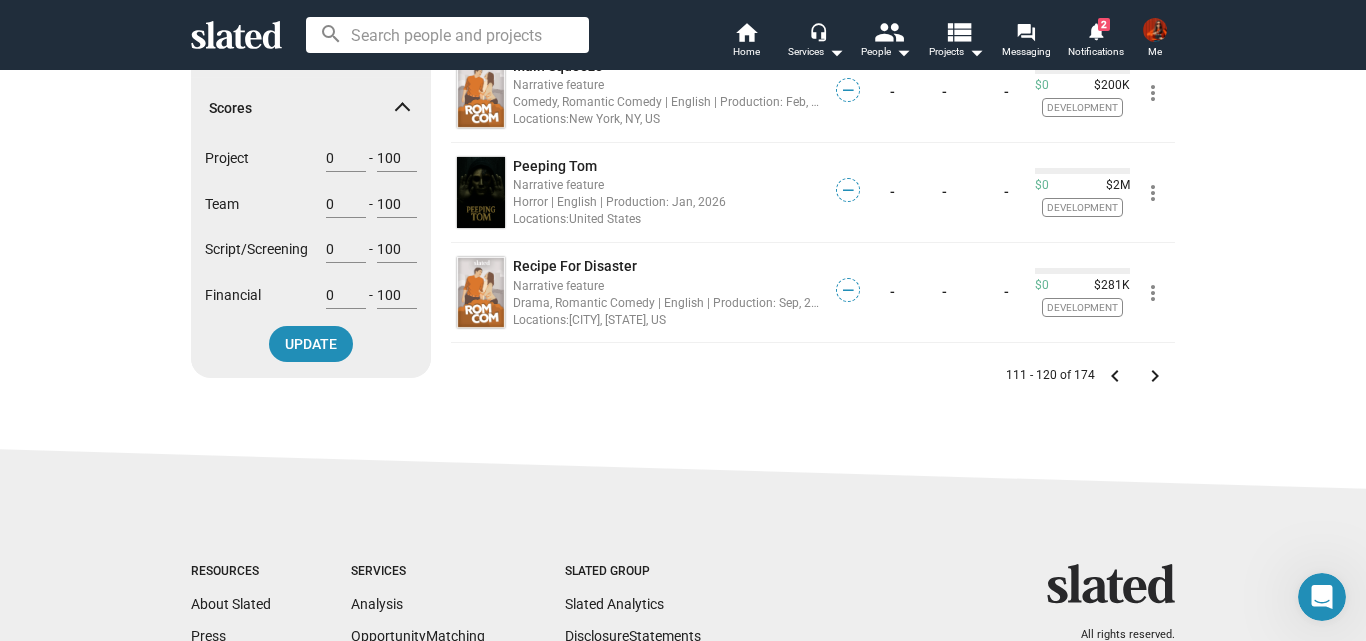scroll, scrollTop: 1174, scrollLeft: 0, axis: vertical 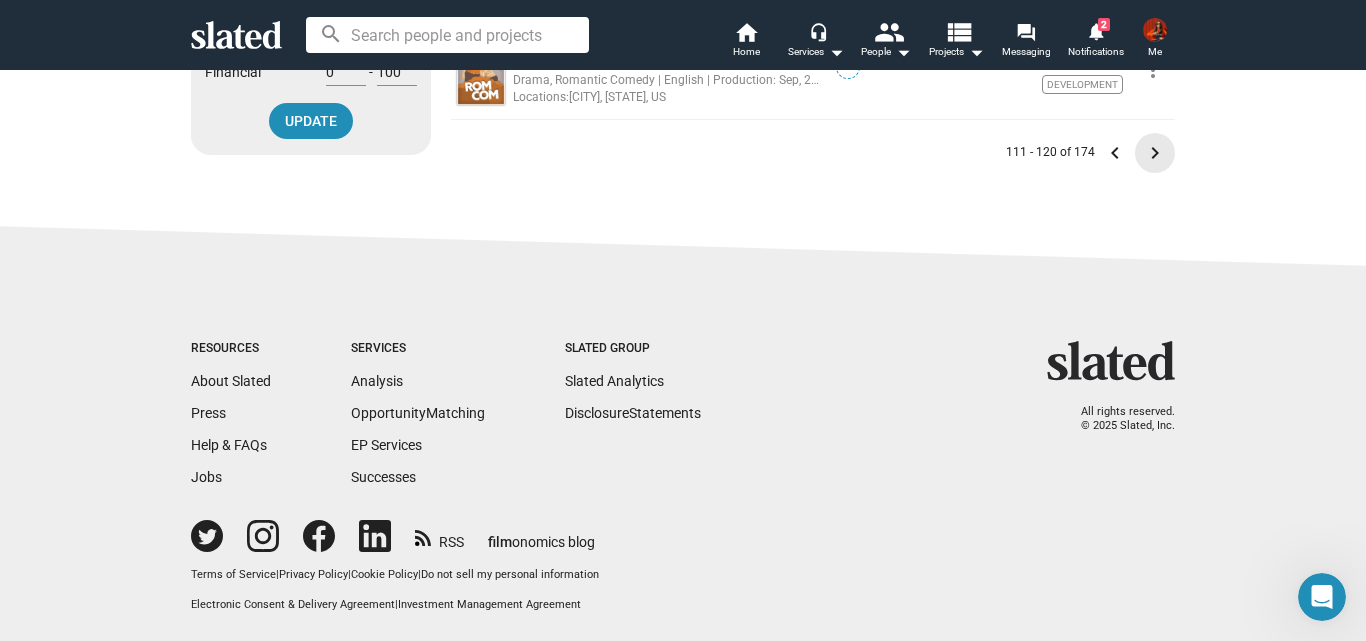 click on "keyboard_arrow_right" 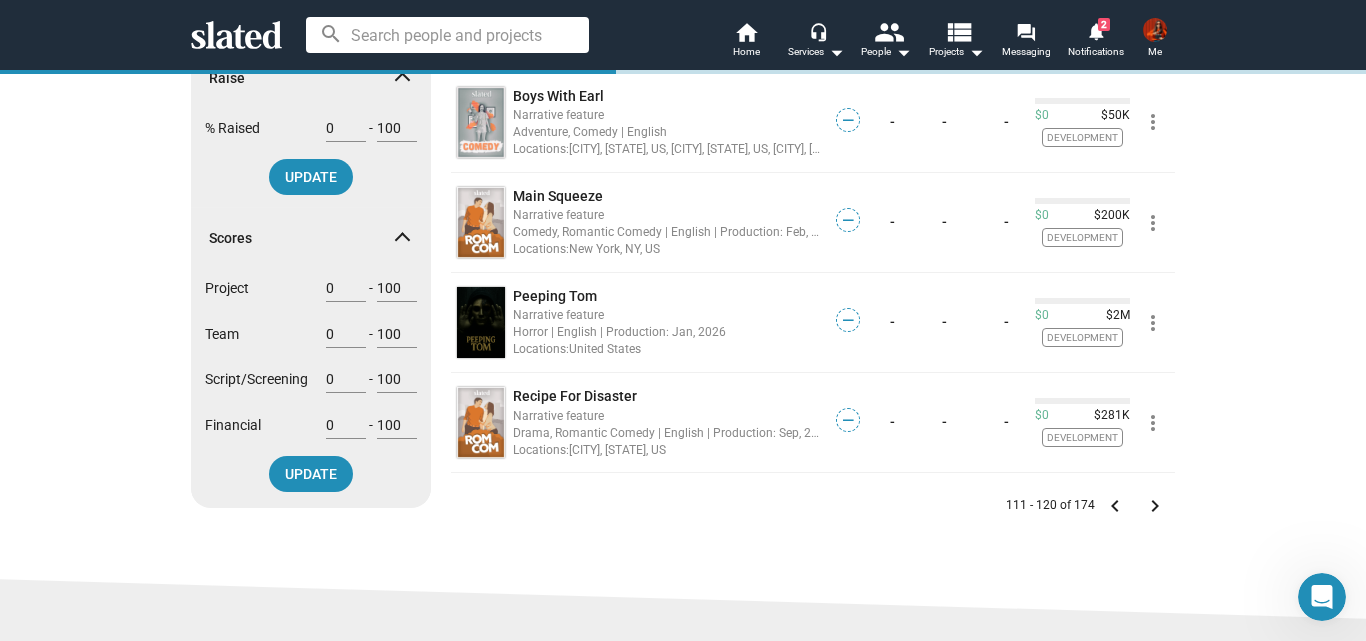 scroll, scrollTop: 1170, scrollLeft: 0, axis: vertical 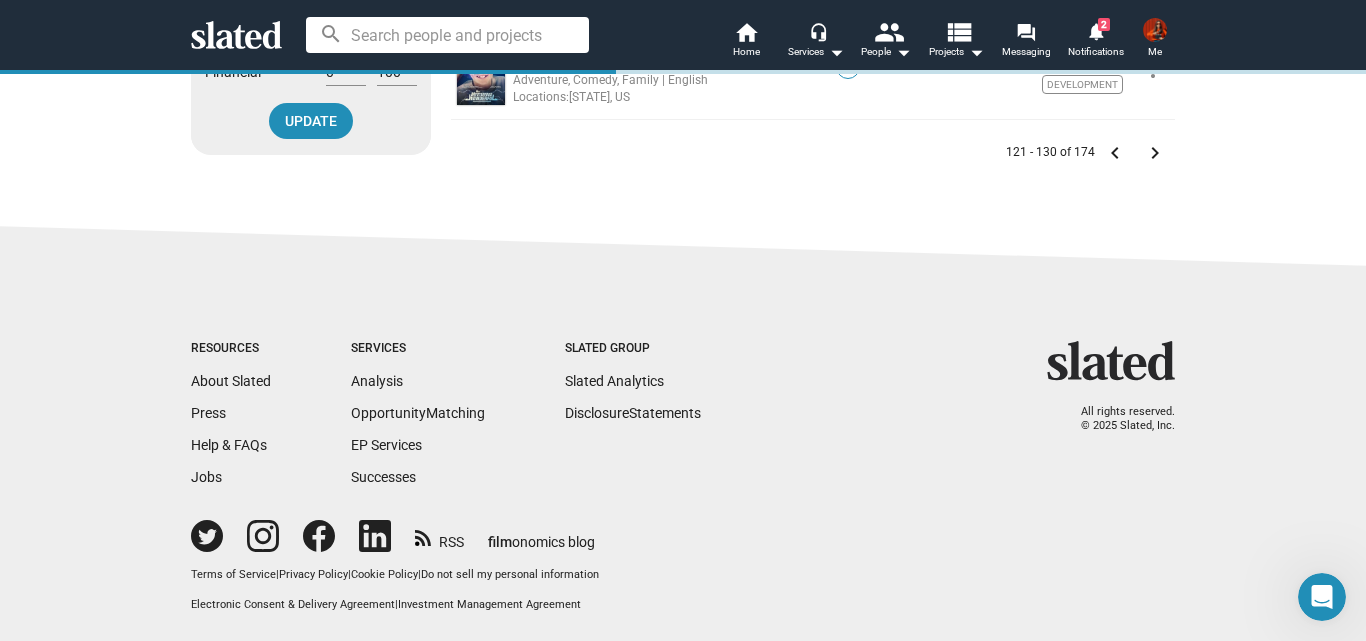 click on "Development   clear  Pre-Production   clear  Production   clear  Post-Production   clear  Completed   clear" at bounding box center [813, -996] 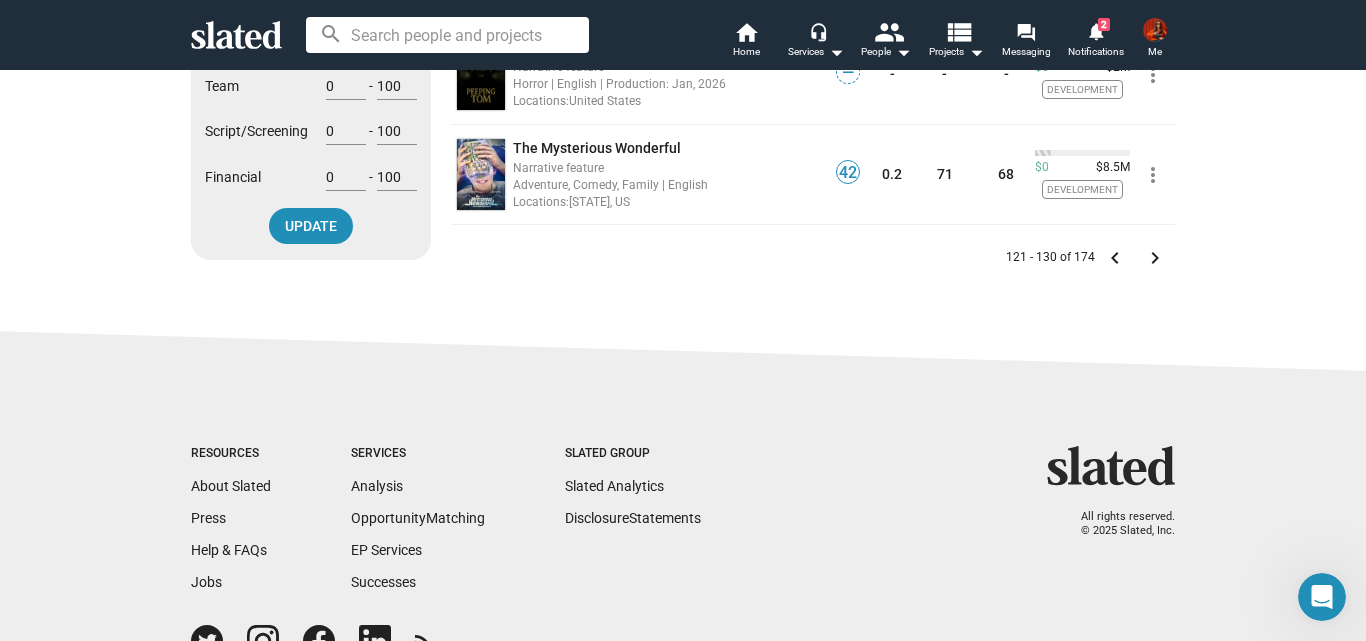 scroll, scrollTop: 1174, scrollLeft: 0, axis: vertical 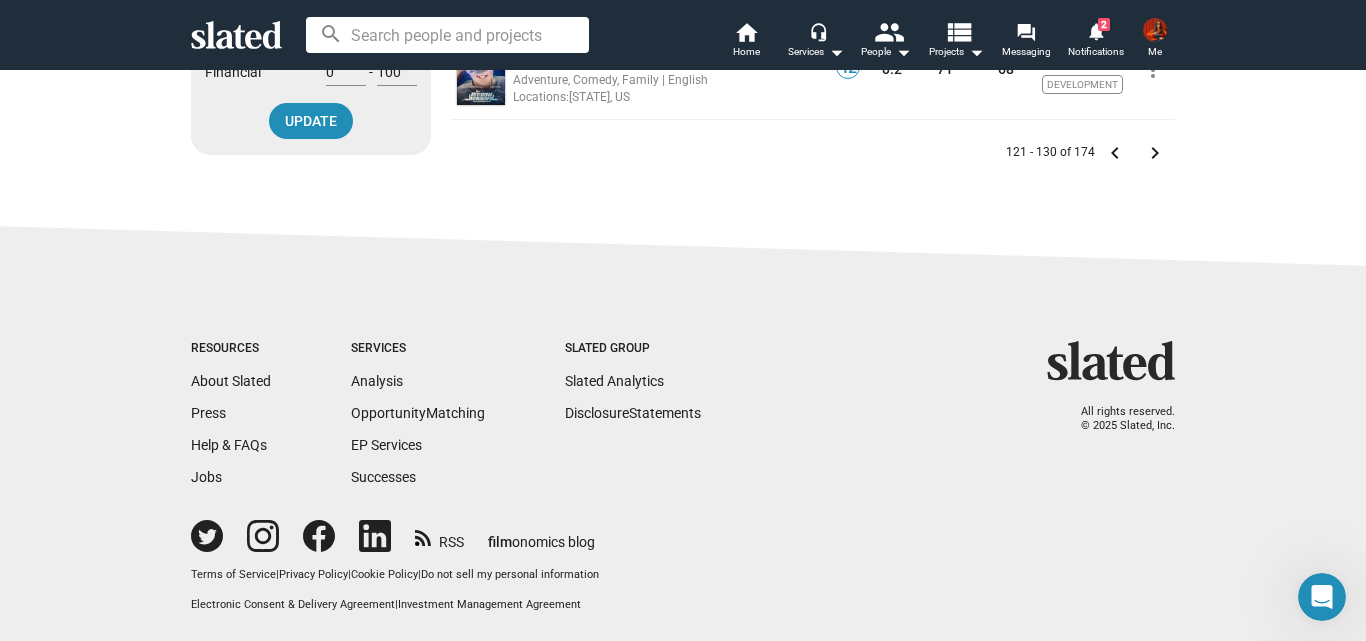 click on "keyboard_arrow_right" 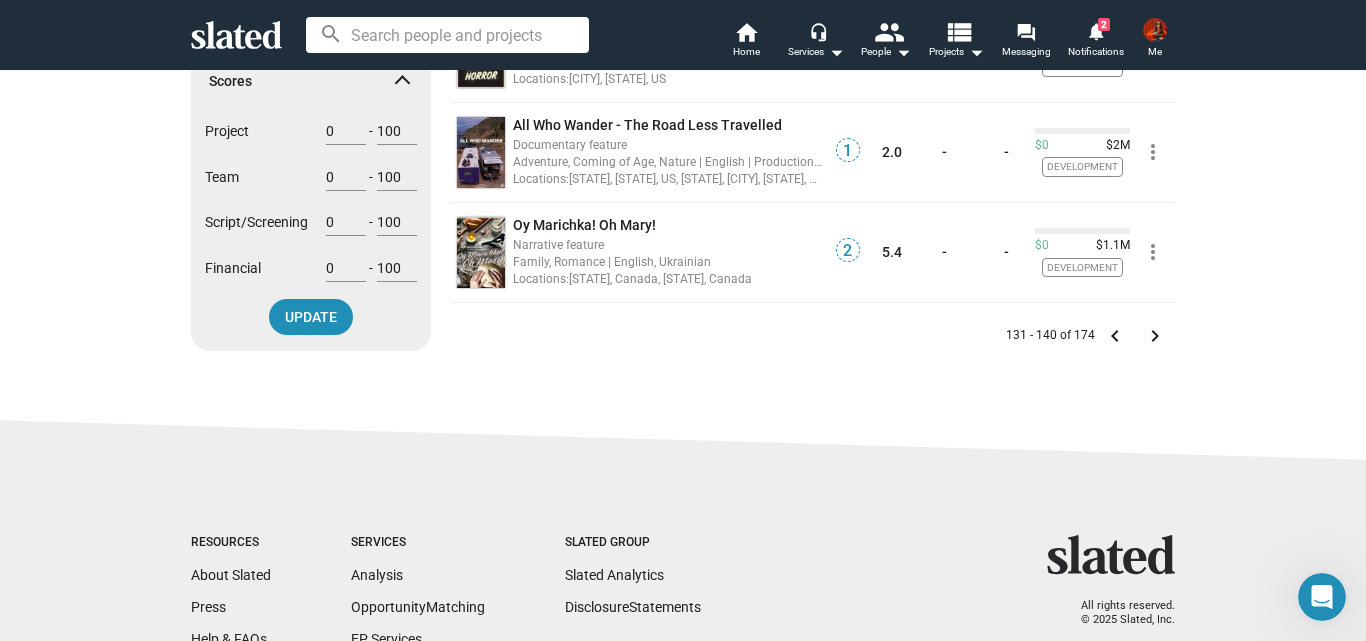 scroll, scrollTop: 1174, scrollLeft: 0, axis: vertical 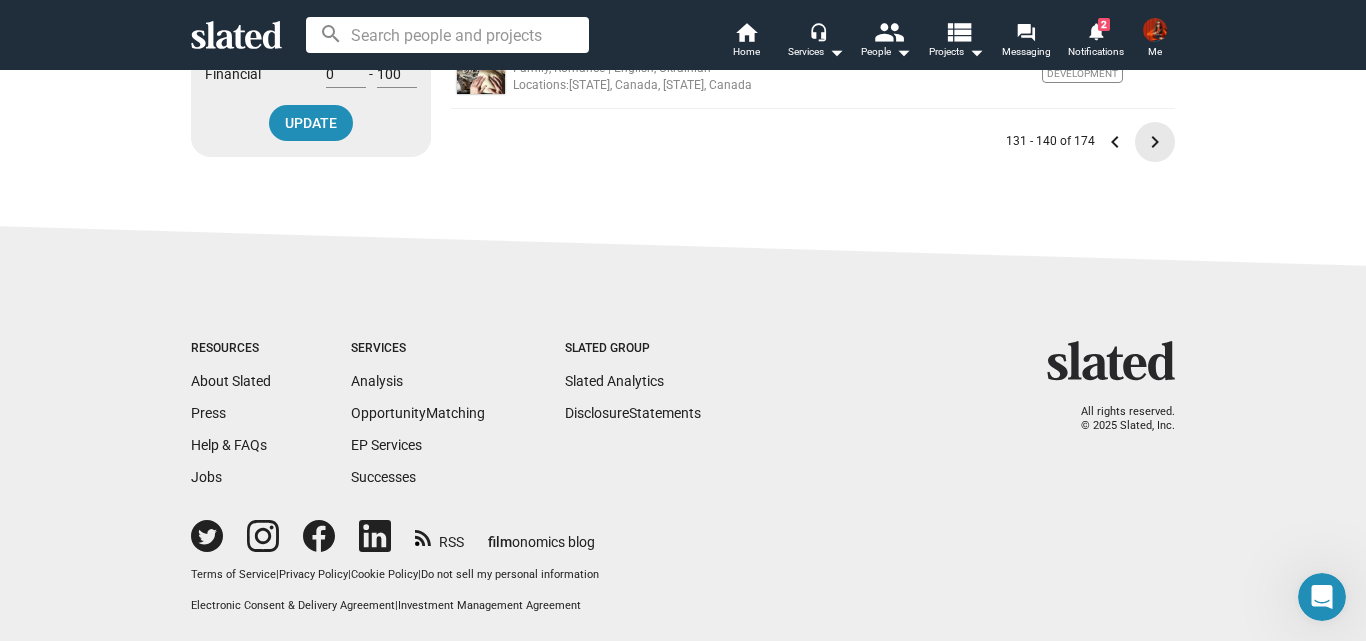 click on "keyboard_arrow_right" 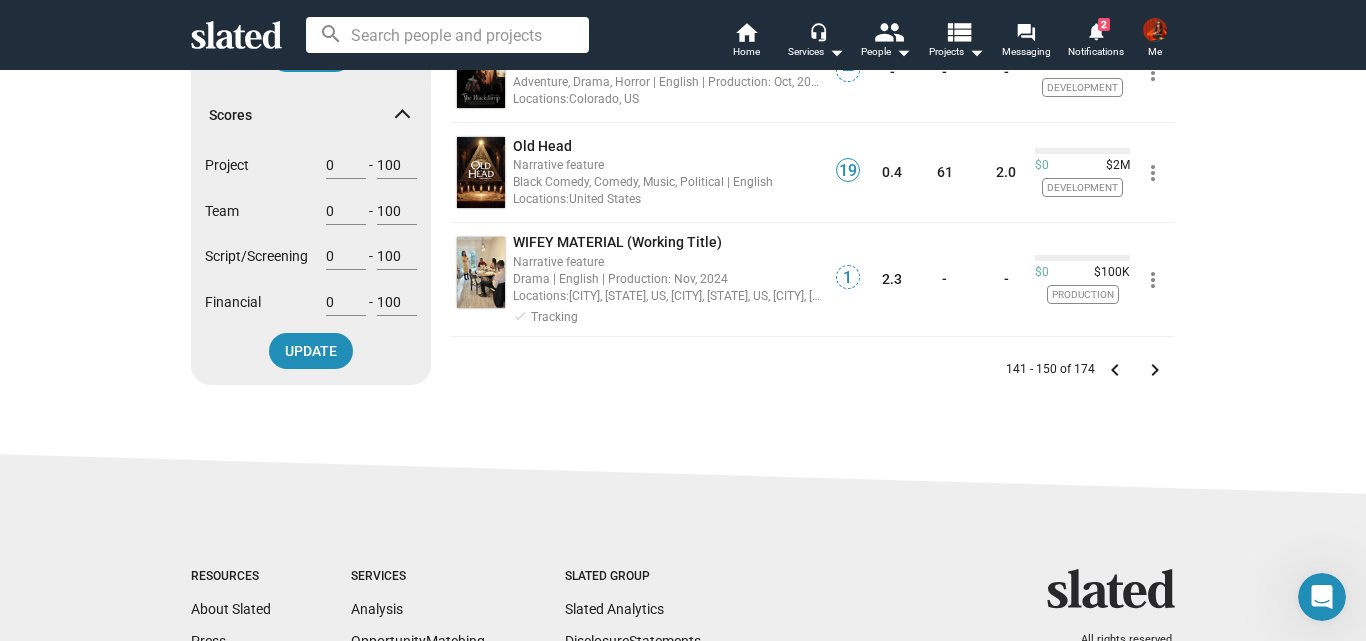 scroll, scrollTop: 1174, scrollLeft: 0, axis: vertical 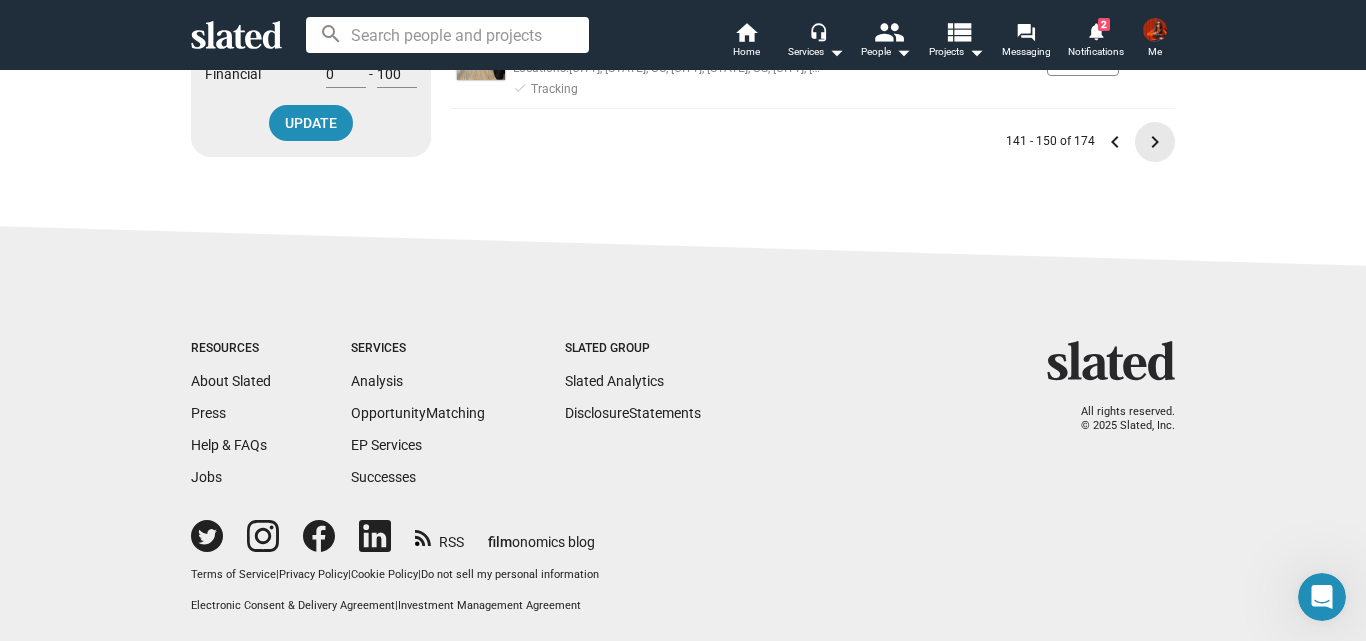 click on "keyboard_arrow_right" 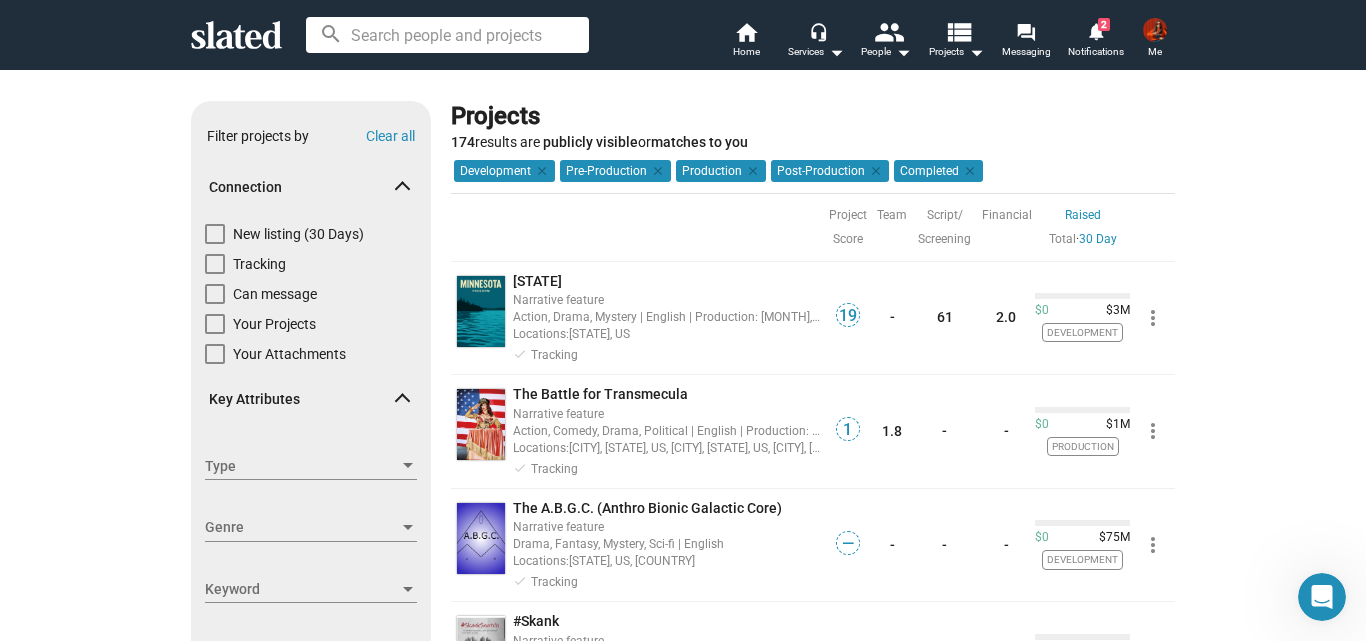 scroll, scrollTop: 1259, scrollLeft: 0, axis: vertical 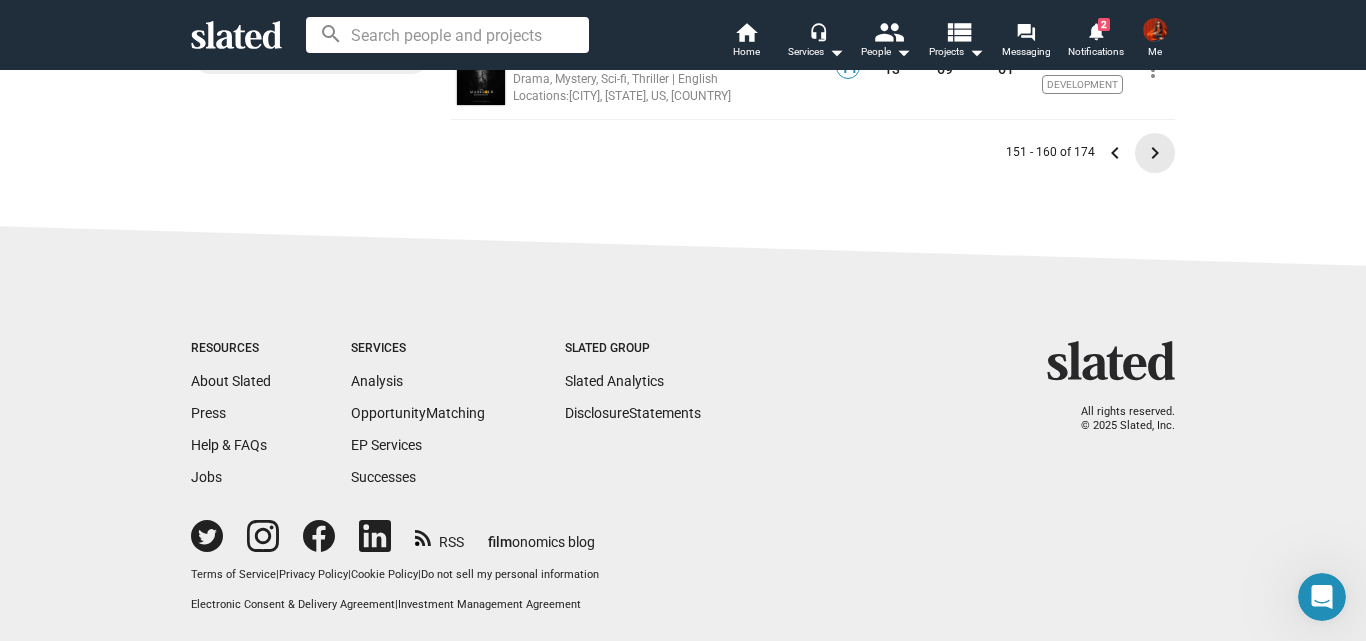 click on "keyboard_arrow_right" 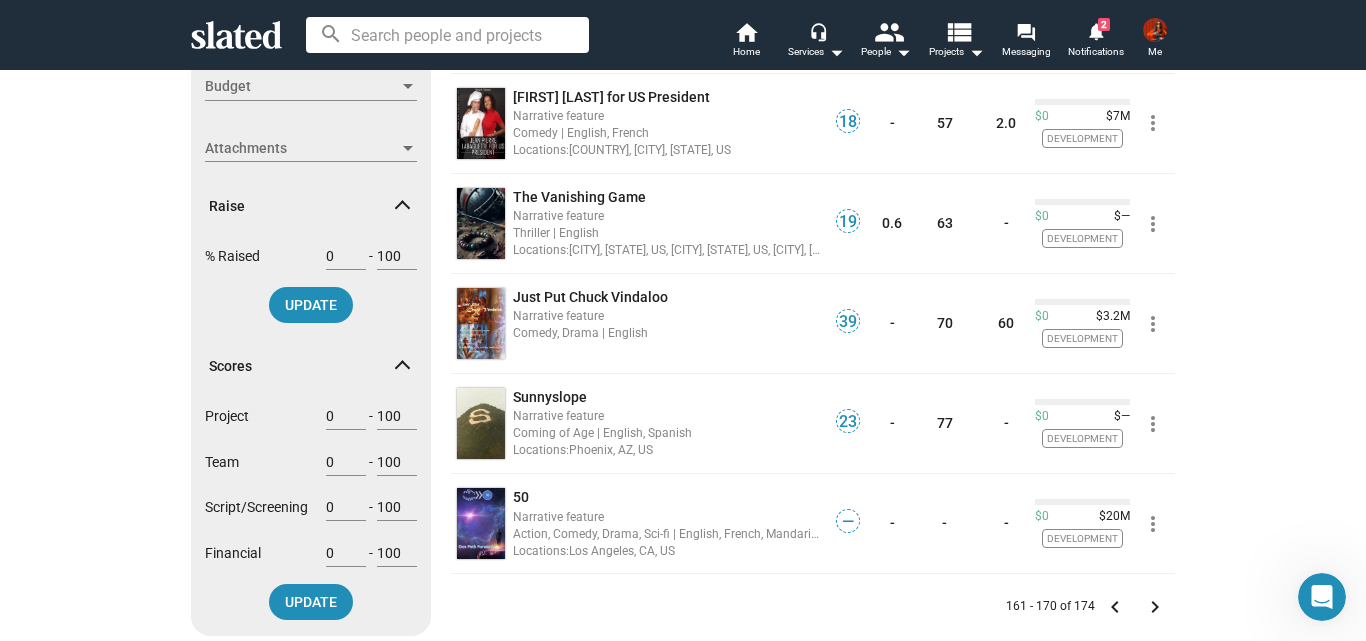 scroll, scrollTop: 742, scrollLeft: 0, axis: vertical 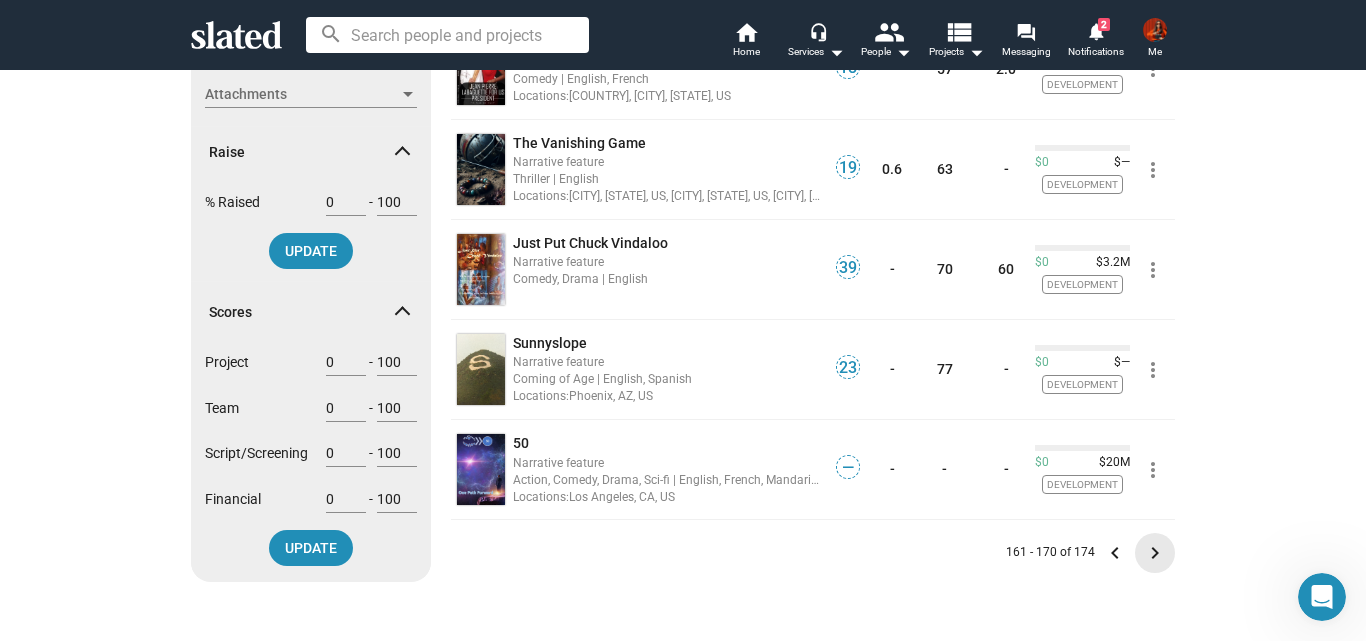 click on "keyboard_arrow_right" 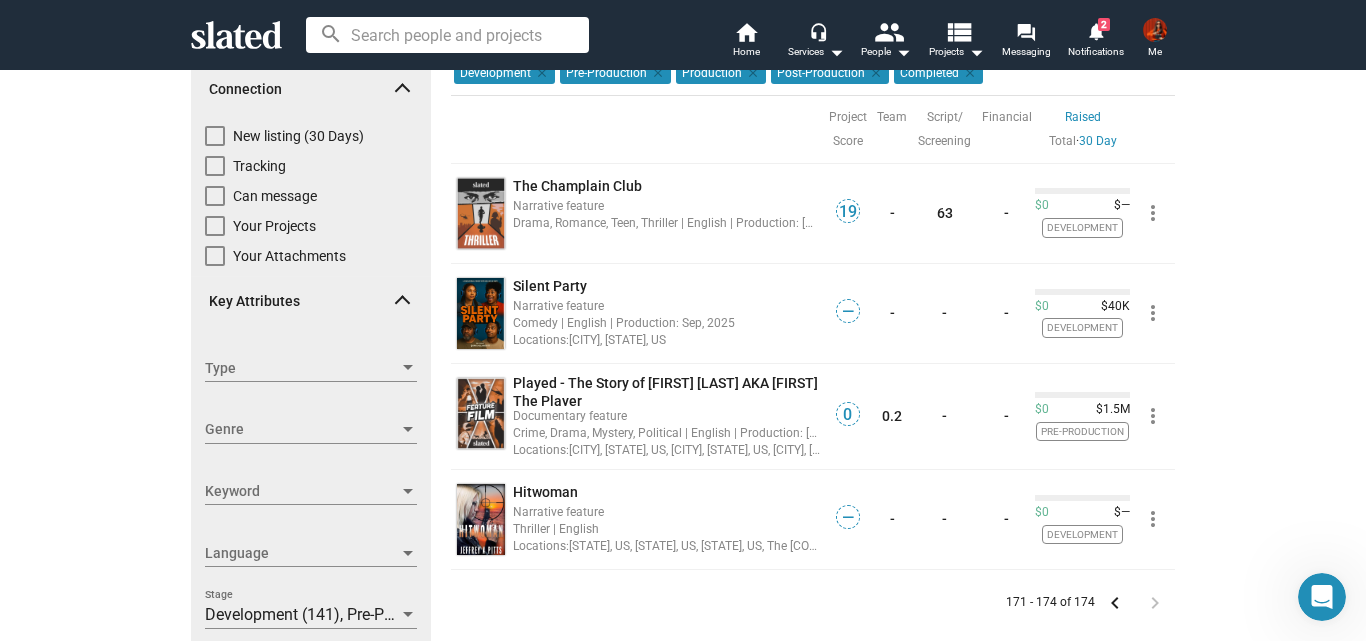 scroll, scrollTop: 64, scrollLeft: 0, axis: vertical 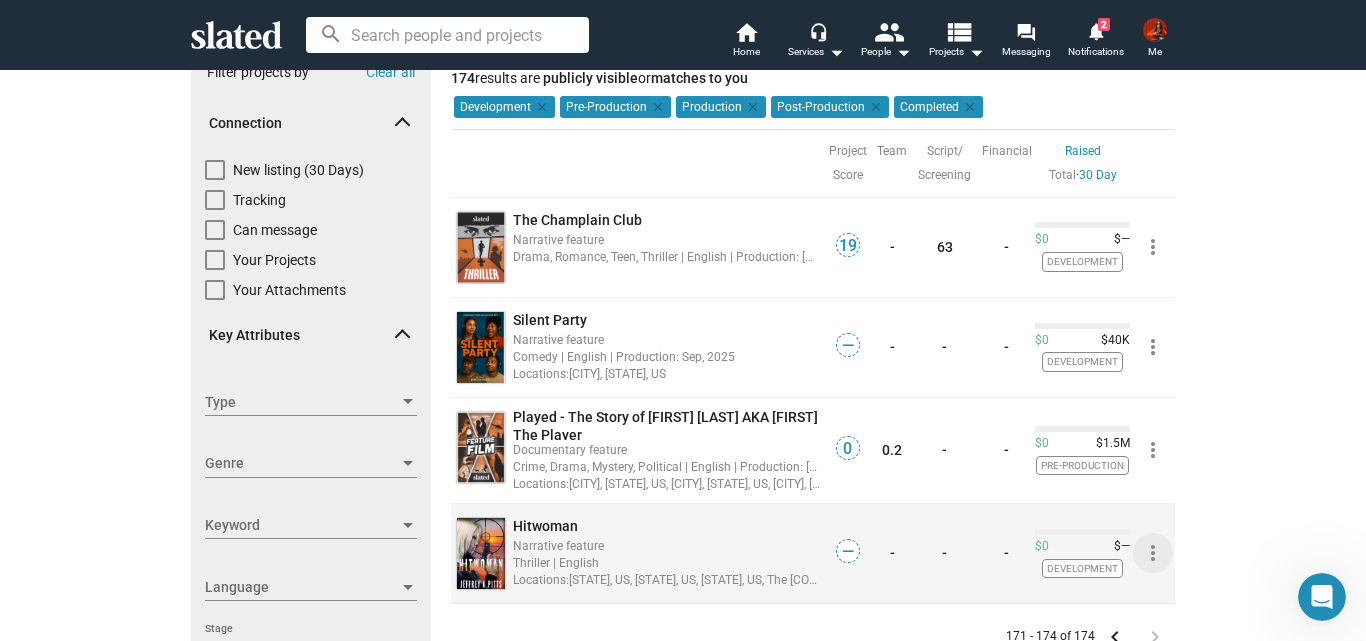 click on "more_vert" 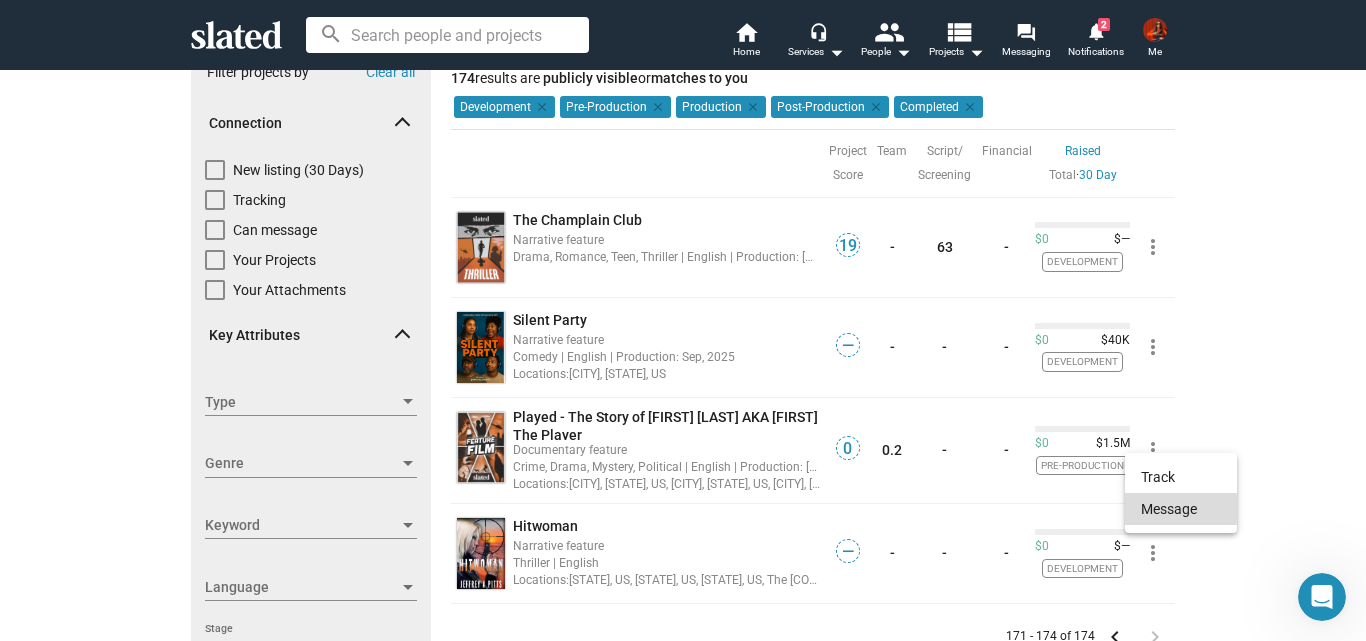 click on "Message" 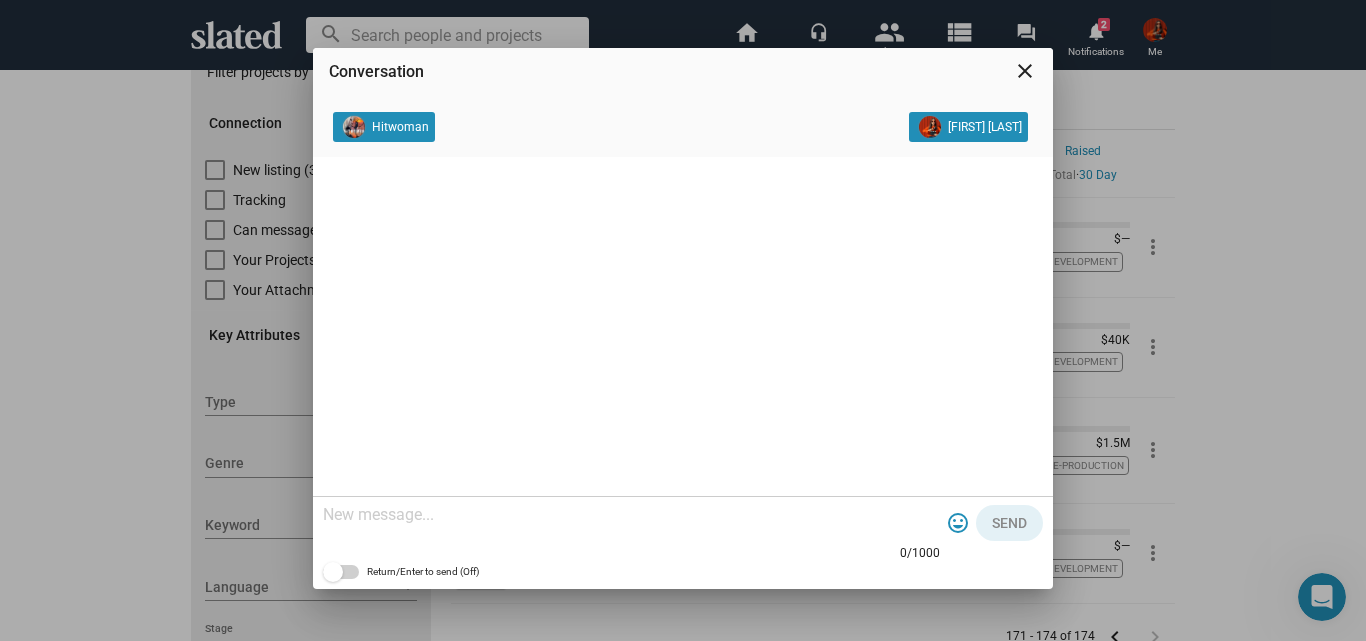 click 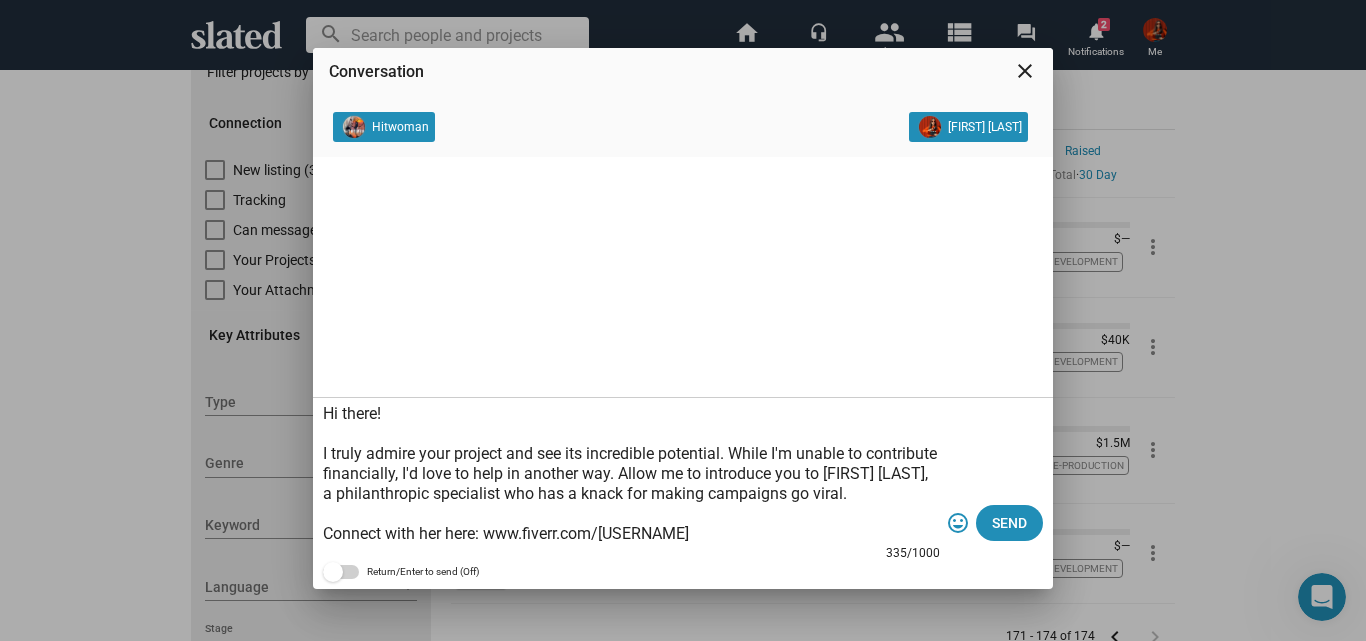 scroll, scrollTop: 59, scrollLeft: 0, axis: vertical 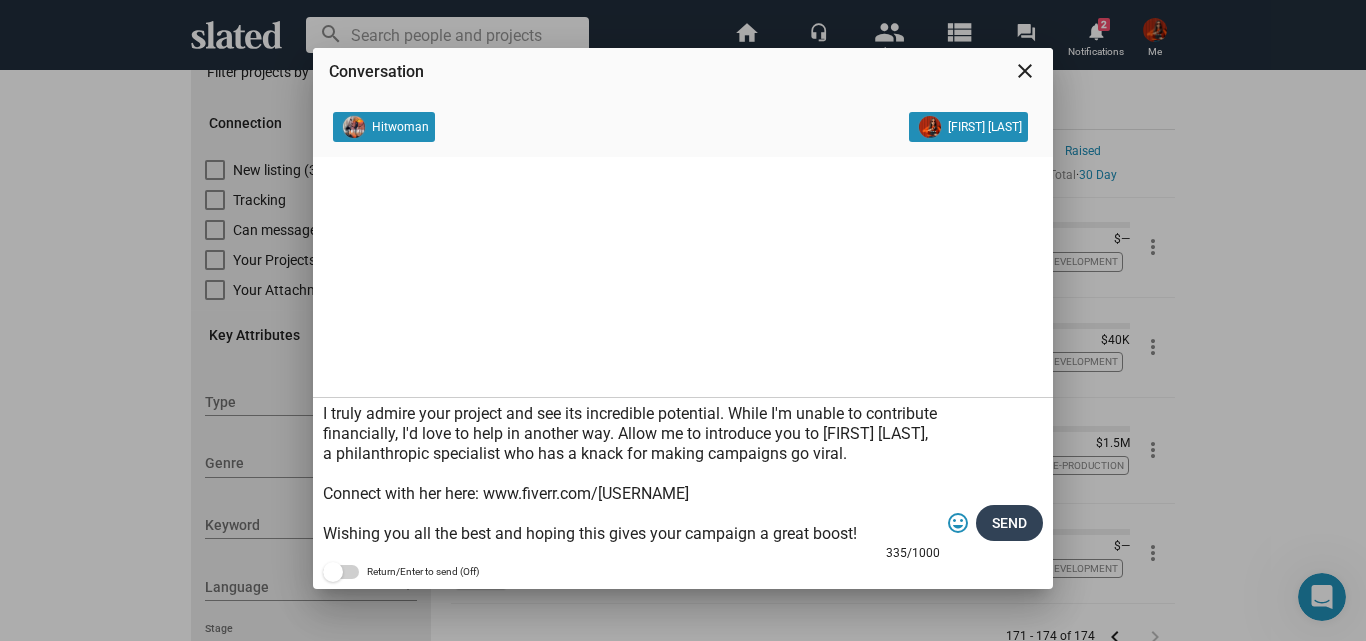 type on "Hi there!
I truly admire your project and see its incredible potential. While I'm unable to contribute financially, I'd love to help in another way. Allow me to introduce you to [FIRST] [LAST], a philanthropic specialist who has a knack for making campaigns go viral.
Connect with her here: www.fiverr.com/[USERNAME]
Wishing you all the best and hoping this gives your campaign a great boost!" 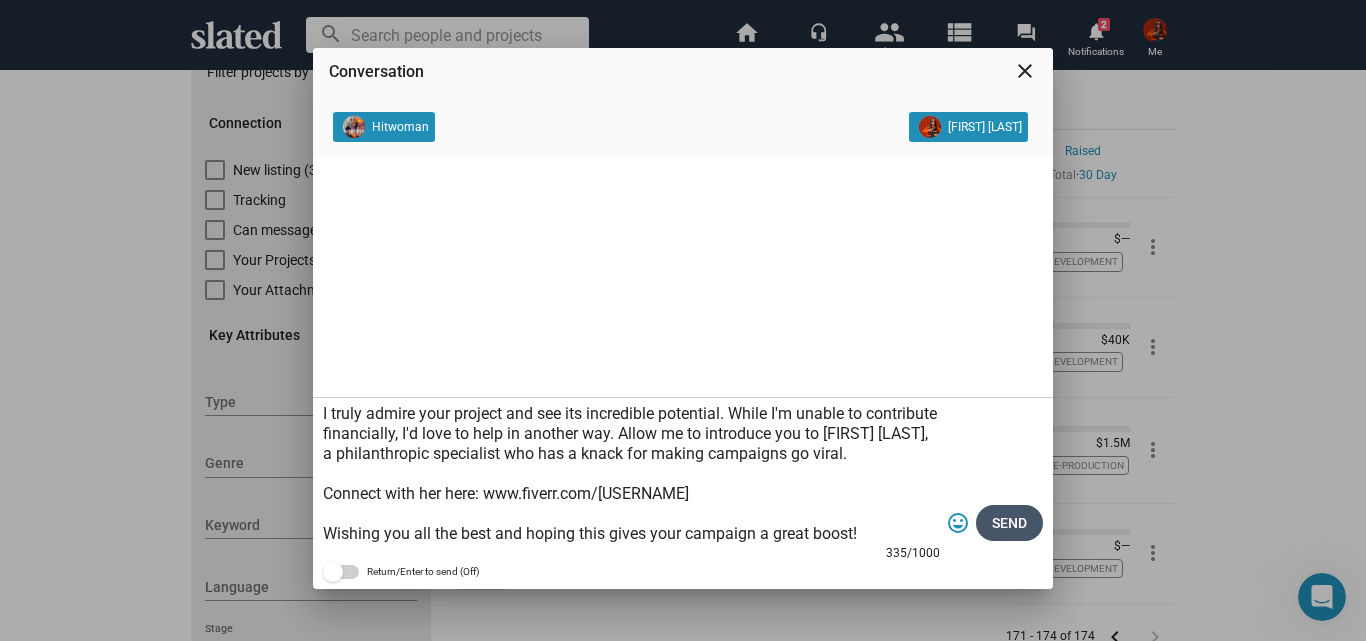 click on "Send" 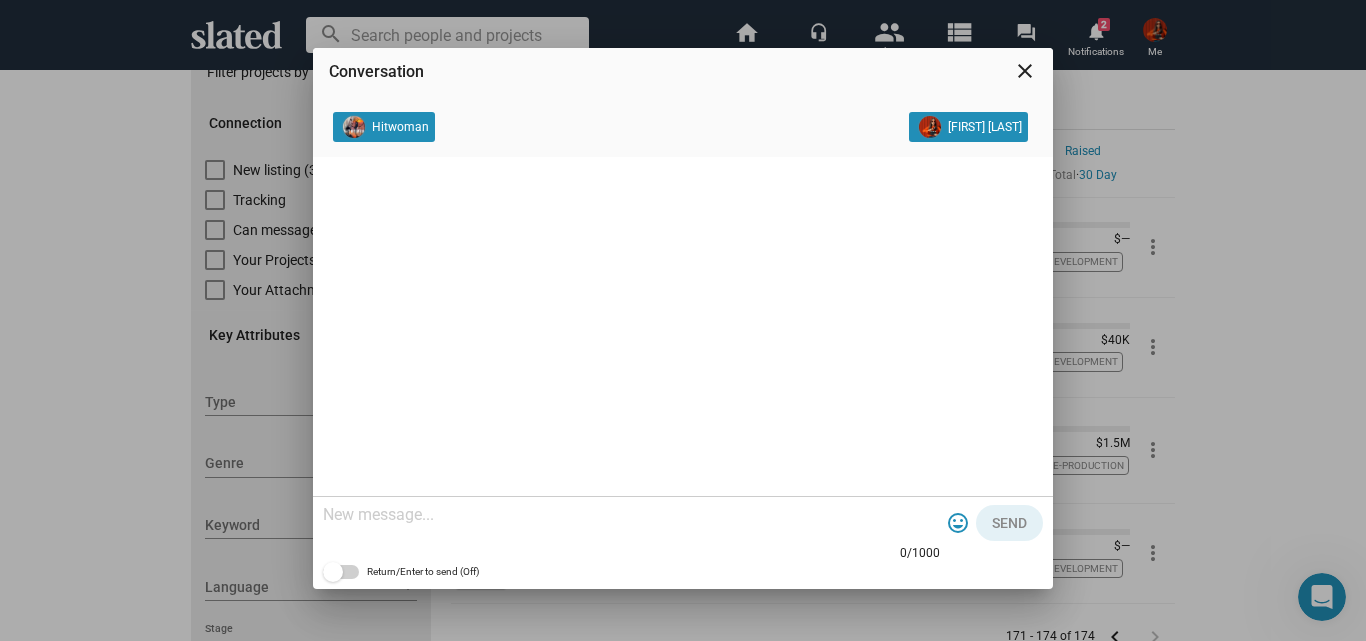 scroll, scrollTop: 0, scrollLeft: 0, axis: both 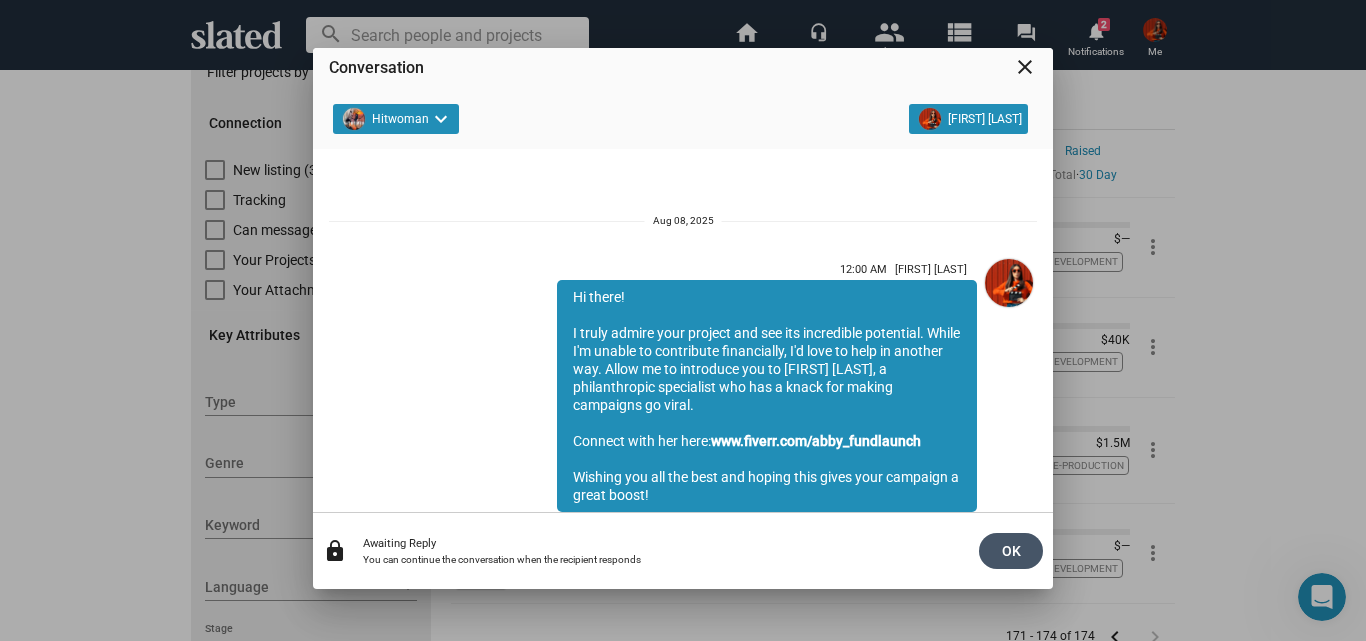 click on "OK" 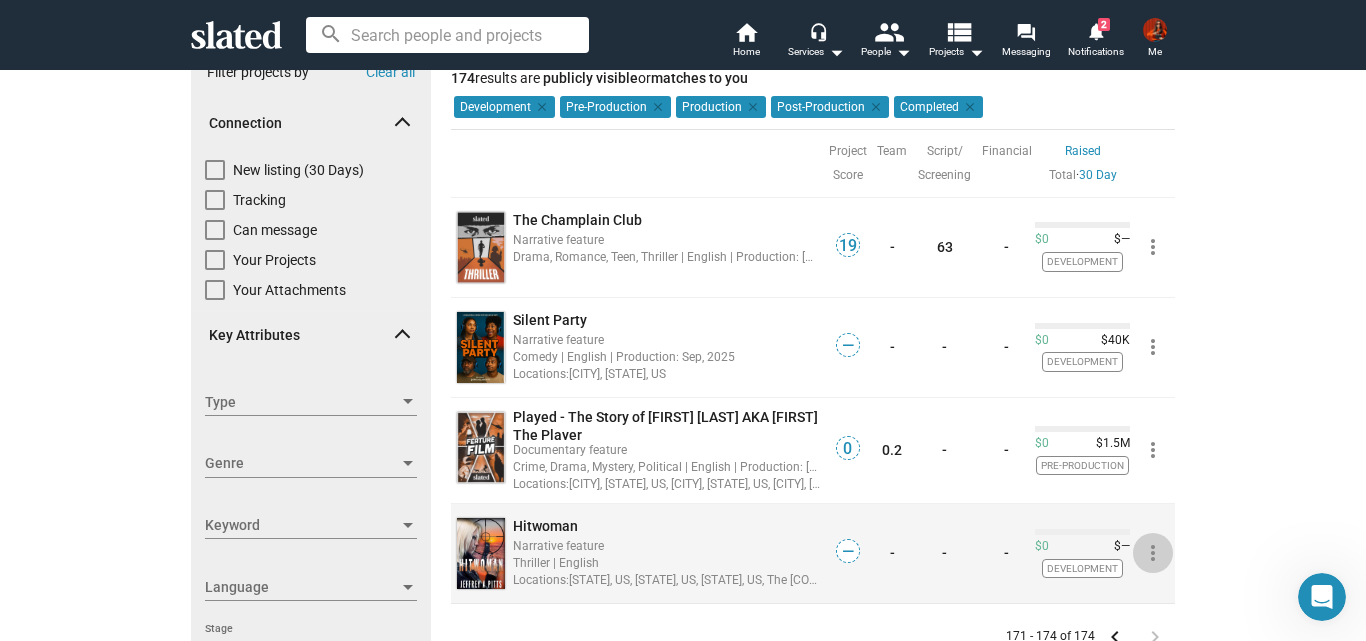 click on "more_vert" 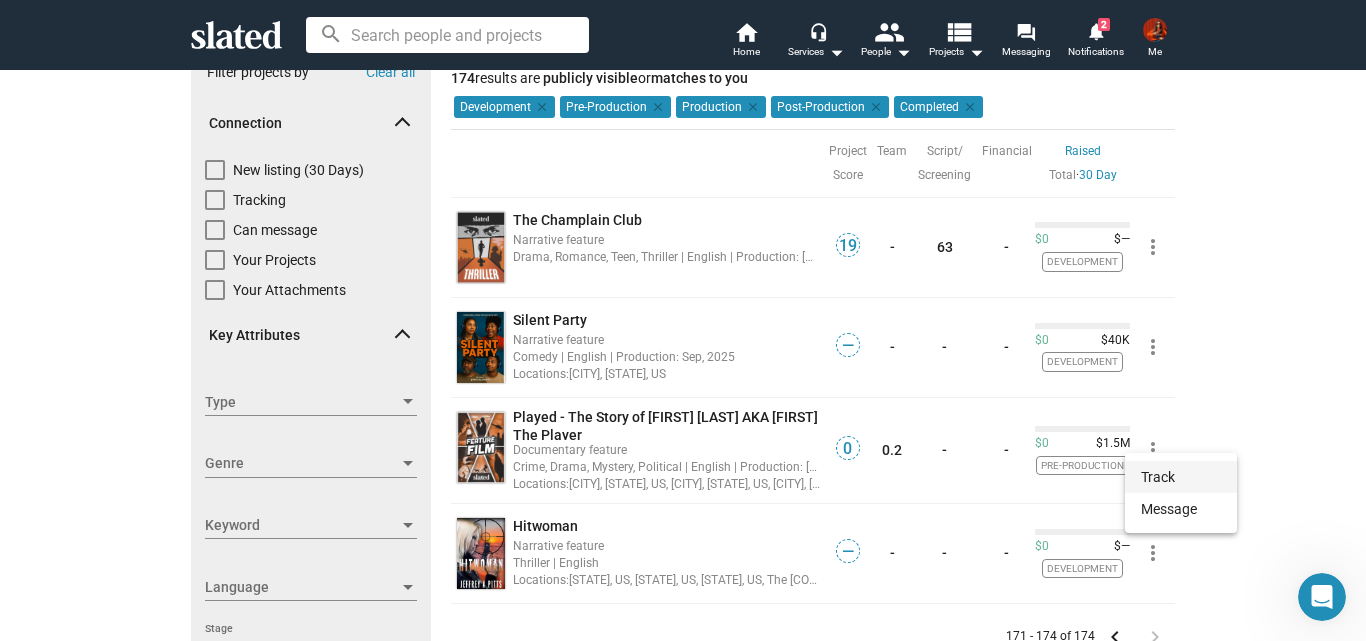 click on "Track" at bounding box center [1181, 477] 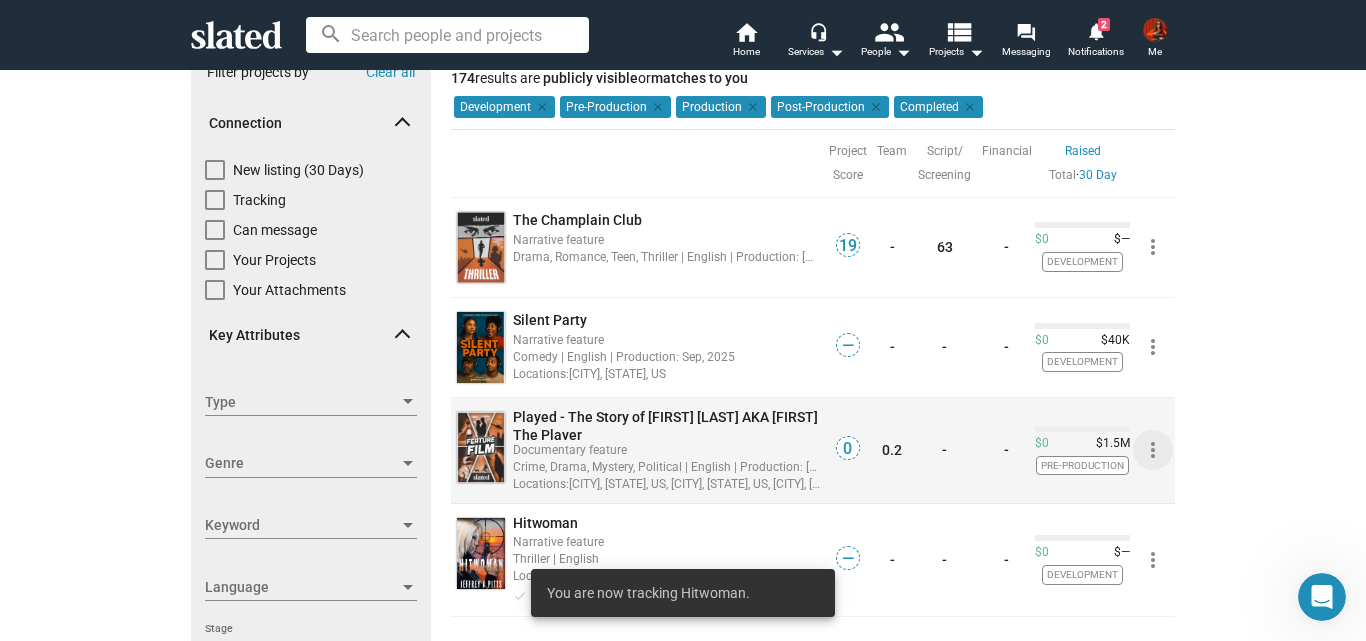 click on "more_vert" 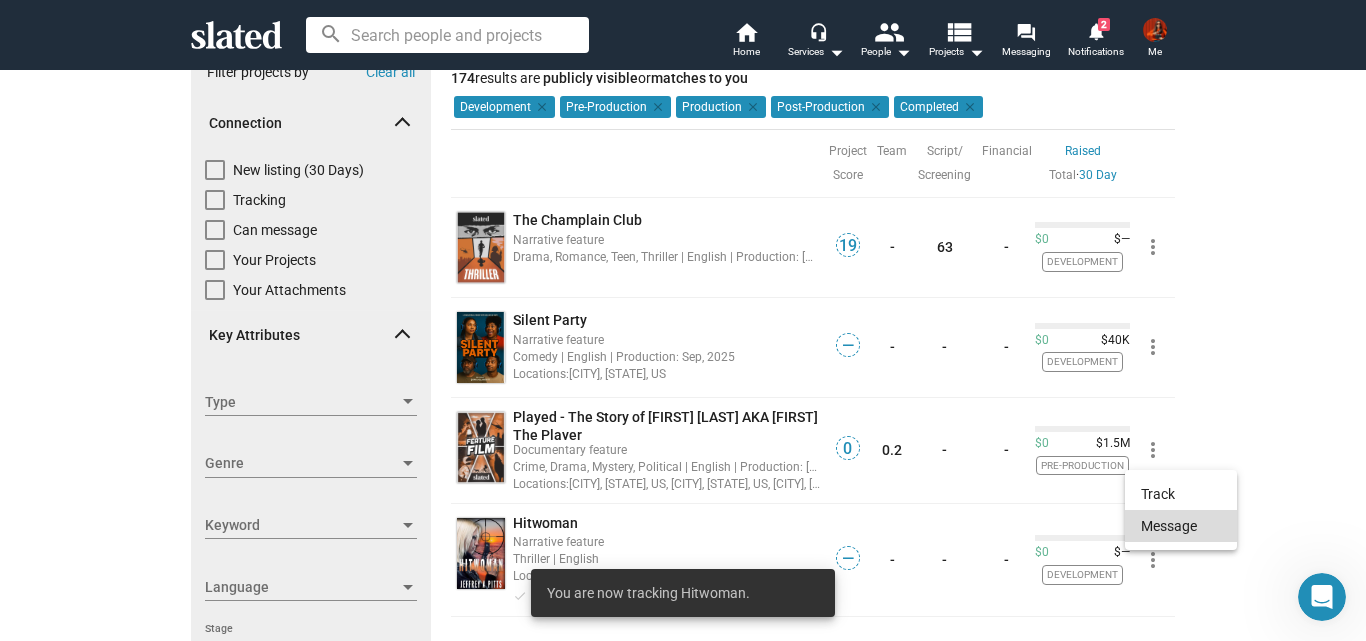 click on "Message" 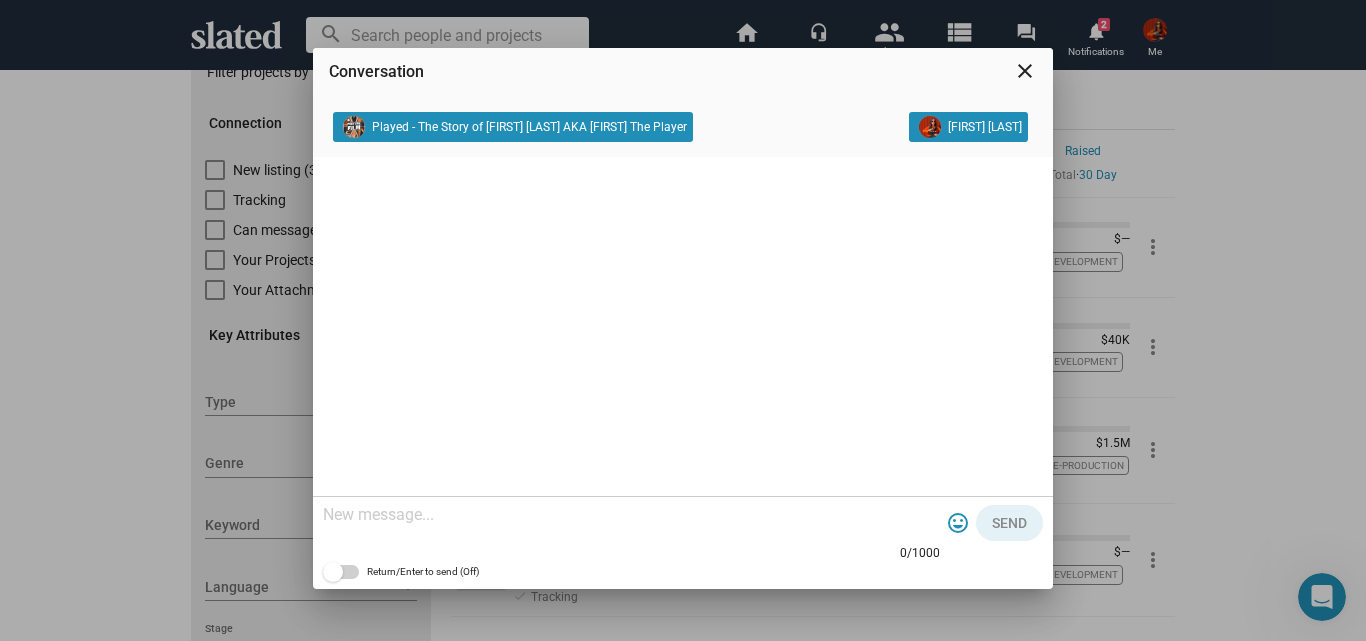 click 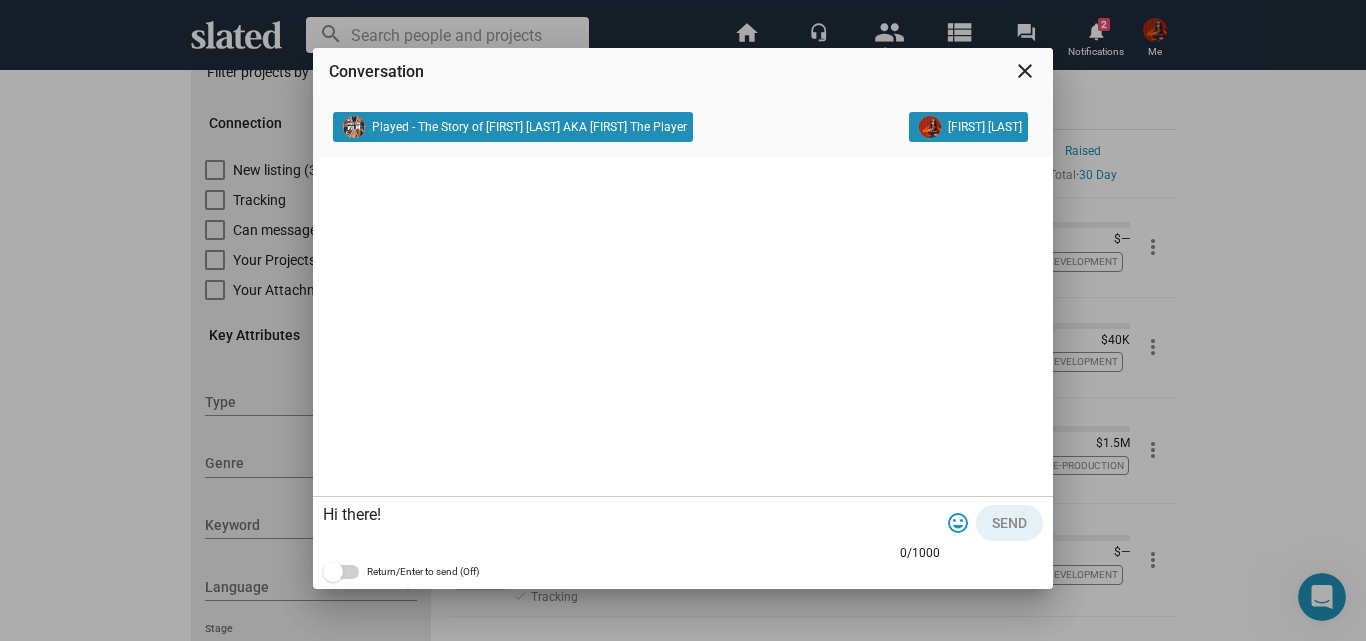 scroll, scrollTop: 59, scrollLeft: 0, axis: vertical 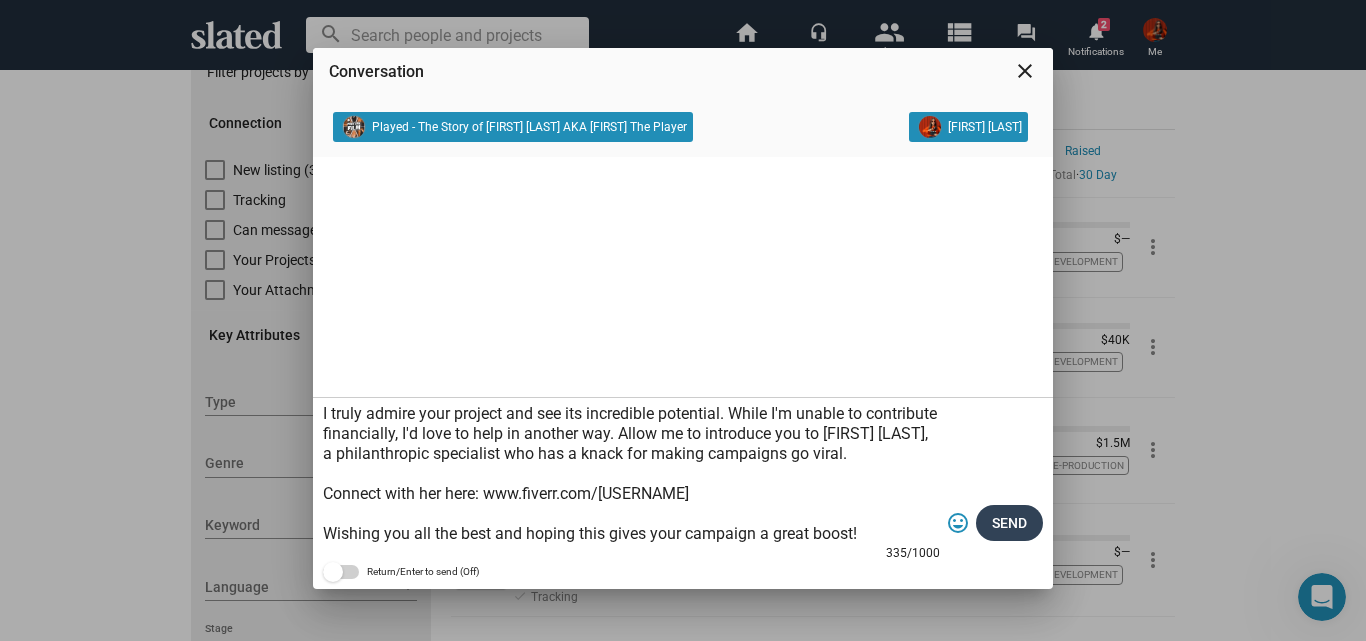 type on "Hi there!
I truly admire your project and see its incredible potential. While I'm unable to contribute financially, I'd love to help in another way. Allow me to introduce you to [FIRST] [LAST], a philanthropic specialist who has a knack for making campaigns go viral.
Connect with her here: www.fiverr.com/[USERNAME]
Wishing you all the best and hoping this gives your campaign a great boost!" 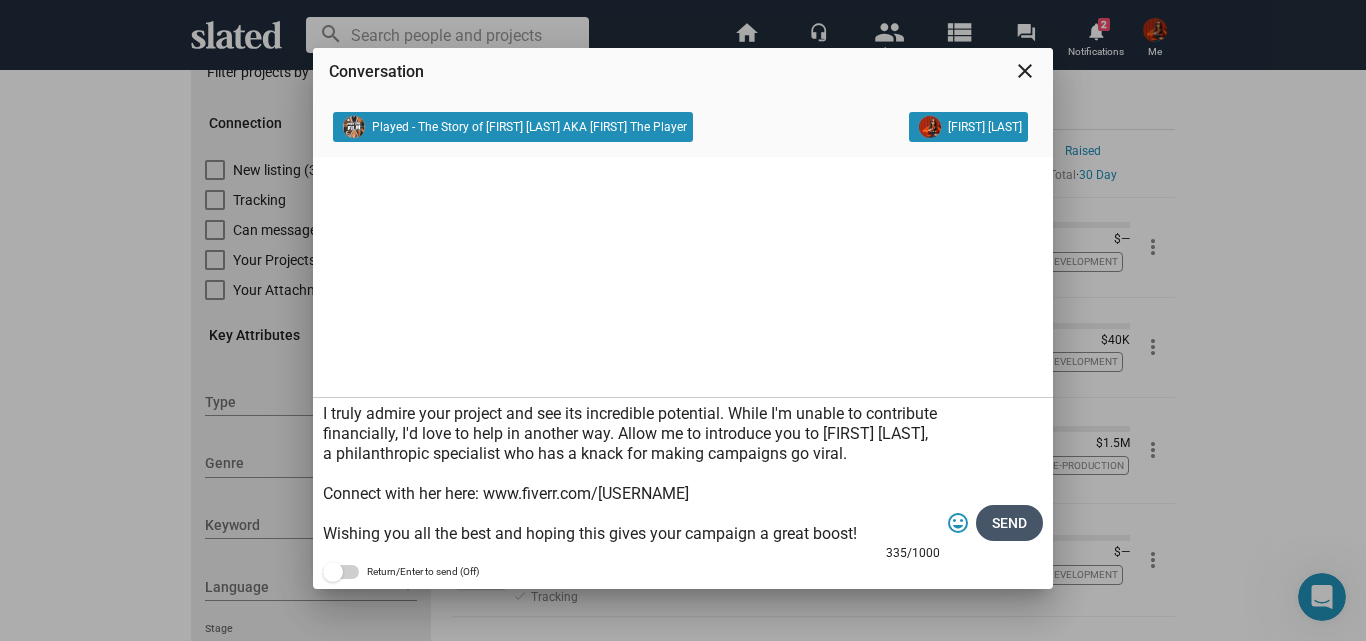 click on "Send" 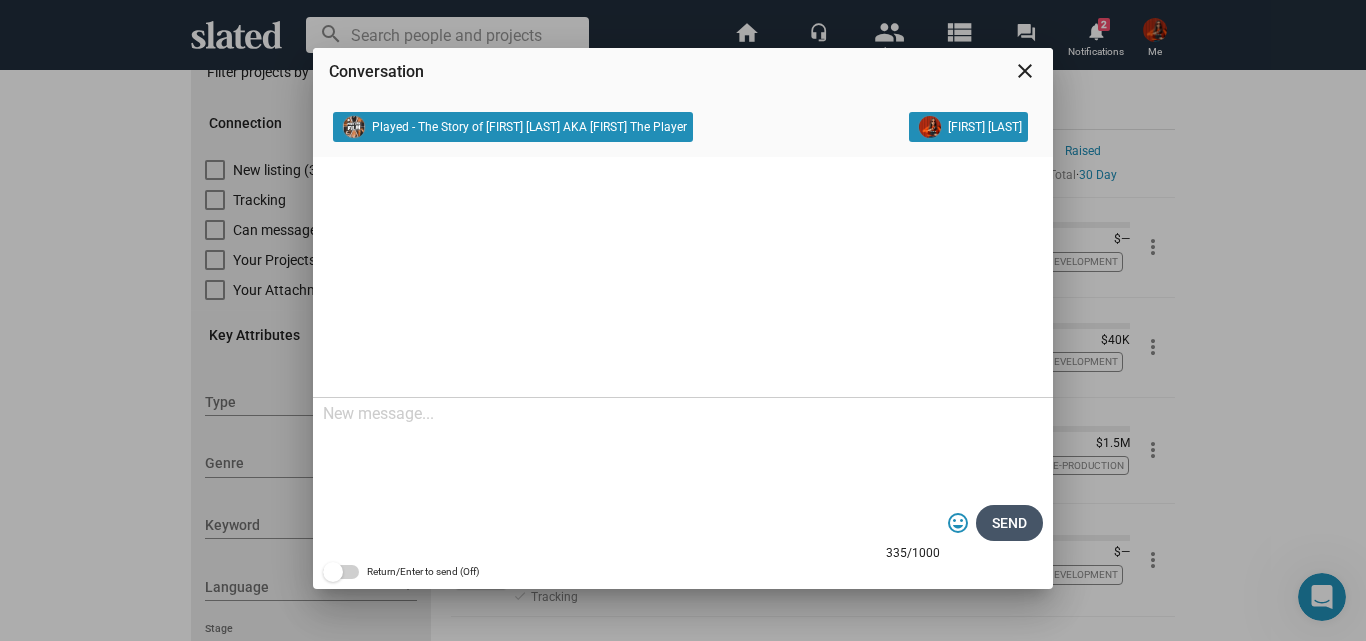 scroll, scrollTop: 0, scrollLeft: 0, axis: both 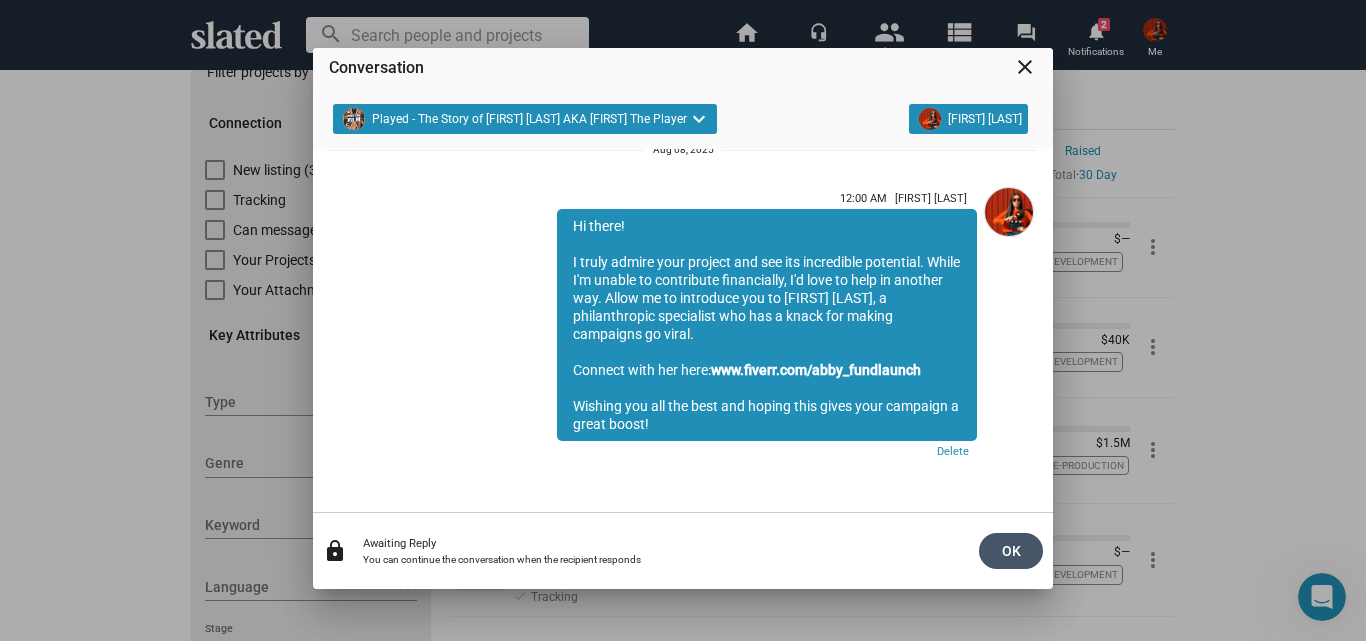 click on "OK" 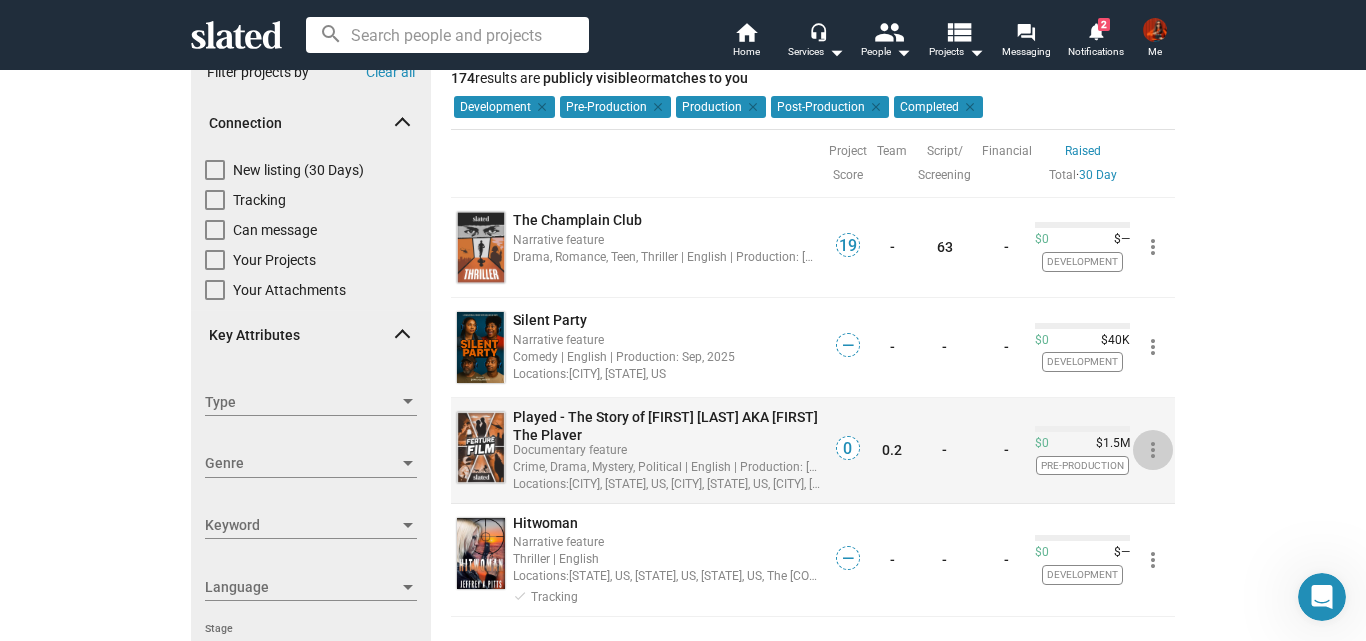 click on "more_vert" 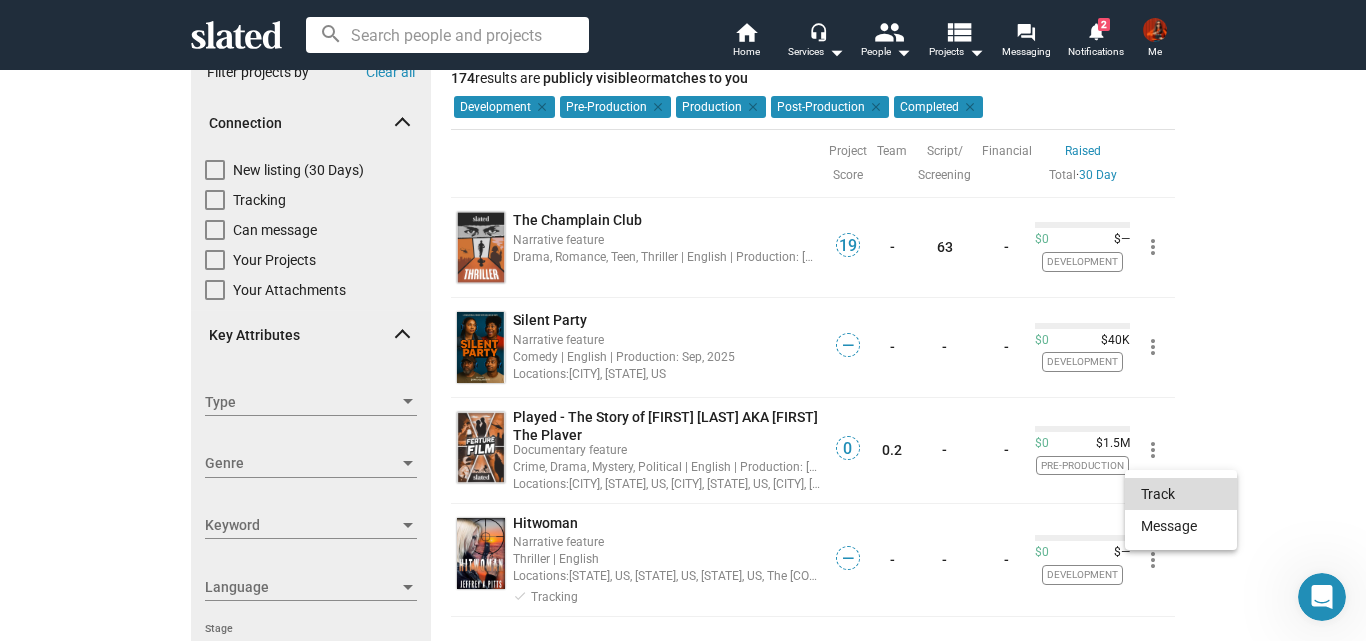 click on "Track" at bounding box center [1181, 494] 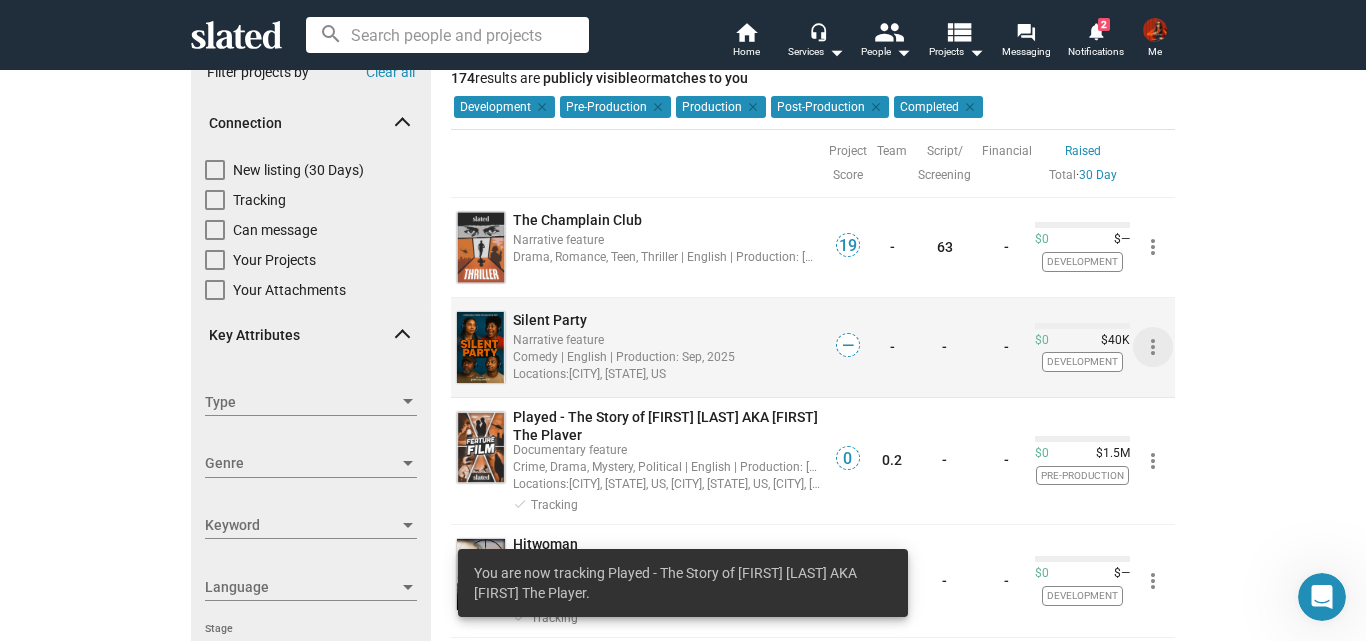 click on "more_vert" 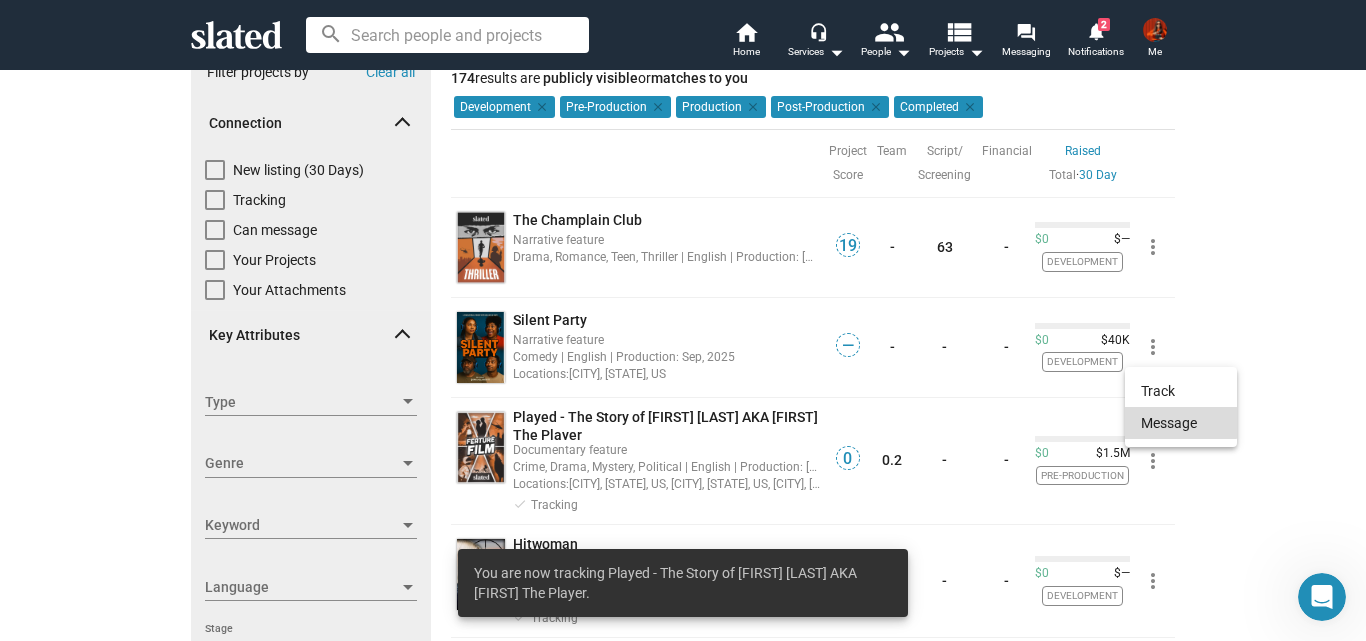 click on "Message" 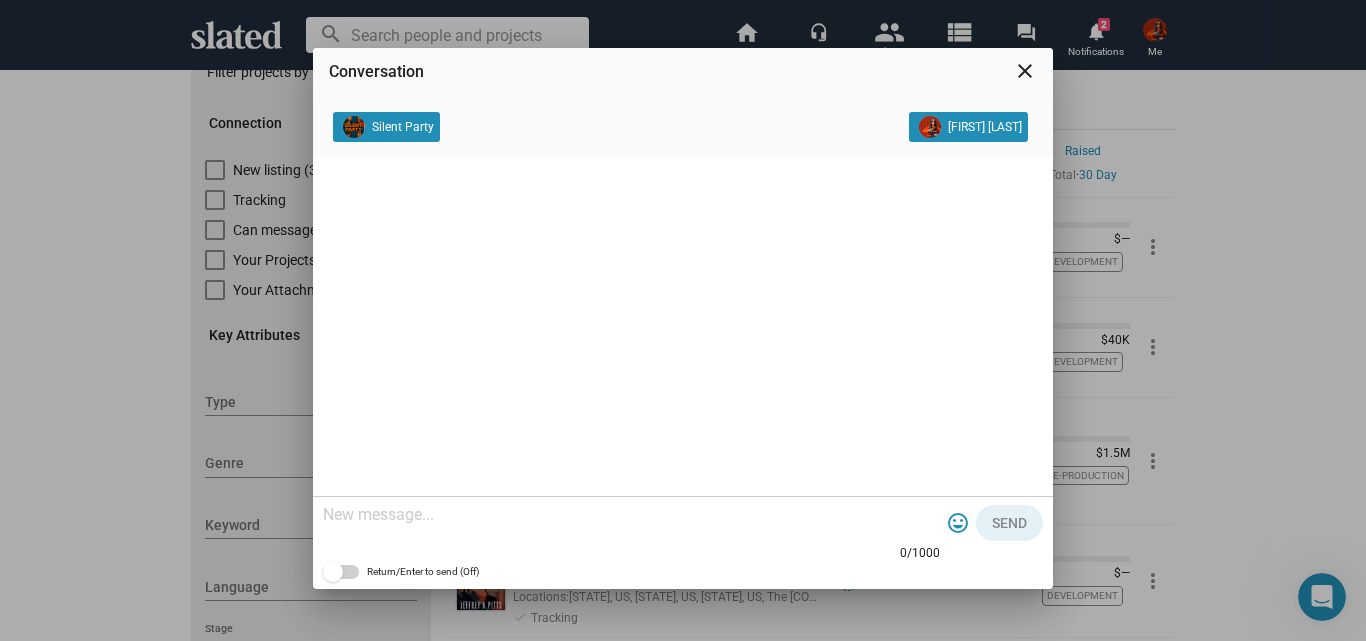 click at bounding box center [631, 515] 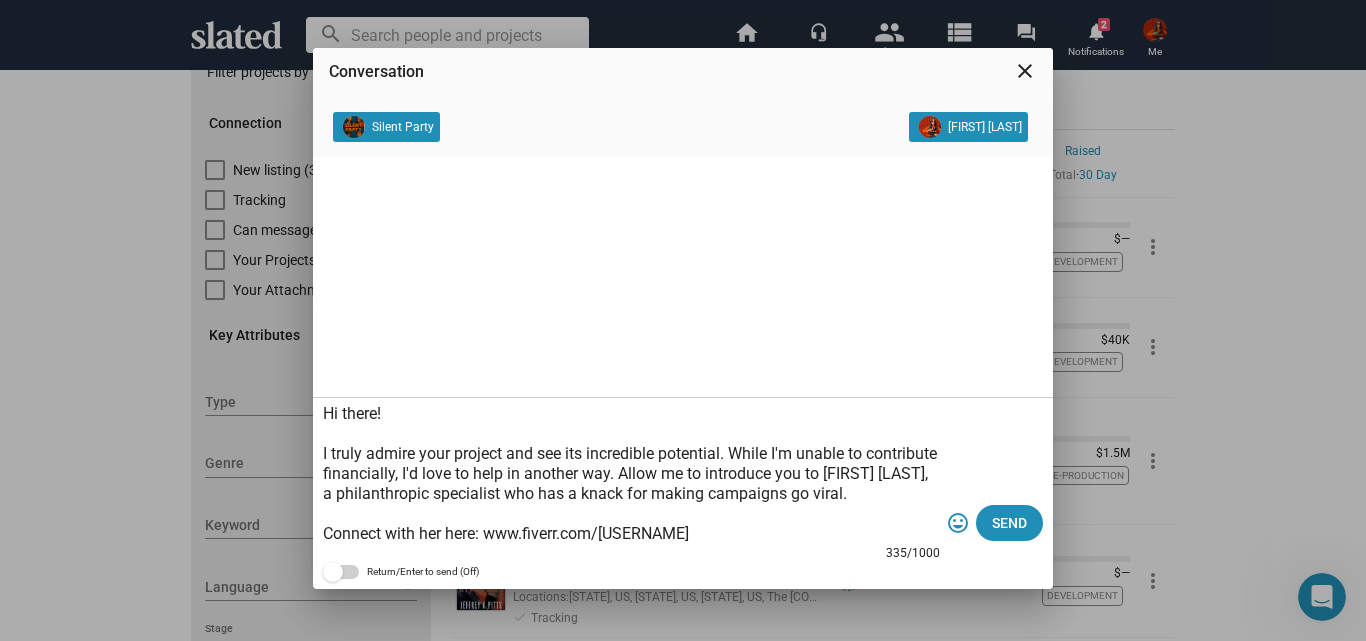 scroll, scrollTop: 59, scrollLeft: 0, axis: vertical 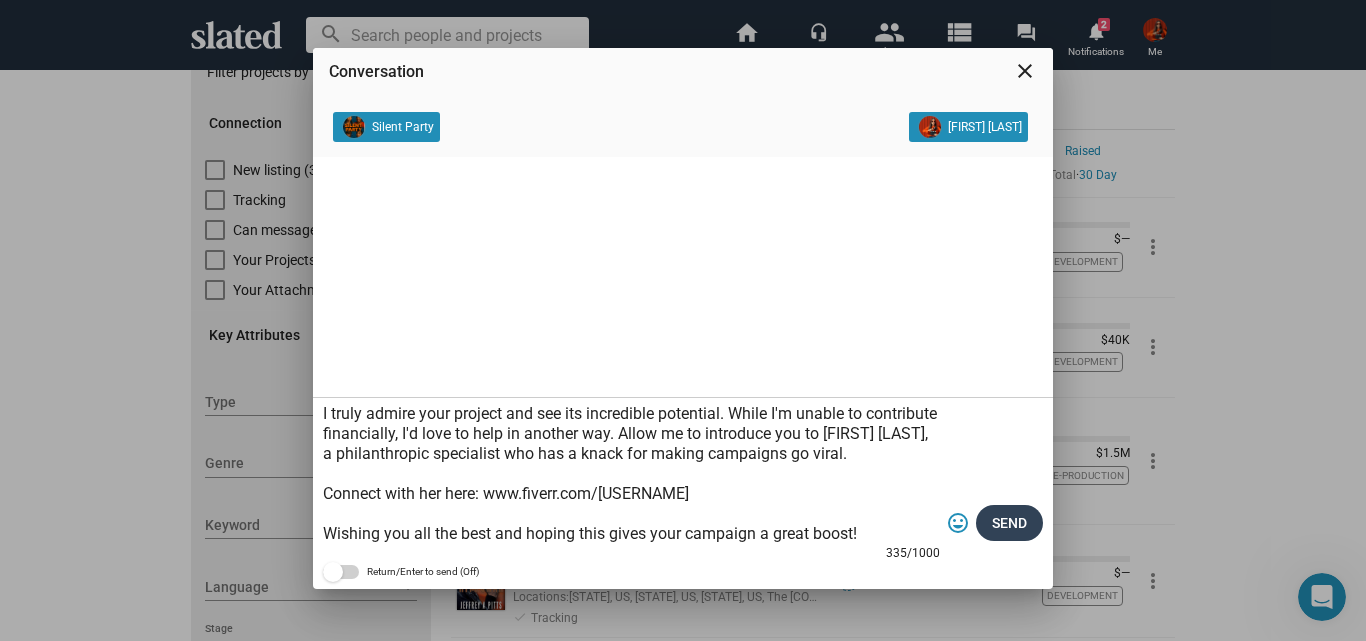 type on "Hi there!
I truly admire your project and see its incredible potential. While I'm unable to contribute financially, I'd love to help in another way. Allow me to introduce you to [FIRST] [LAST], a philanthropic specialist who has a knack for making campaigns go viral.
Connect with her here: www.fiverr.com/[USERNAME]
Wishing you all the best and hoping this gives your campaign a great boost!" 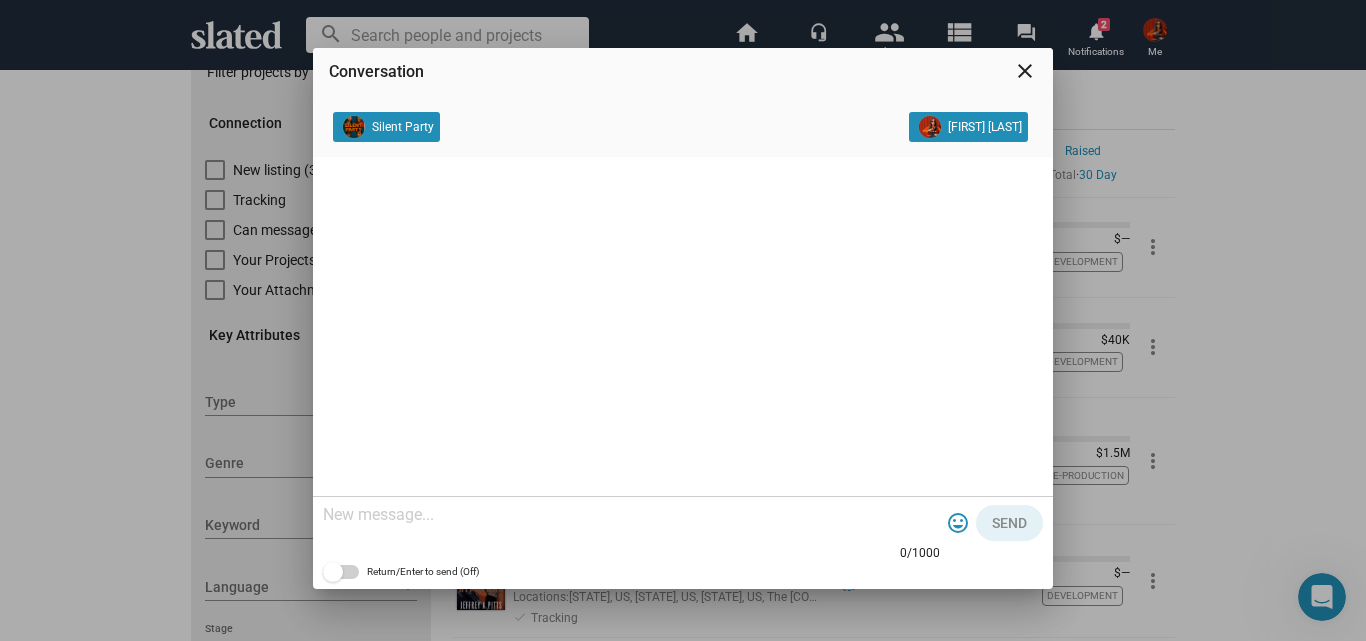 scroll, scrollTop: 0, scrollLeft: 0, axis: both 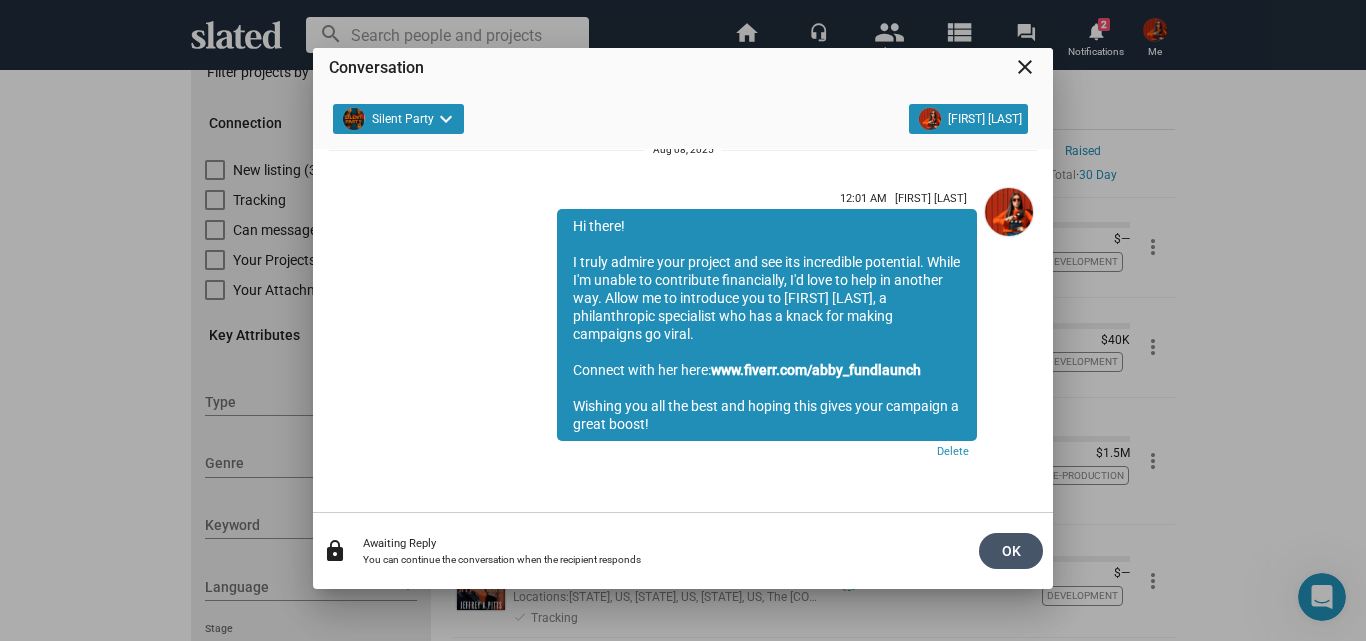click on "OK" 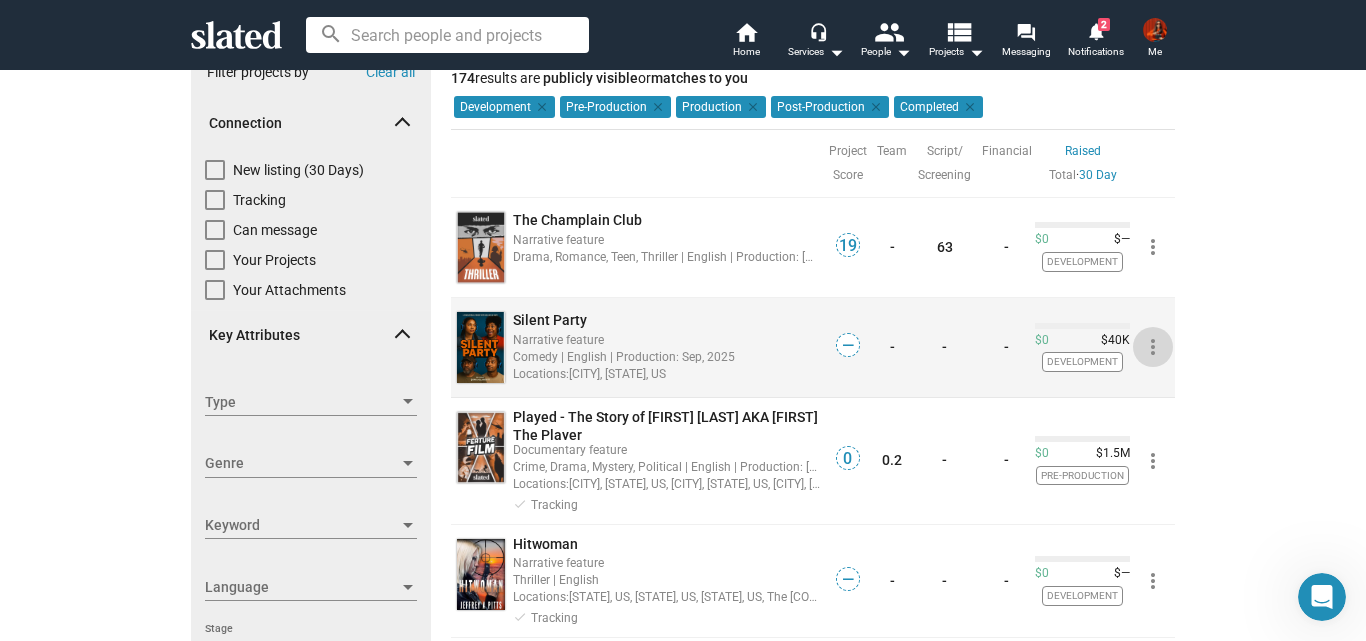 click on "more_vert" 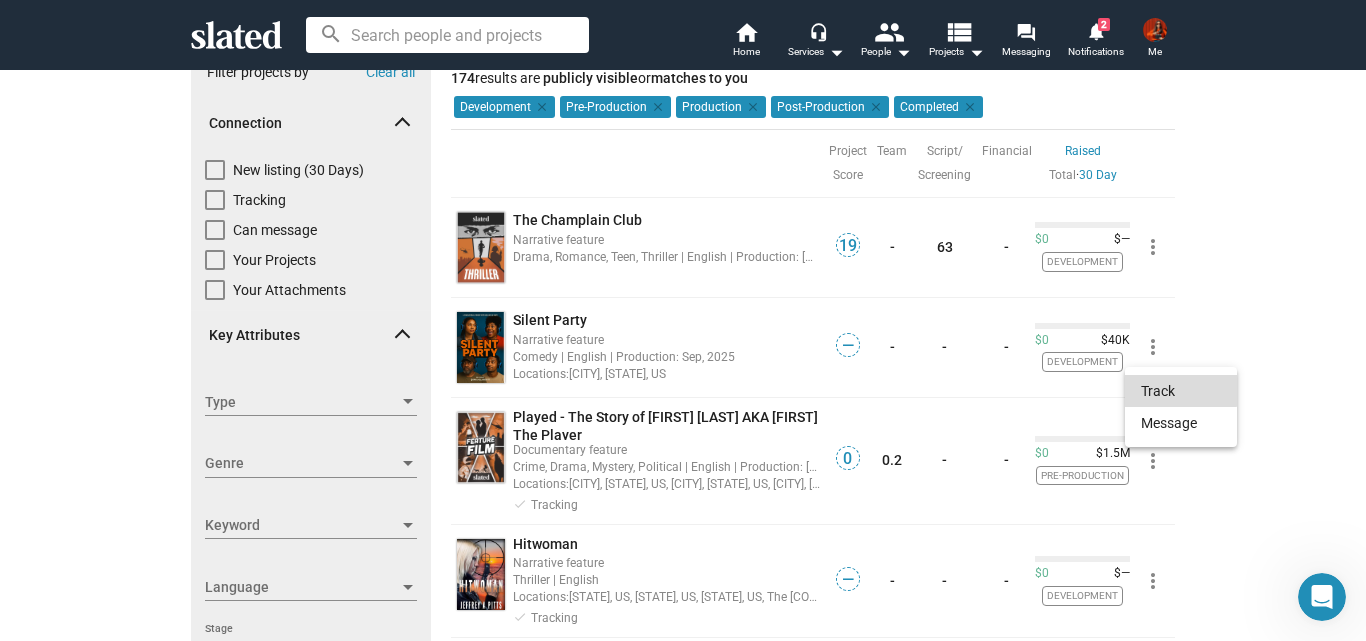 click on "Track" at bounding box center [1181, 391] 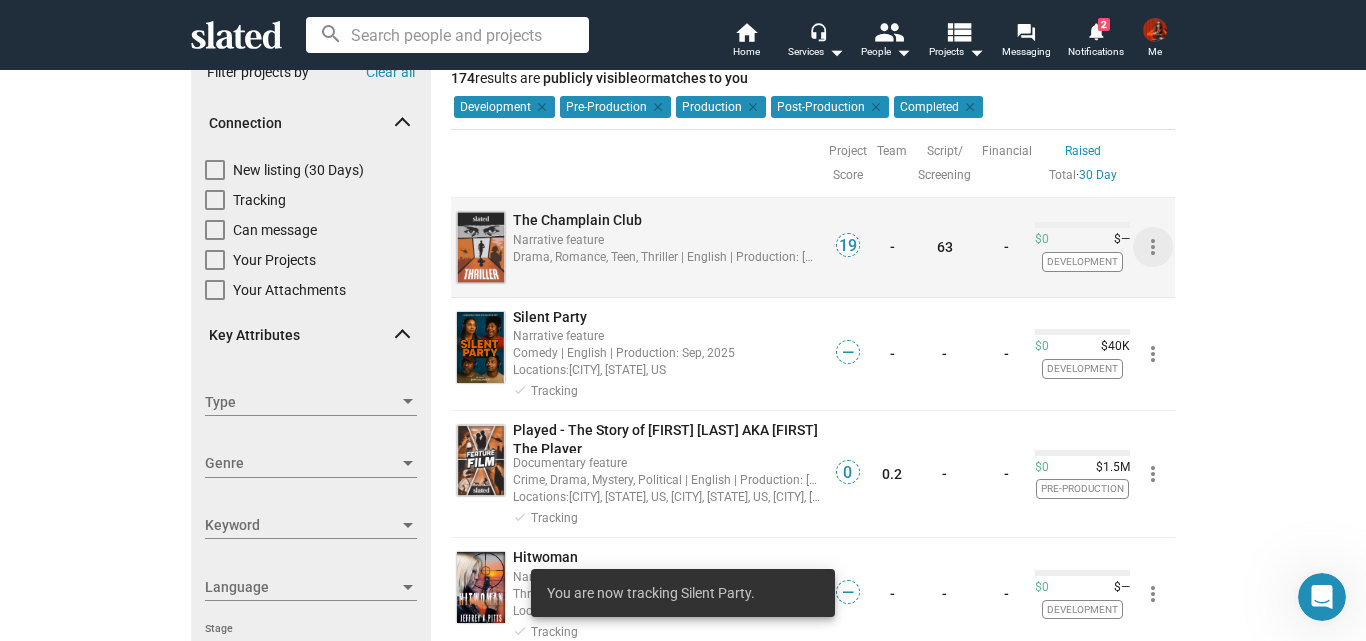click on "more_vert" 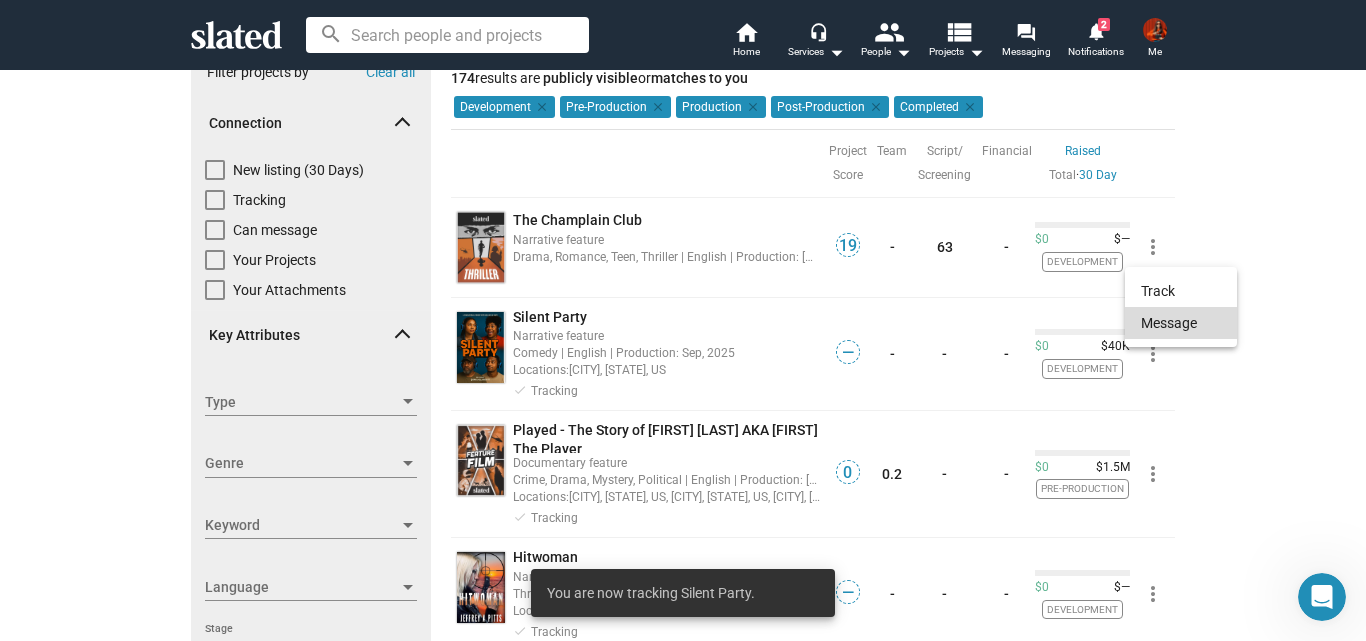 click on "Message" 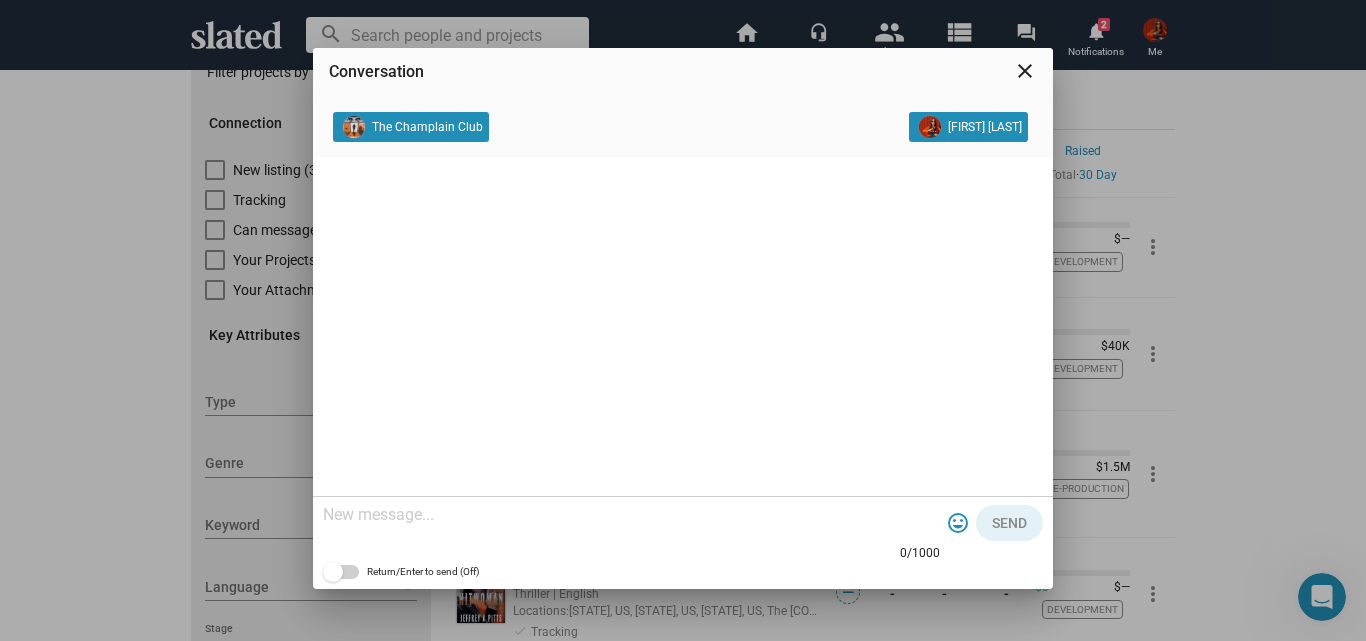click at bounding box center (631, 515) 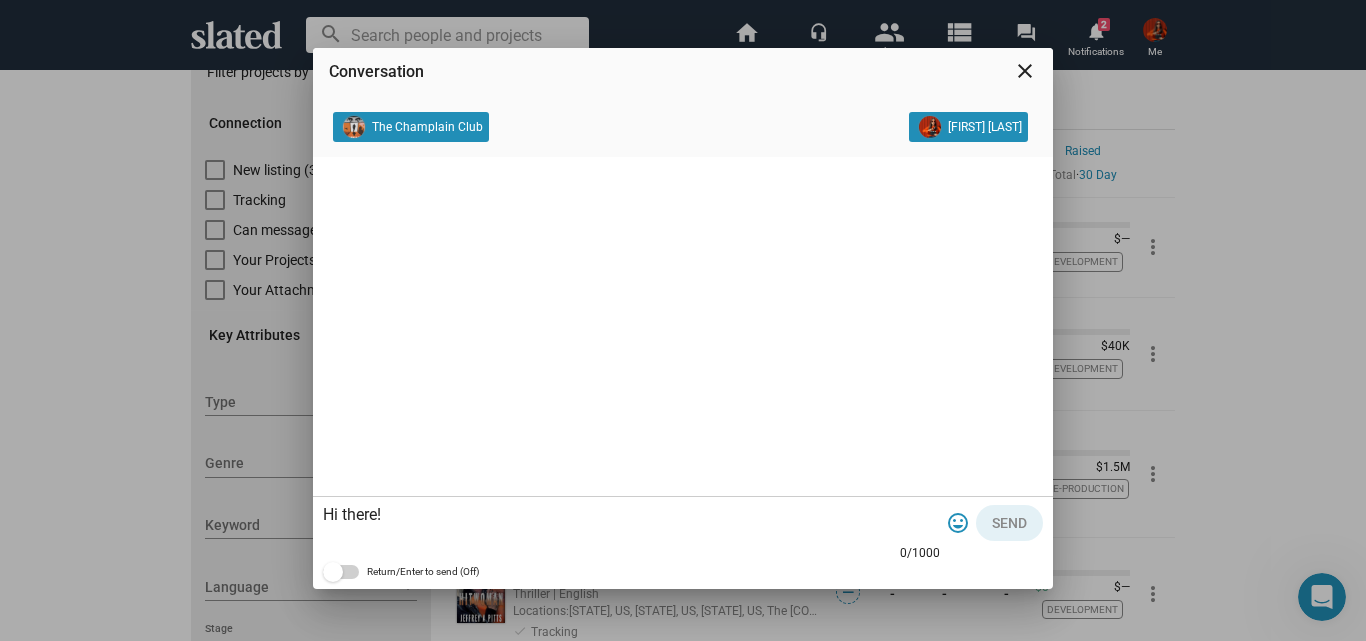 scroll, scrollTop: 59, scrollLeft: 0, axis: vertical 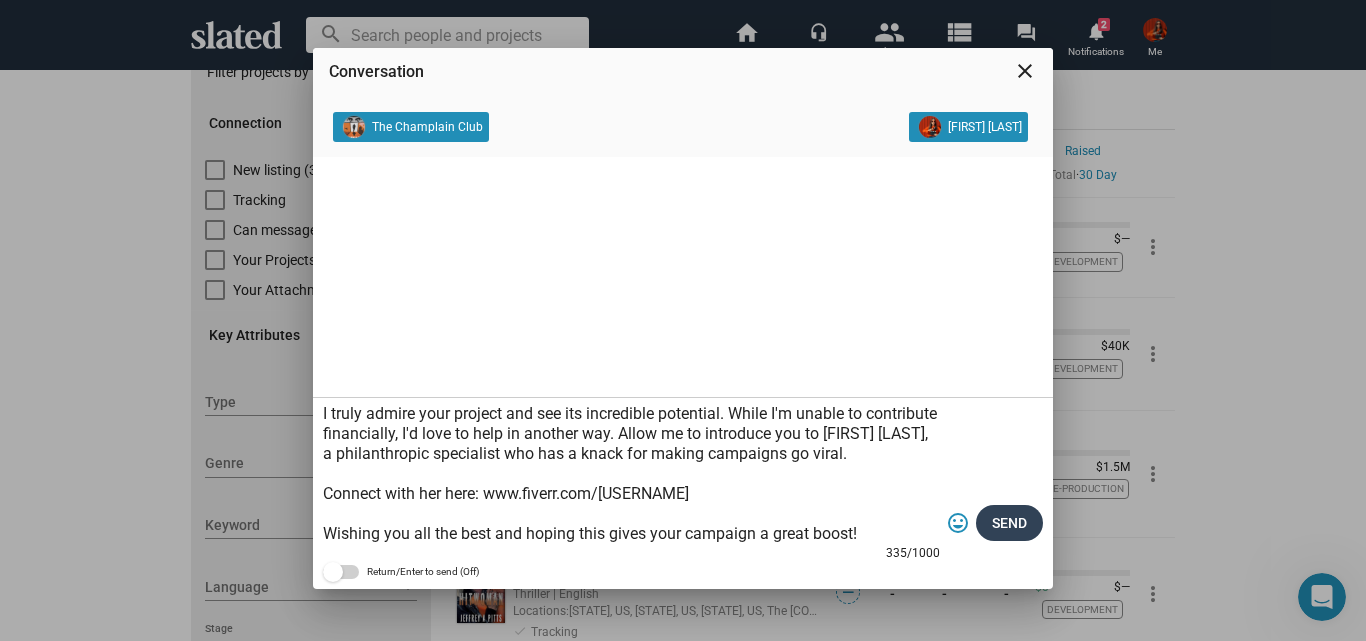 type on "Hi there!
I truly admire your project and see its incredible potential. While I'm unable to contribute financially, I'd love to help in another way. Allow me to introduce you to [FIRST] [LAST], a philanthropic specialist who has a knack for making campaigns go viral.
Connect with her here: www.fiverr.com/[USERNAME]
Wishing you all the best and hoping this gives your campaign a great boost!" 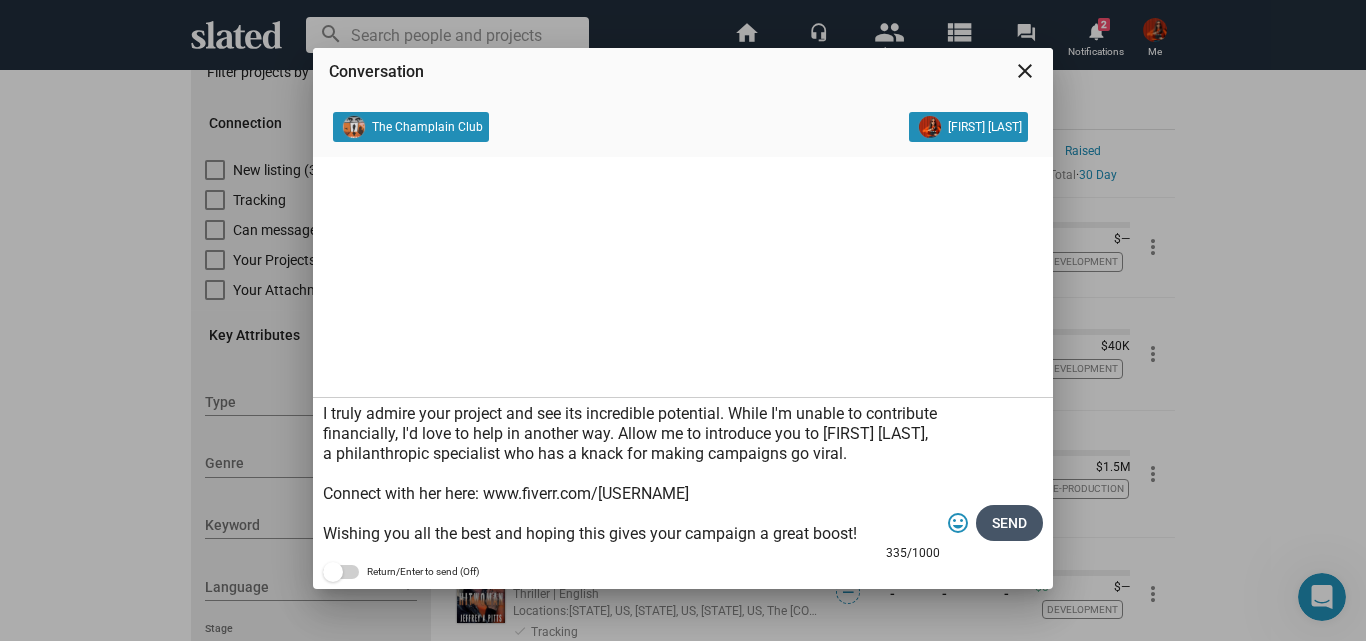 click on "Send" 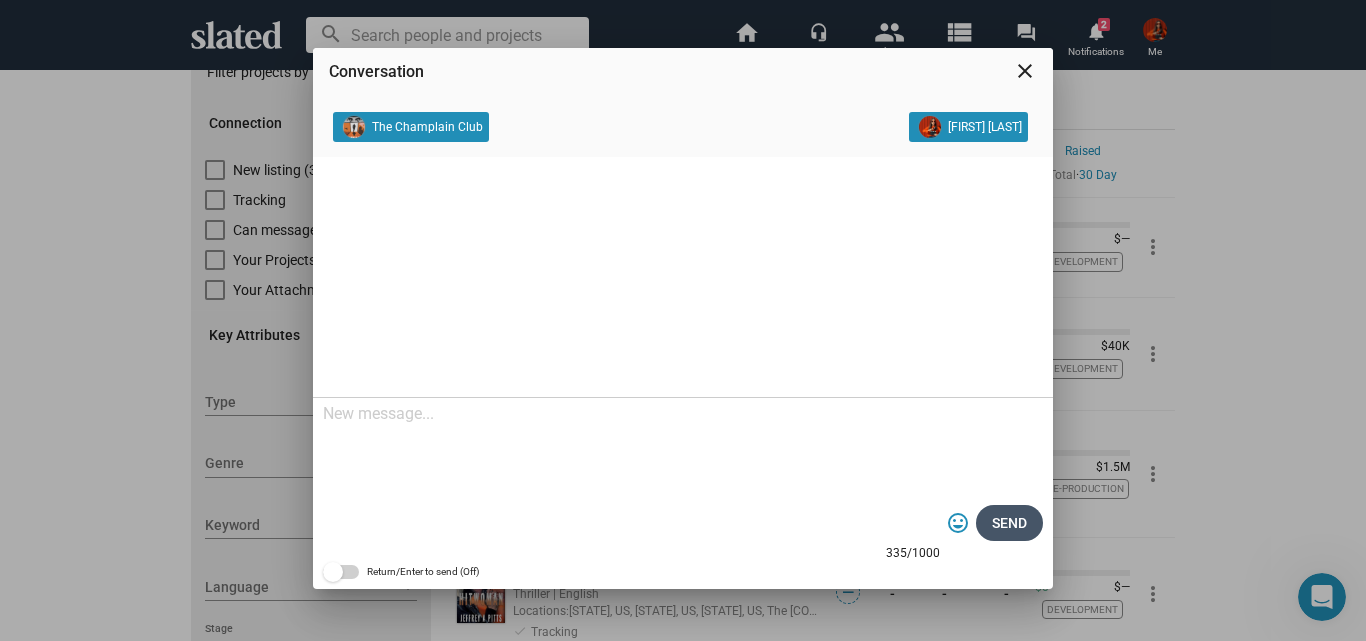 scroll, scrollTop: 0, scrollLeft: 0, axis: both 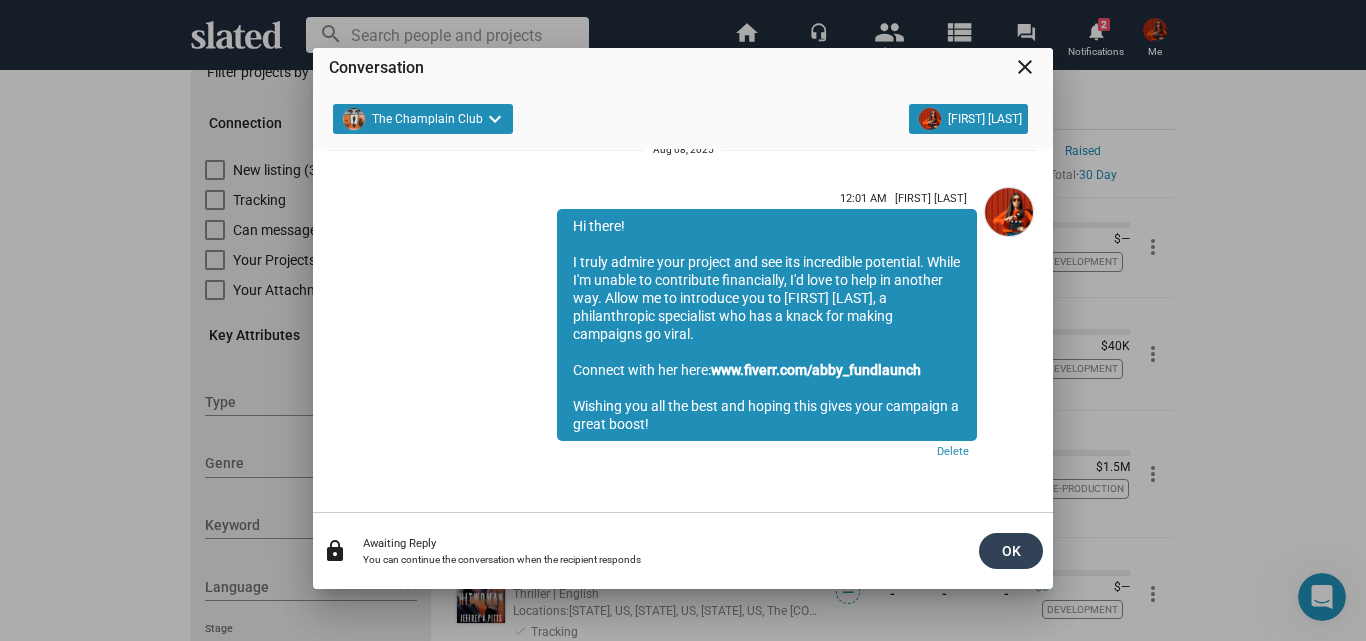 click on "OK" 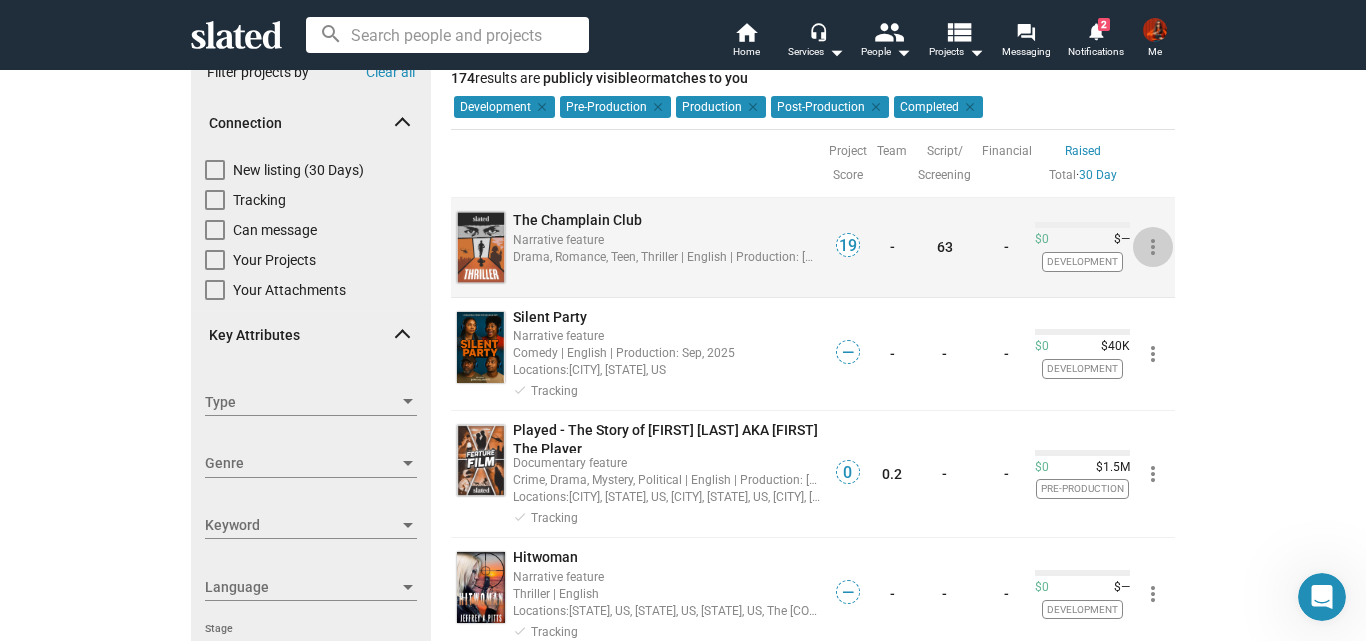 click on "more_vert" 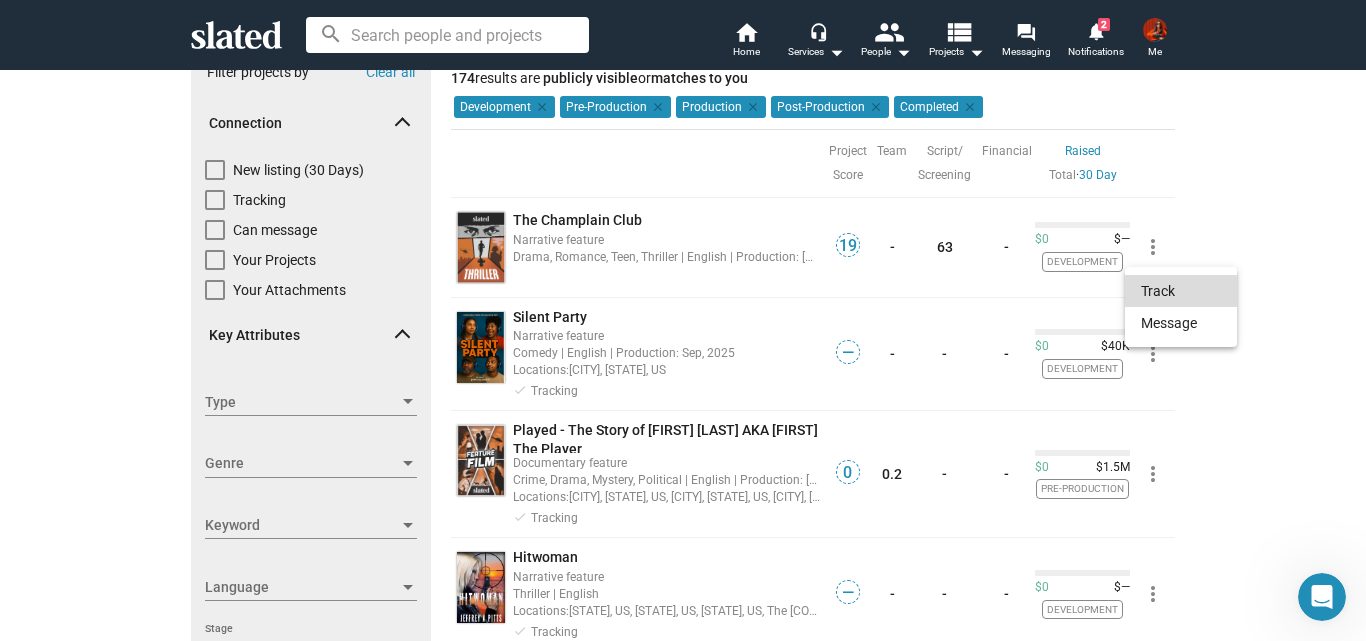 click on "Track" at bounding box center [1181, 291] 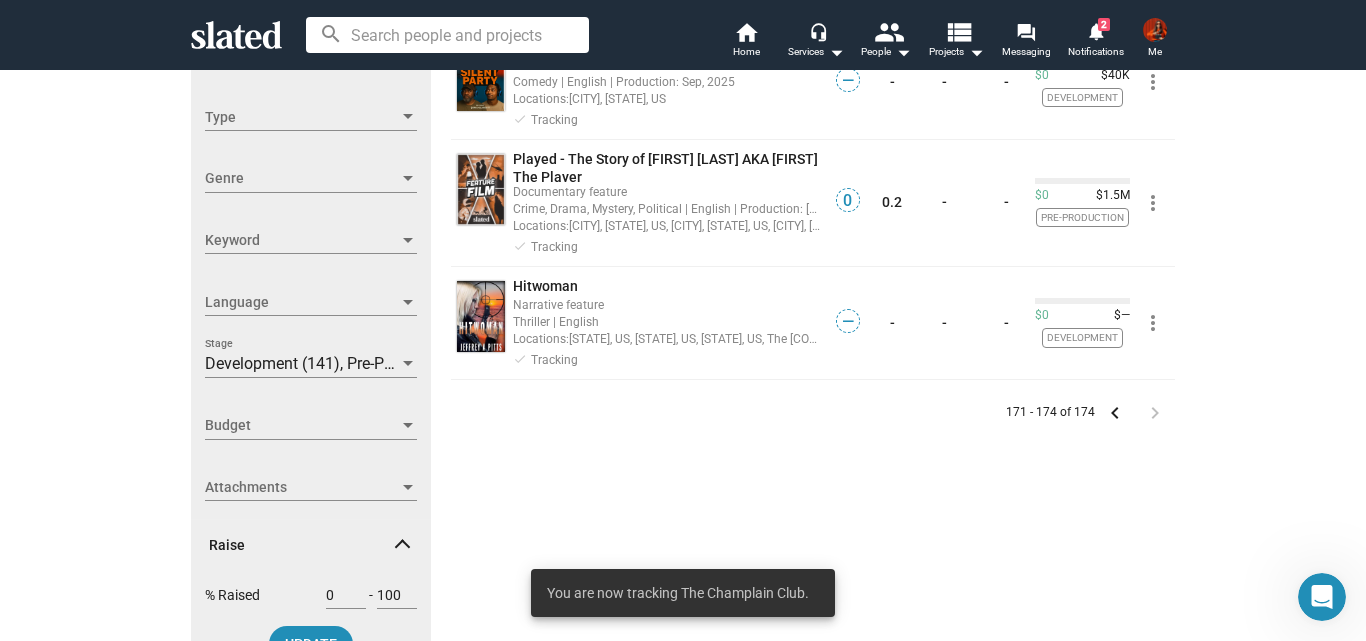 scroll, scrollTop: 405, scrollLeft: 0, axis: vertical 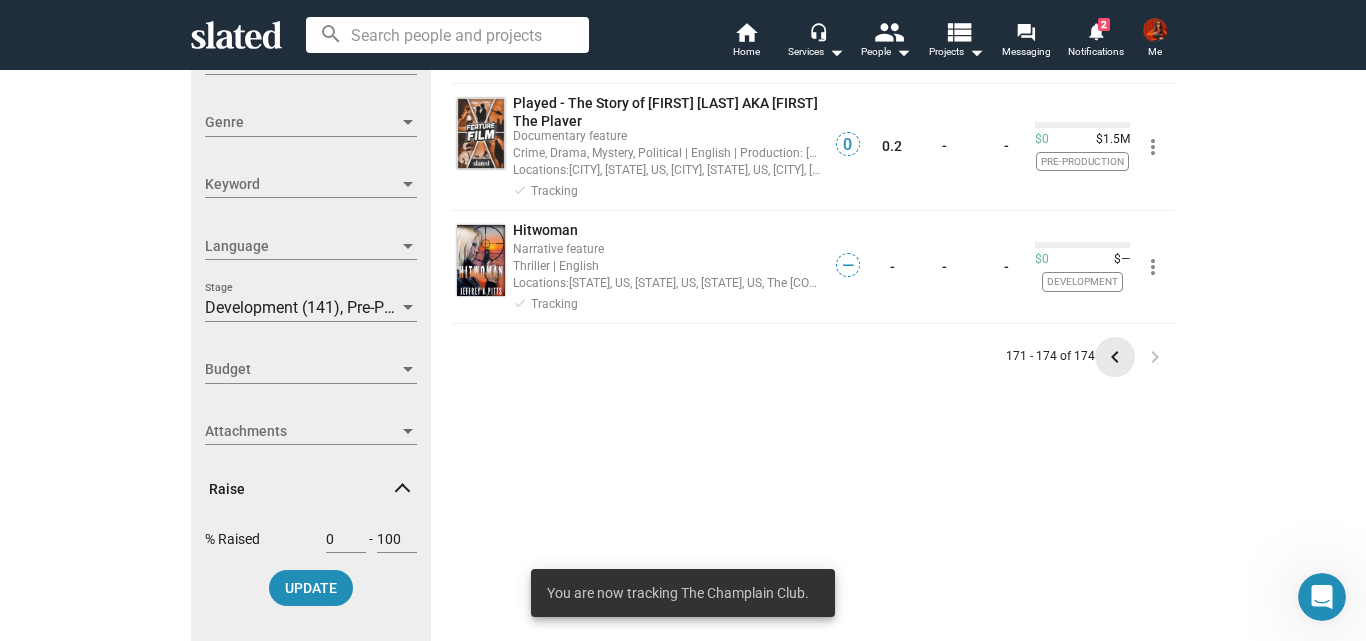 click on "keyboard_arrow_left" 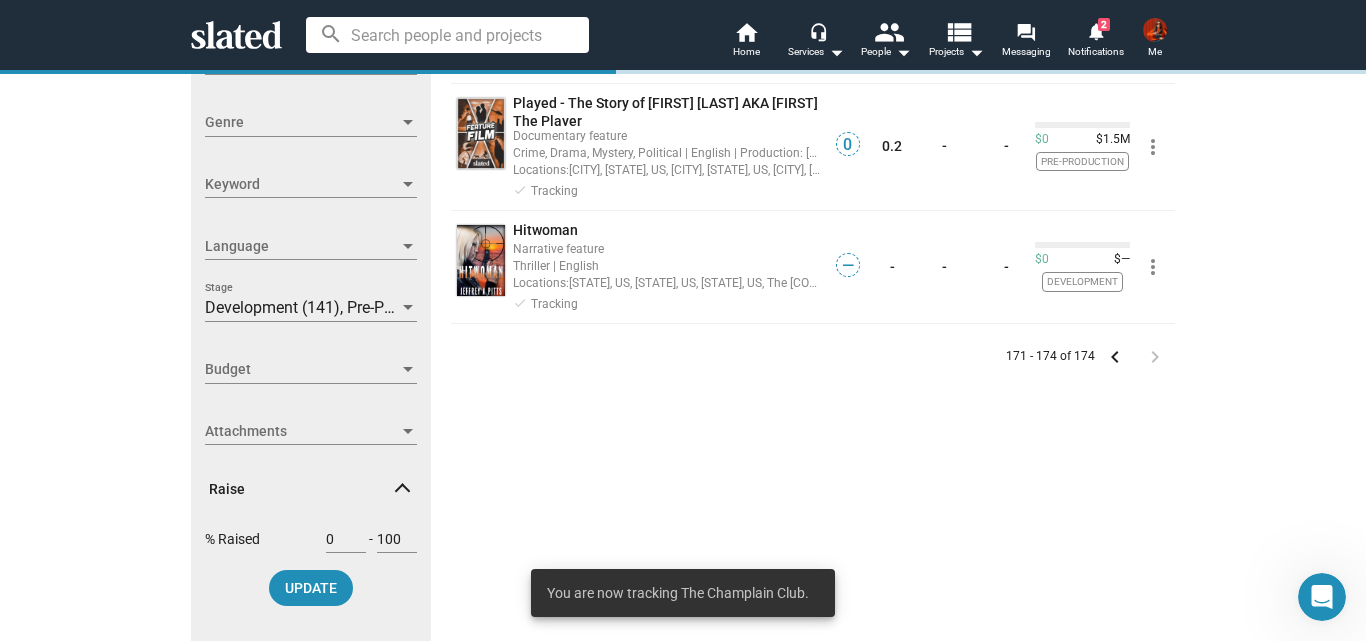 scroll, scrollTop: 0, scrollLeft: 0, axis: both 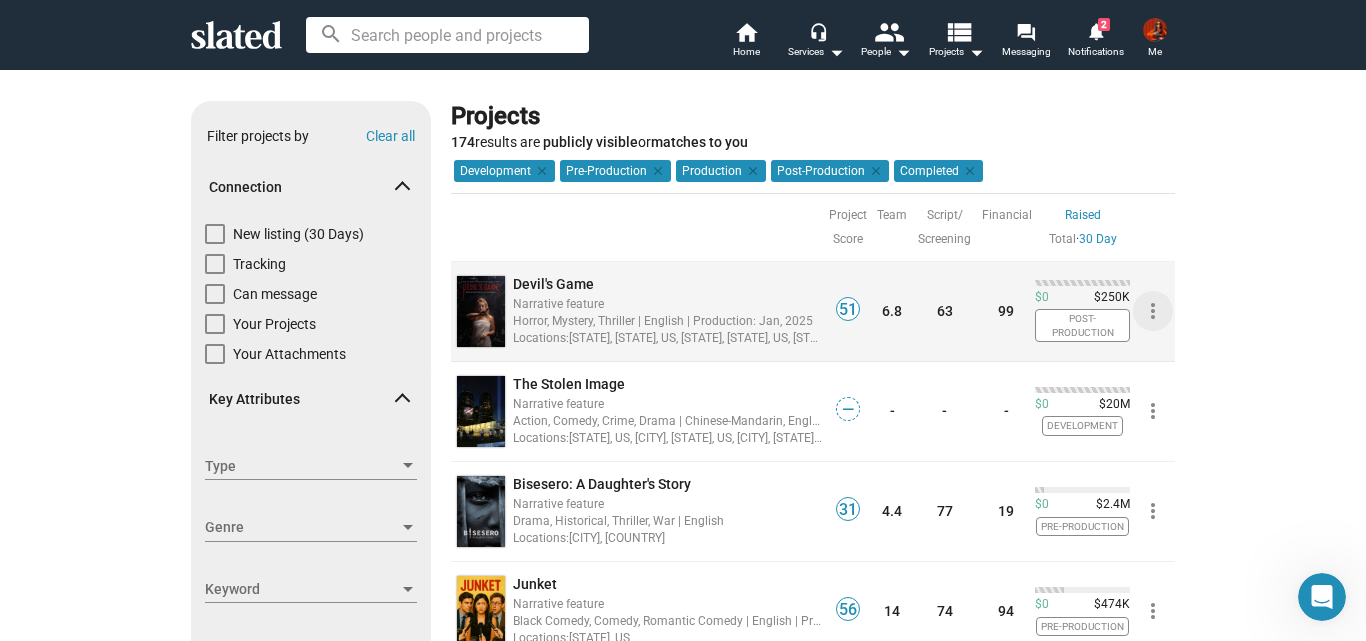 click on "more_vert" 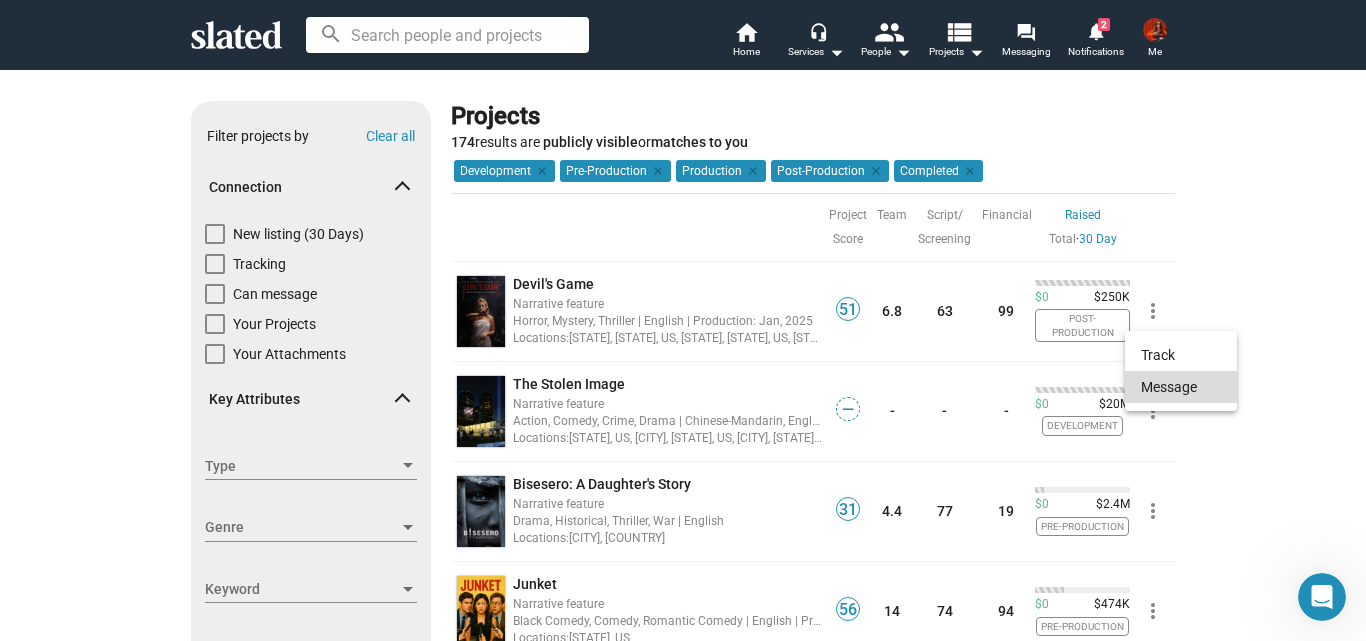 click on "Message" 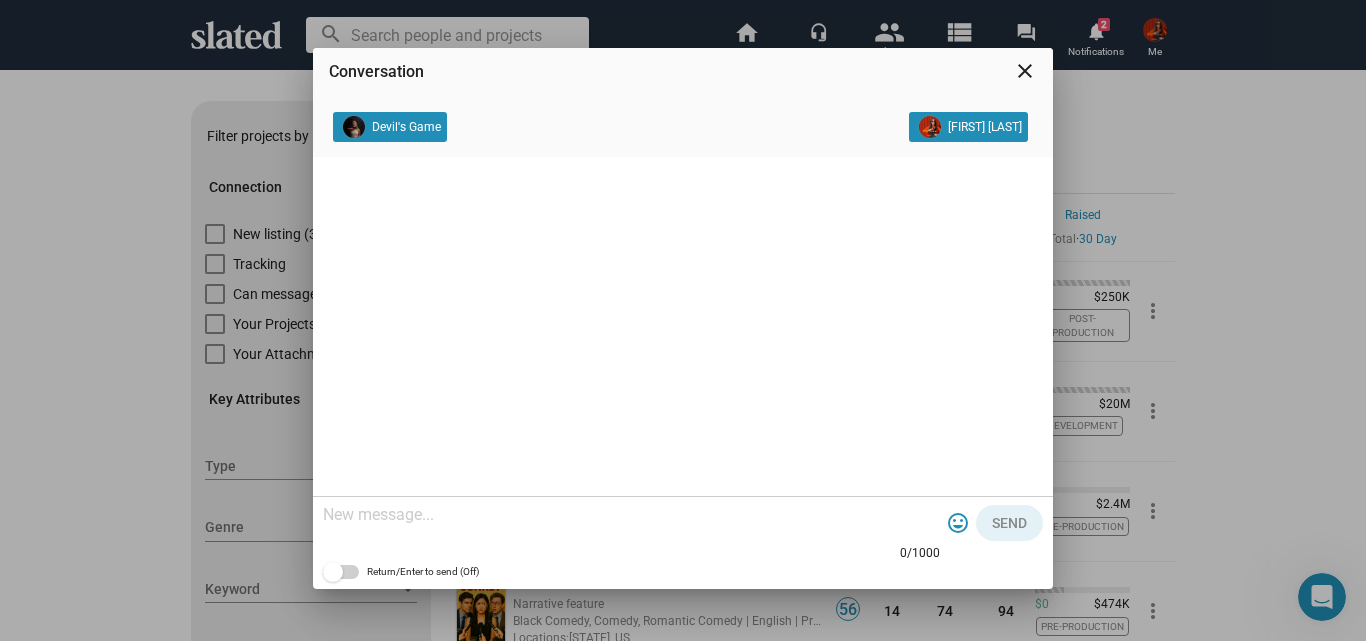 click at bounding box center (631, 515) 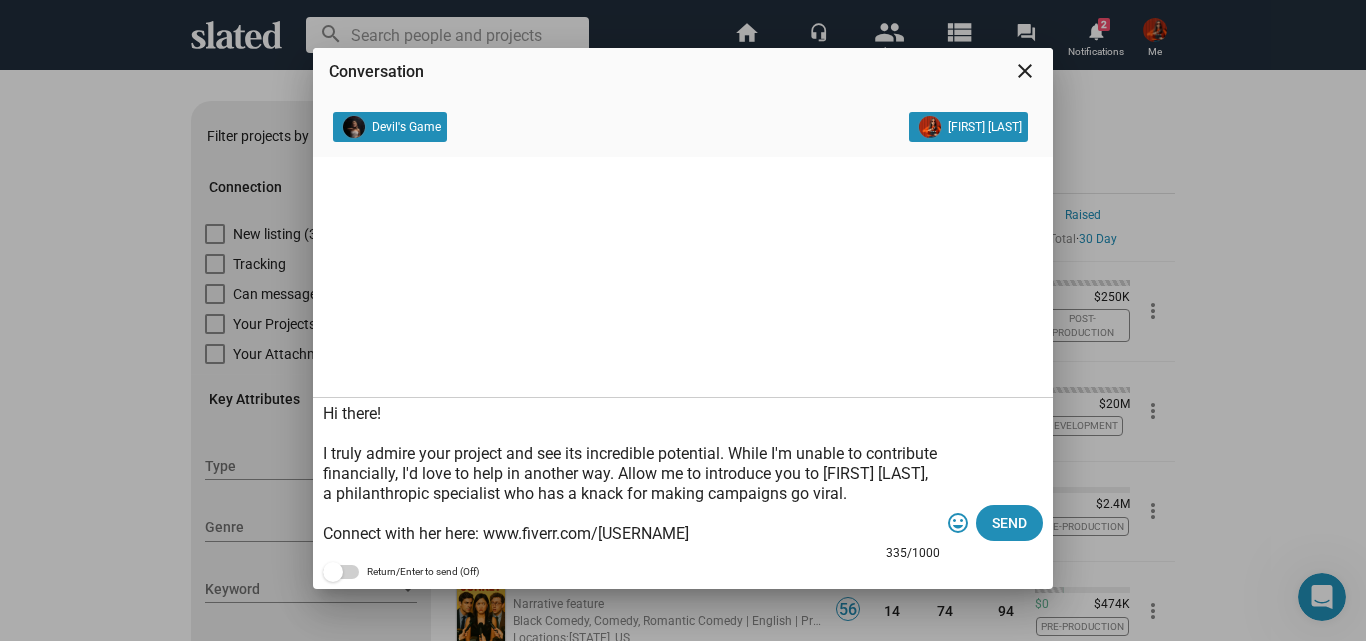 scroll, scrollTop: 59, scrollLeft: 0, axis: vertical 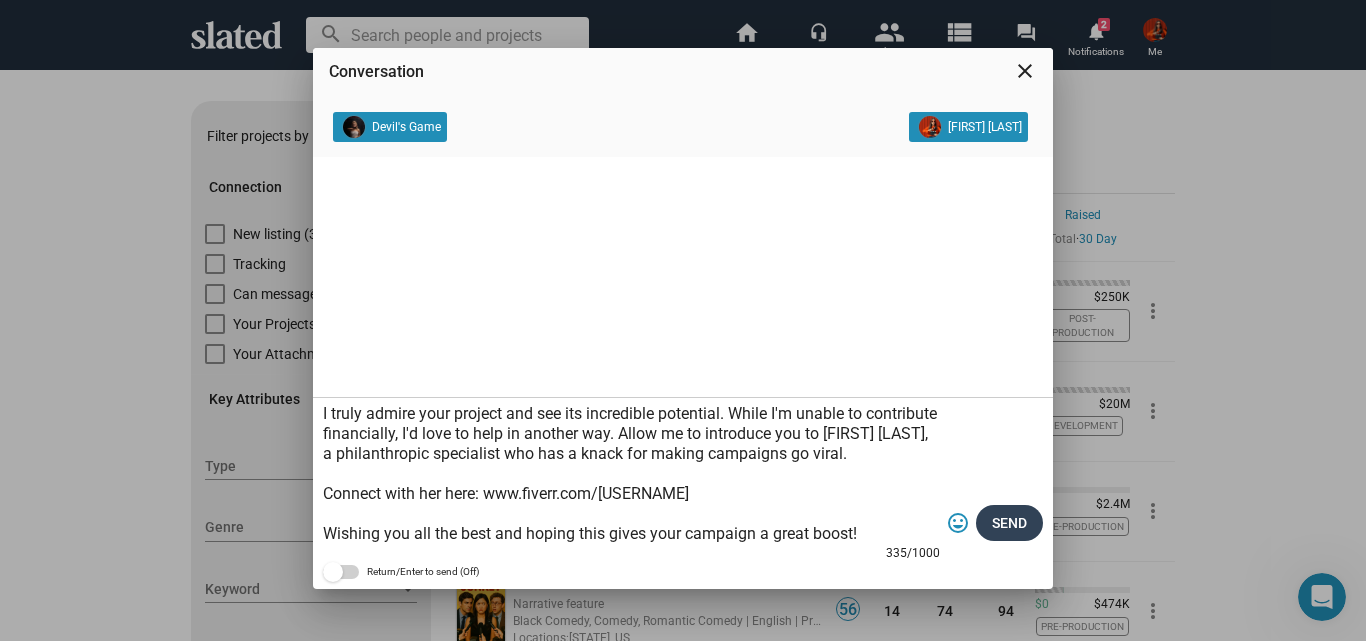 type on "Hi there!
I truly admire your project and see its incredible potential. While I'm unable to contribute financially, I'd love to help in another way. Allow me to introduce you to [FIRST] [LAST], a philanthropic specialist who has a knack for making campaigns go viral.
Connect with her here: www.fiverr.com/[USERNAME]
Wishing you all the best and hoping this gives your campaign a great boost!" 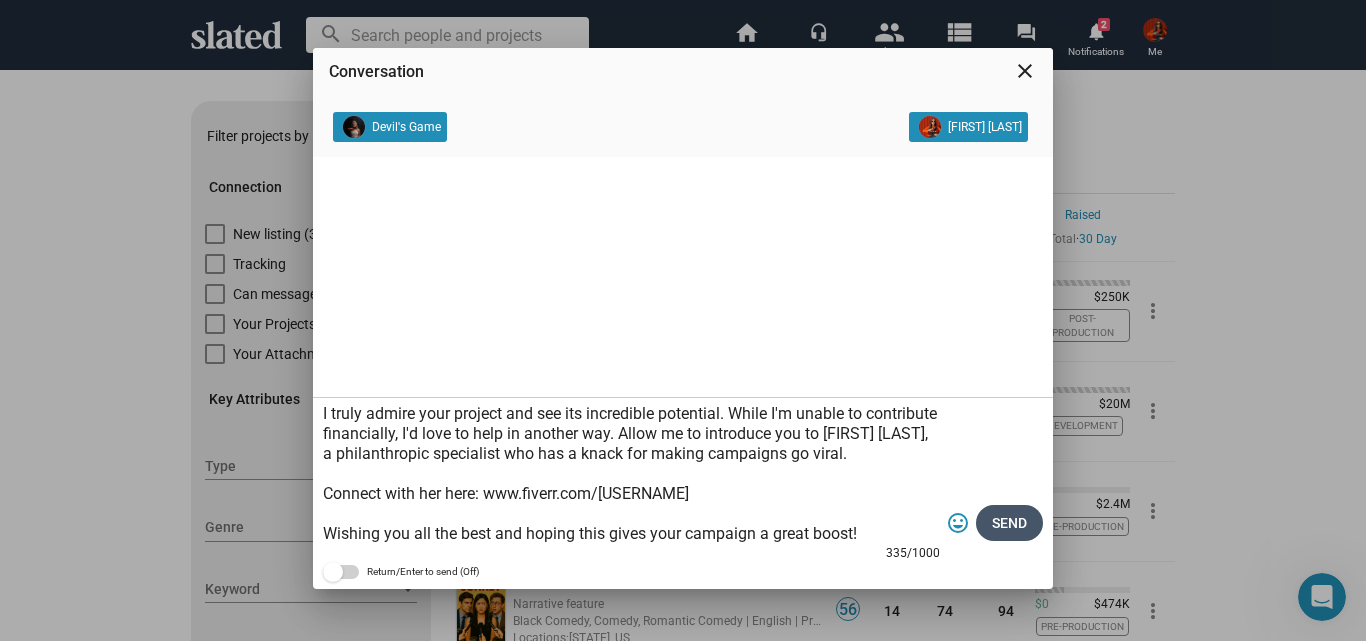 click on "Send" 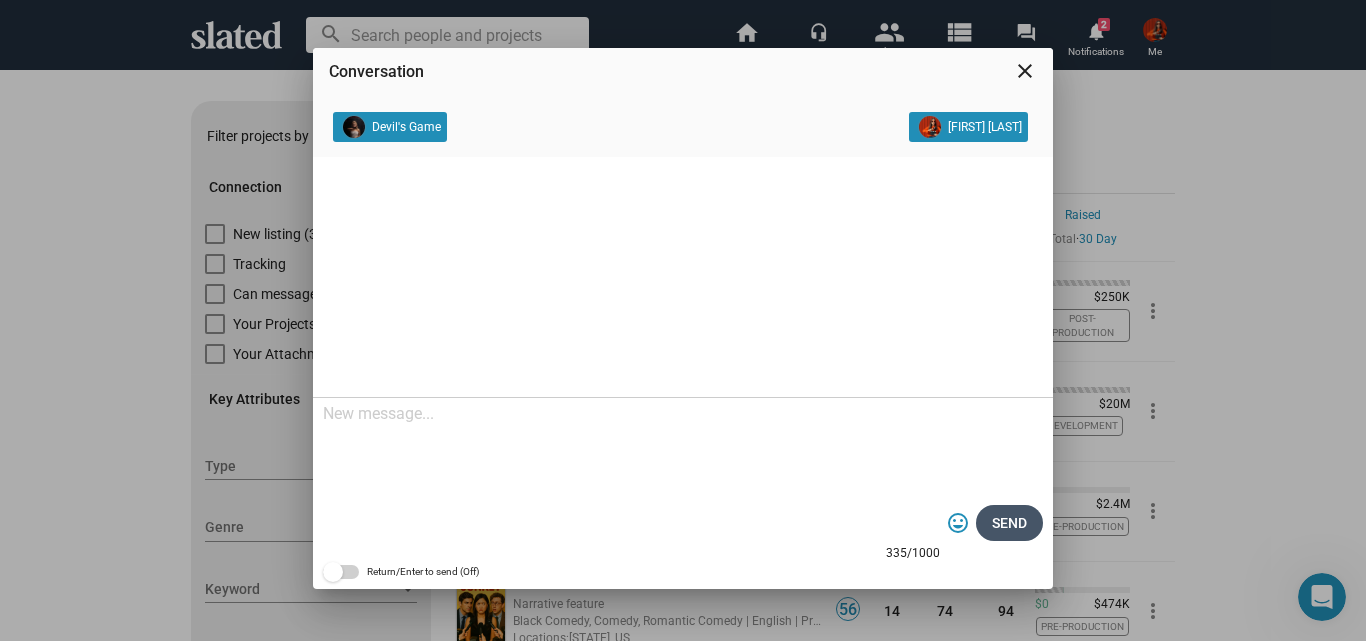 scroll, scrollTop: 0, scrollLeft: 0, axis: both 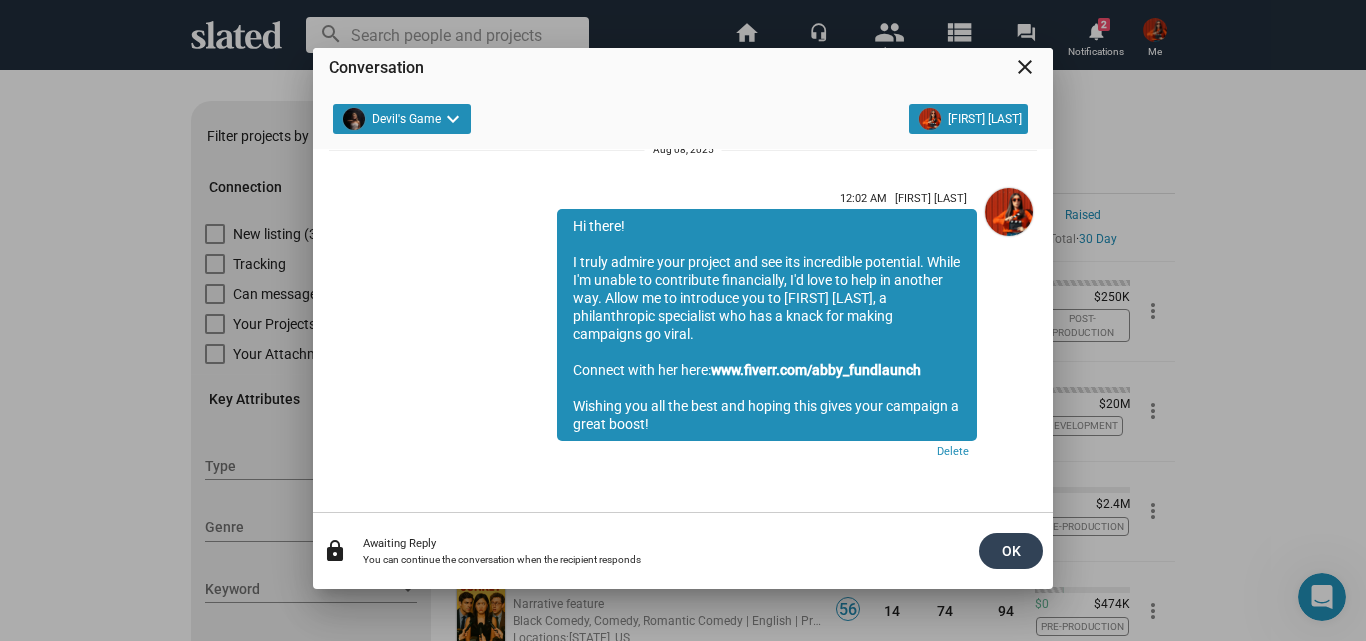 click on "OK" 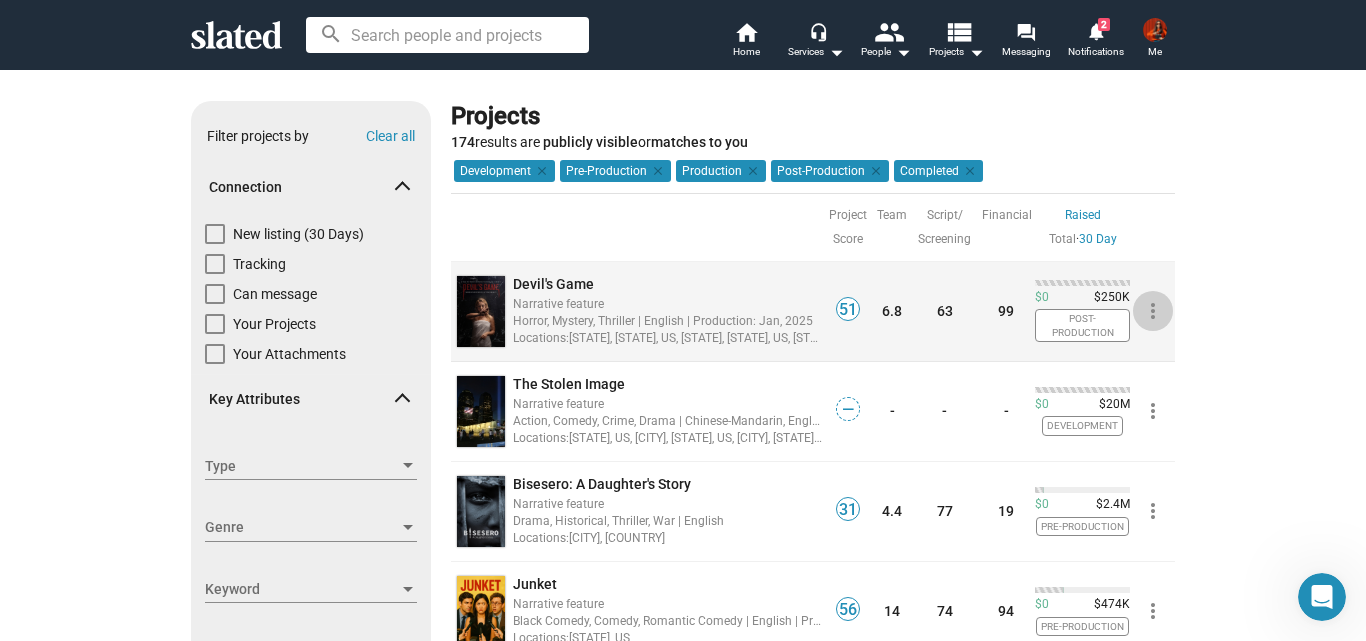 click on "more_vert" 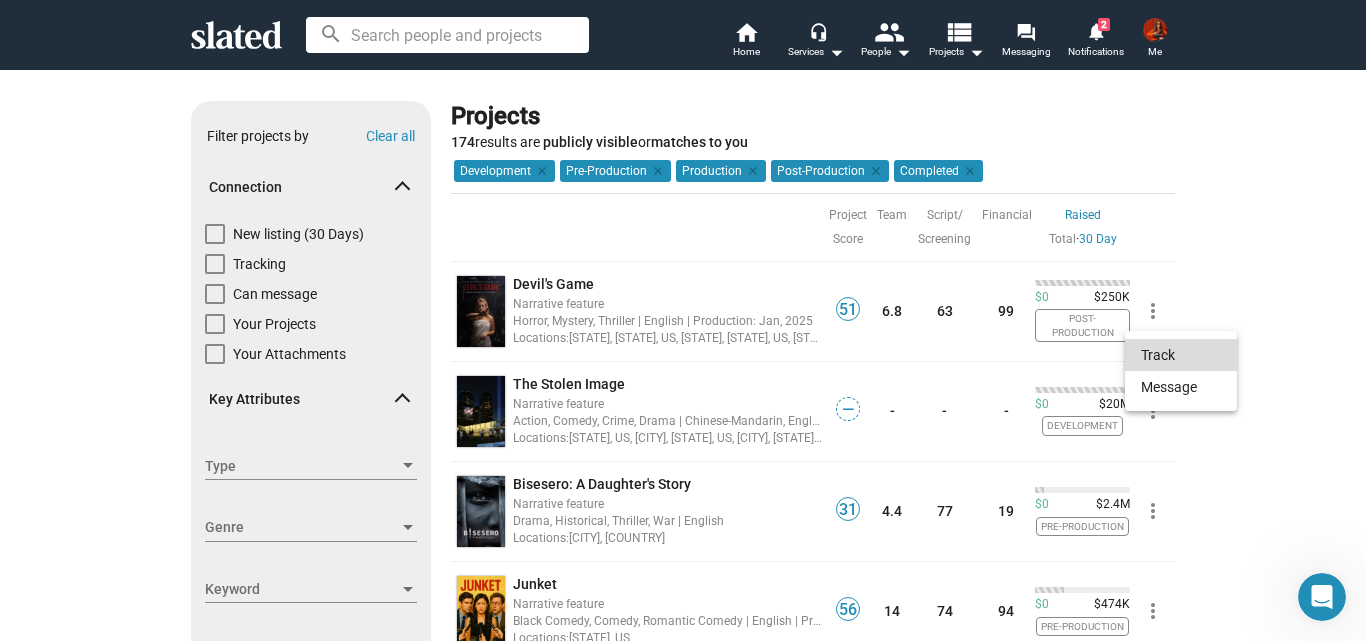 click on "Track" at bounding box center (1181, 355) 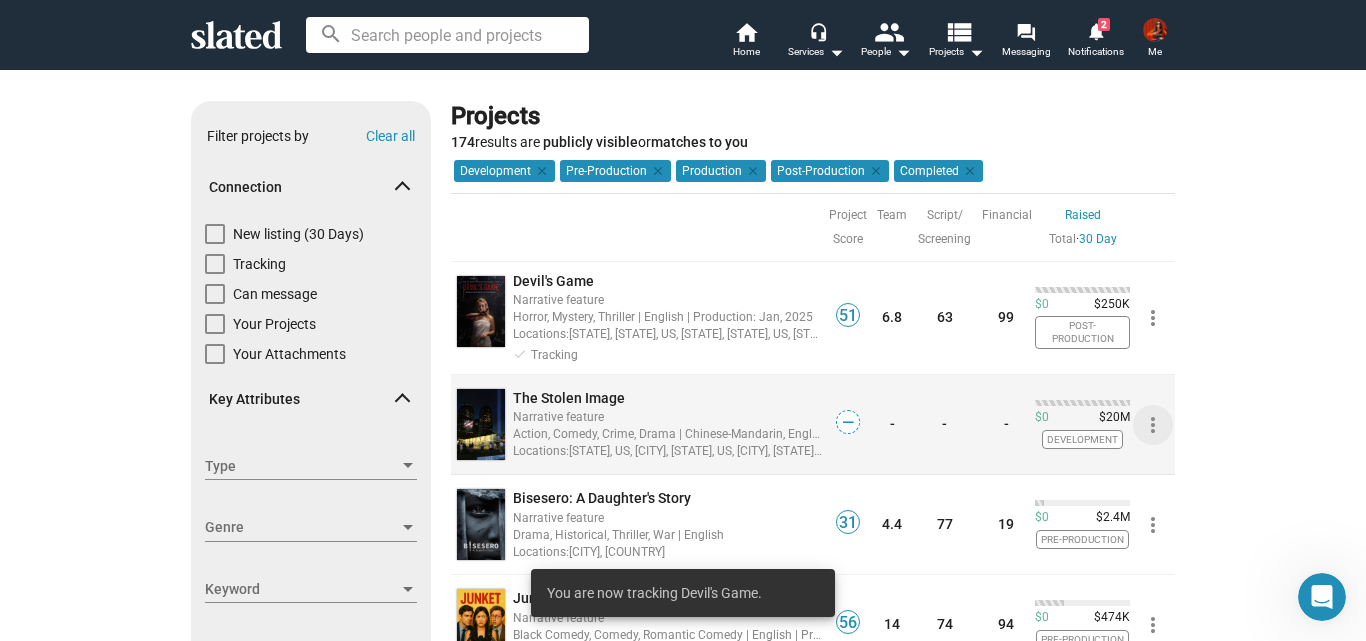 click on "more_vert" 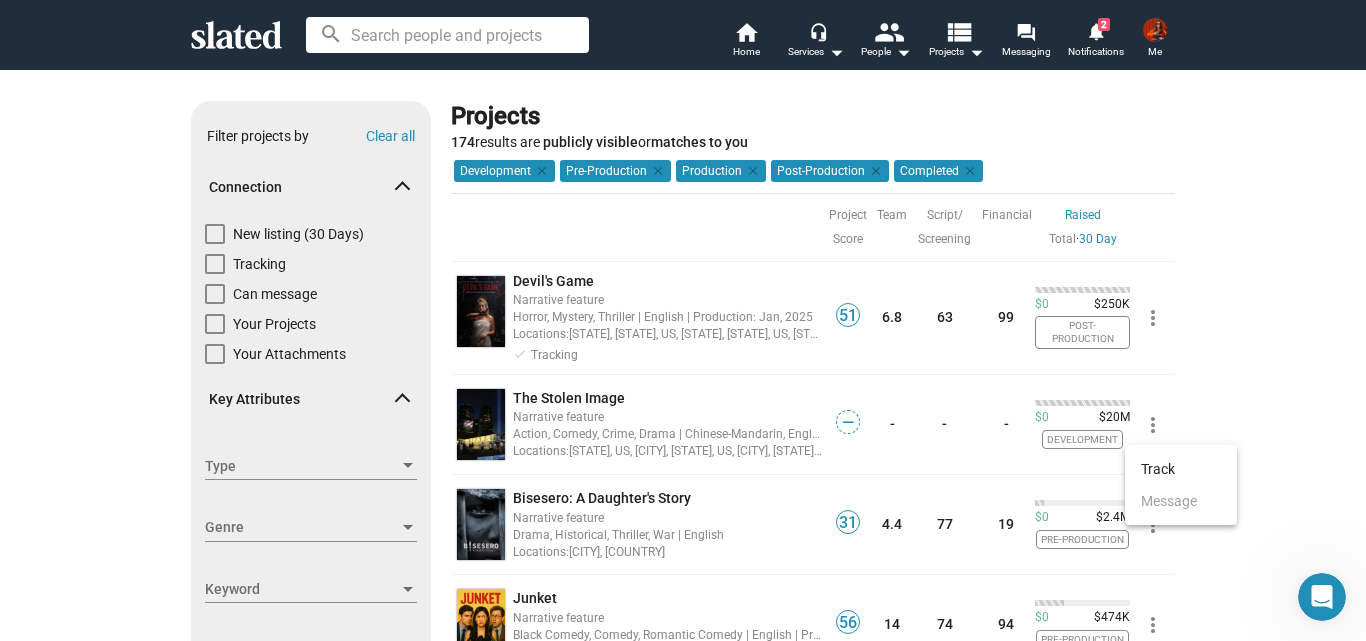 click at bounding box center [683, 320] 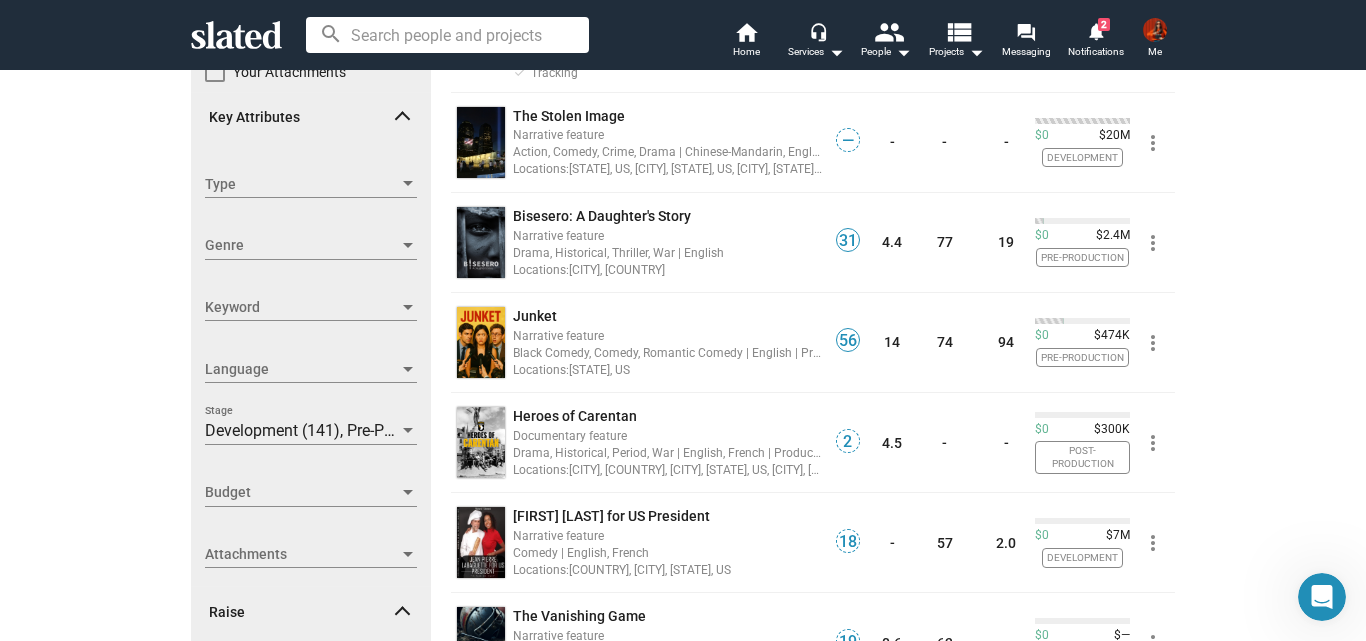scroll, scrollTop: 283, scrollLeft: 0, axis: vertical 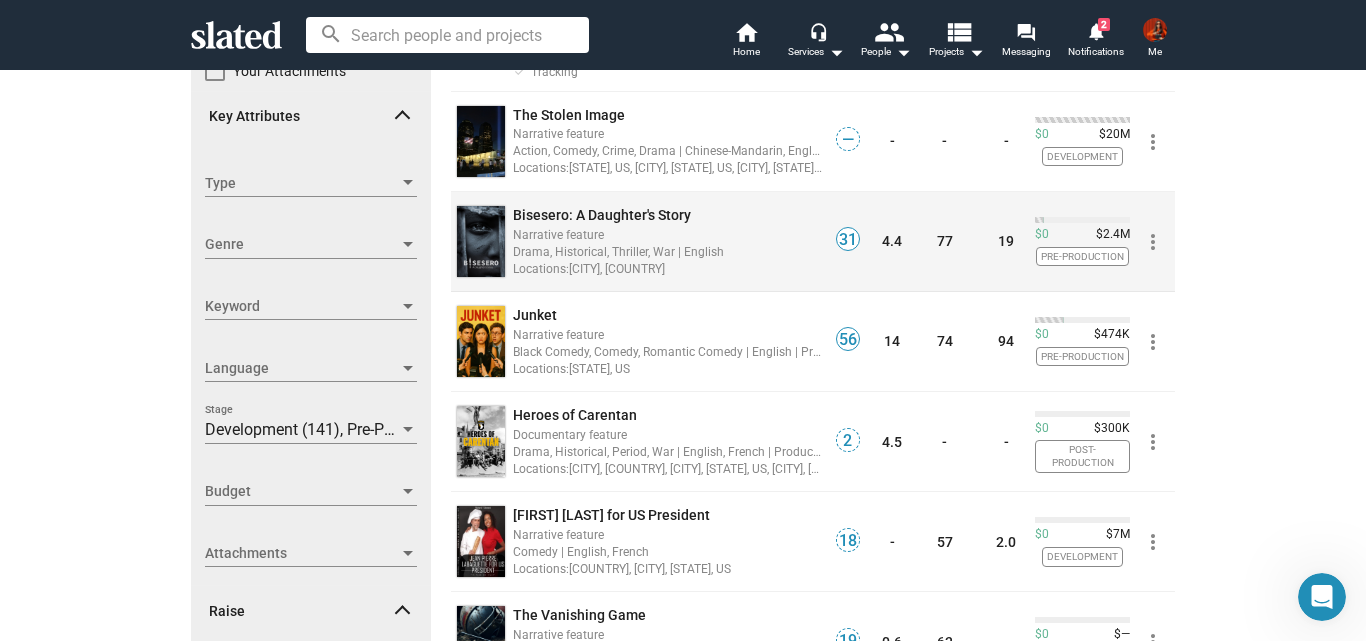 click on "more_vert" 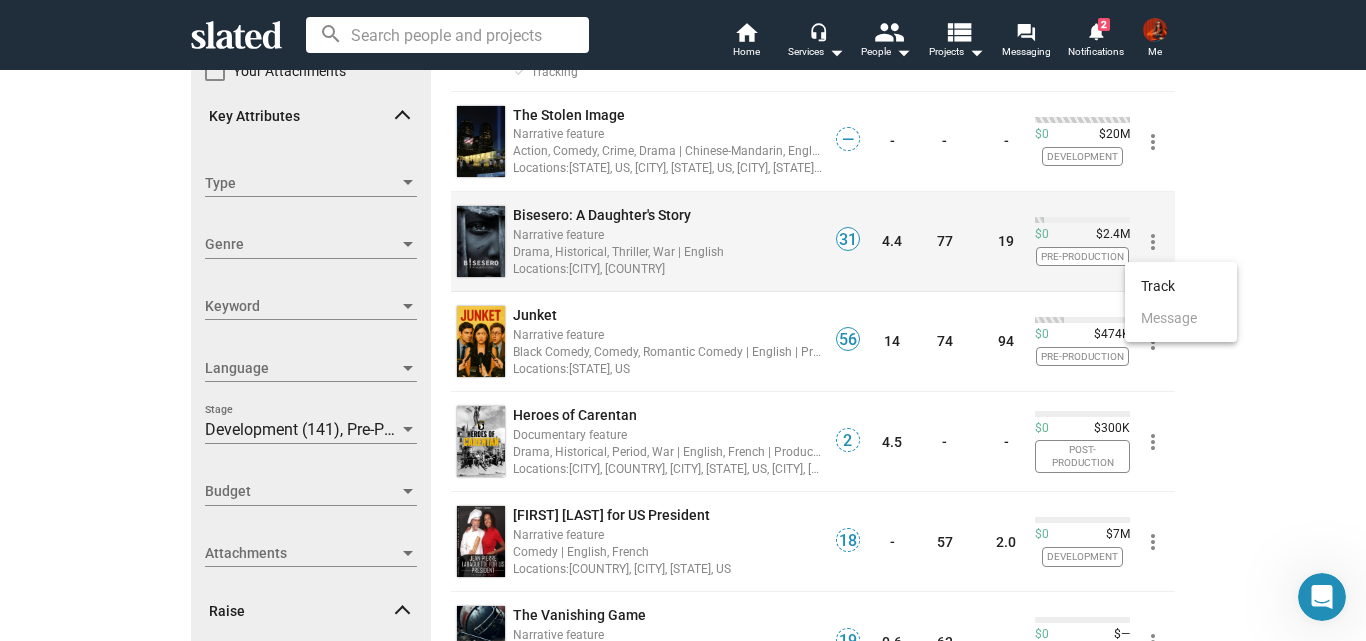 click at bounding box center [683, 320] 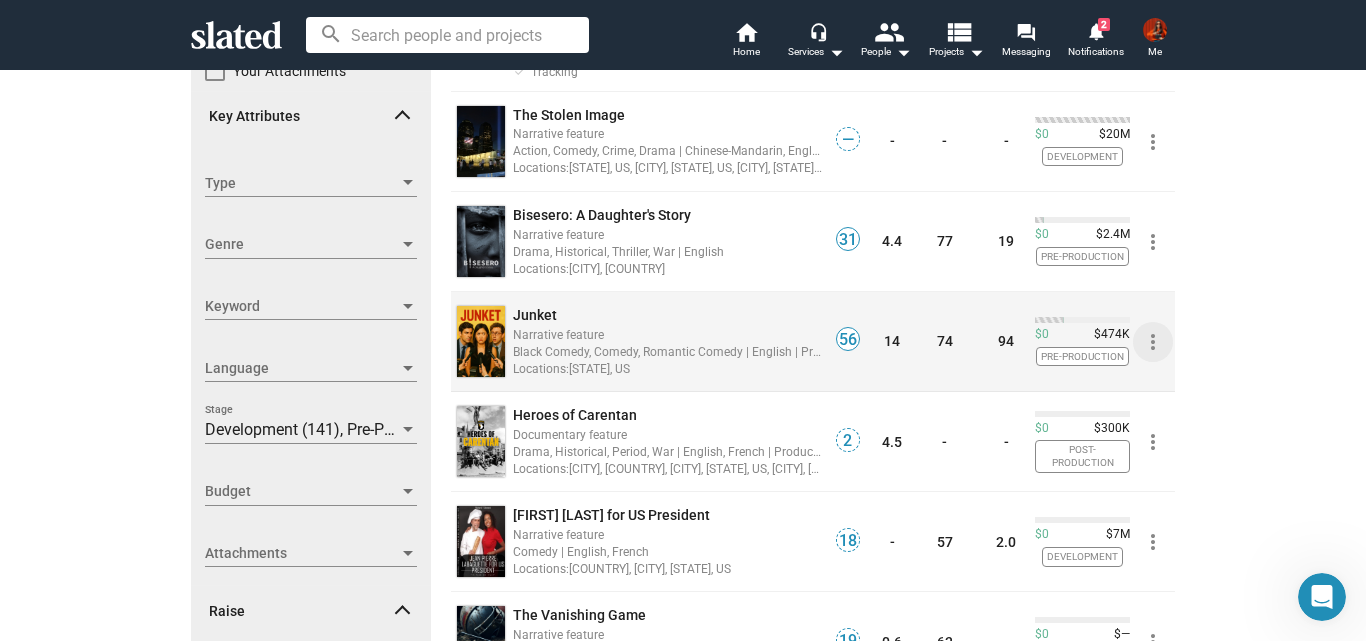 click on "more_vert" 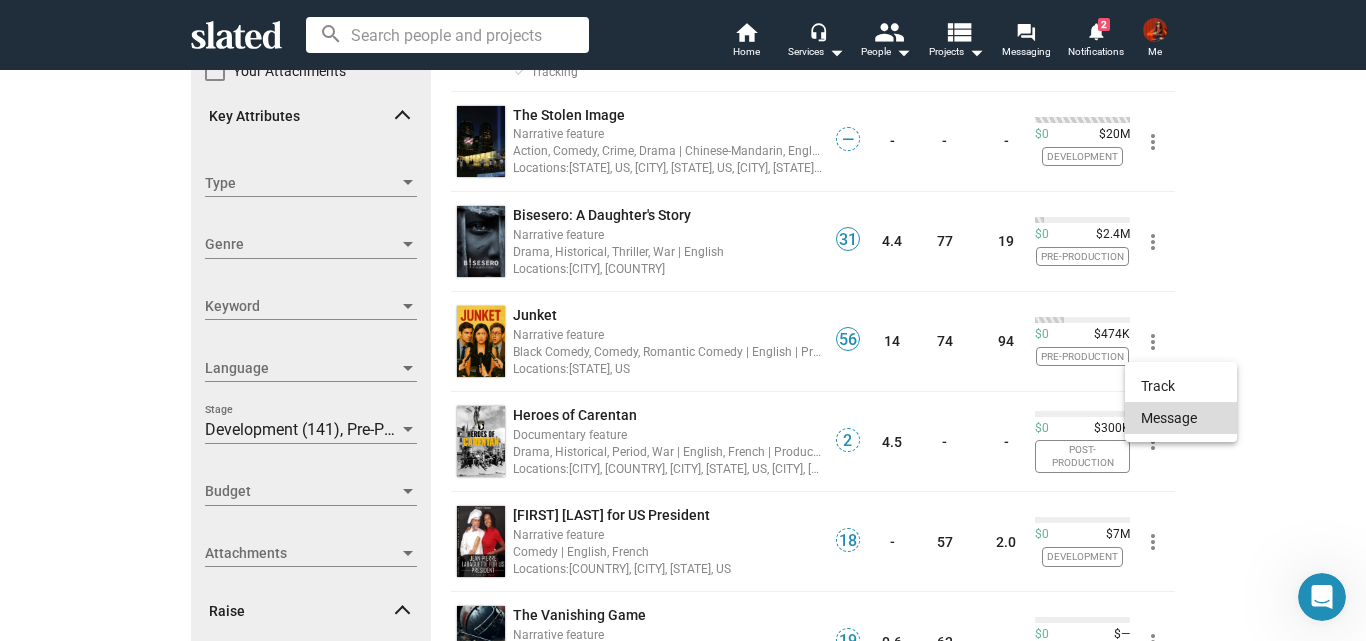 click on "Message" 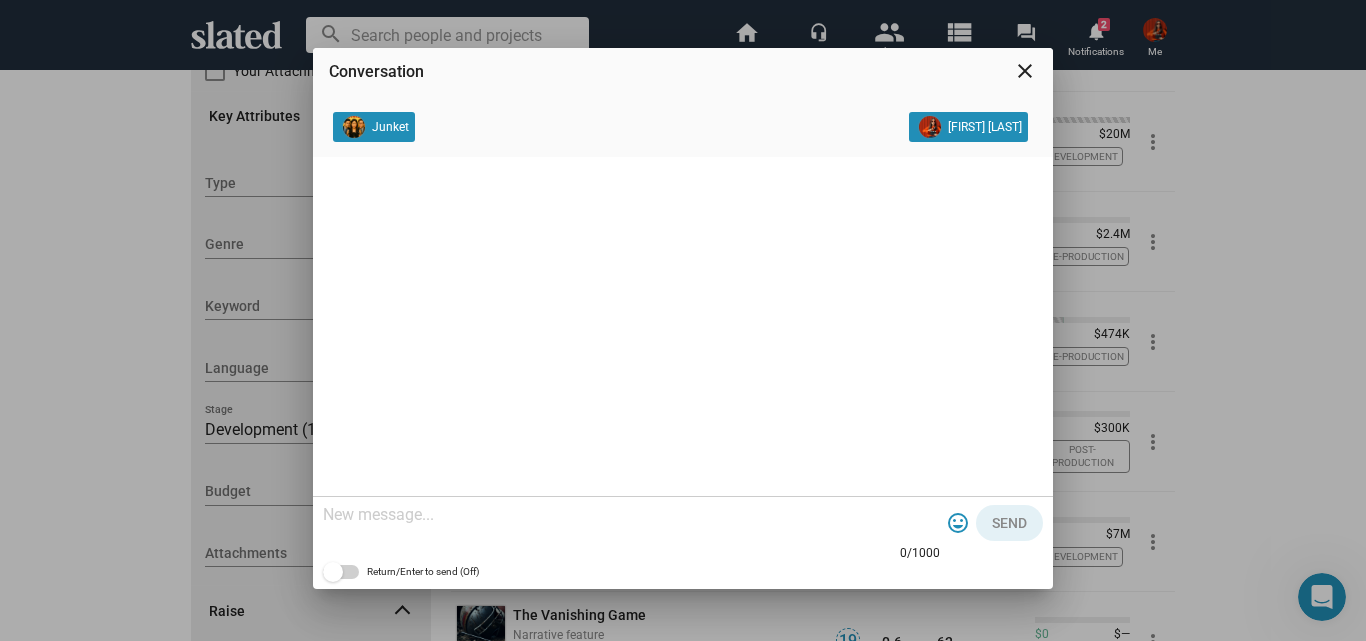 click at bounding box center (631, 515) 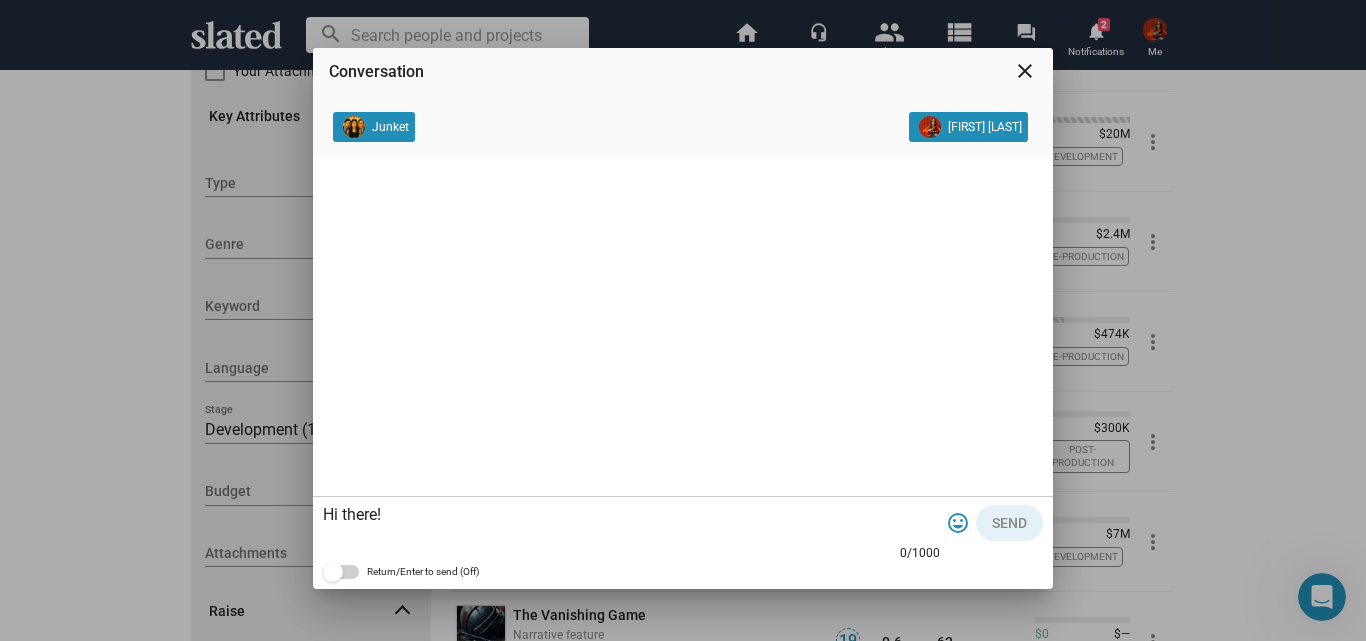 scroll, scrollTop: 59, scrollLeft: 0, axis: vertical 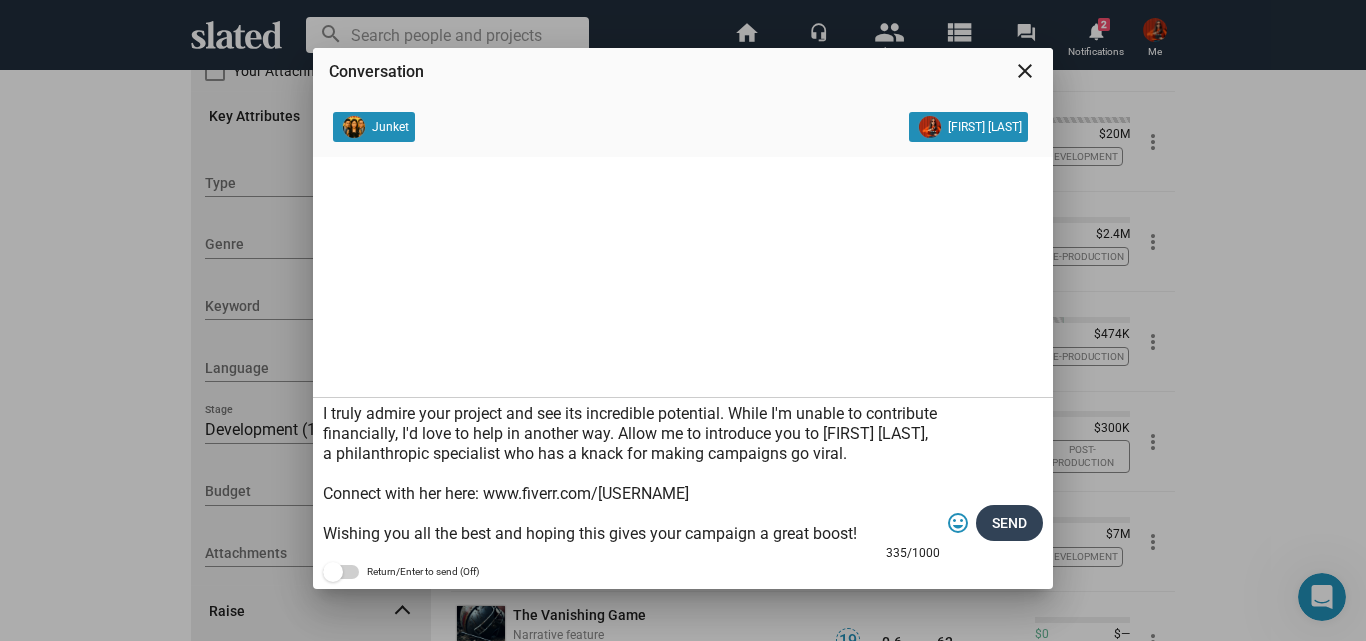 type on "Hi there!
I truly admire your project and see its incredible potential. While I'm unable to contribute financially, I'd love to help in another way. Allow me to introduce you to [FIRST] [LAST], a philanthropic specialist who has a knack for making campaigns go viral.
Connect with her here: www.fiverr.com/[USERNAME]
Wishing you all the best and hoping this gives your campaign a great boost!" 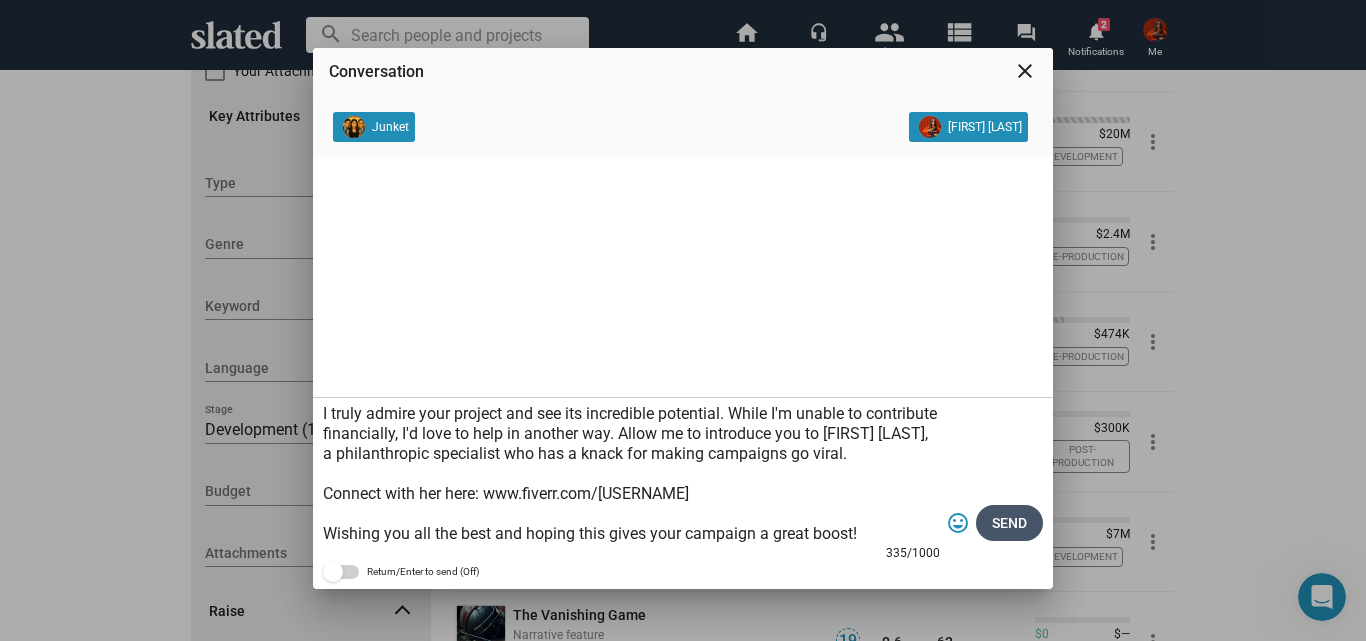 click on "Send" 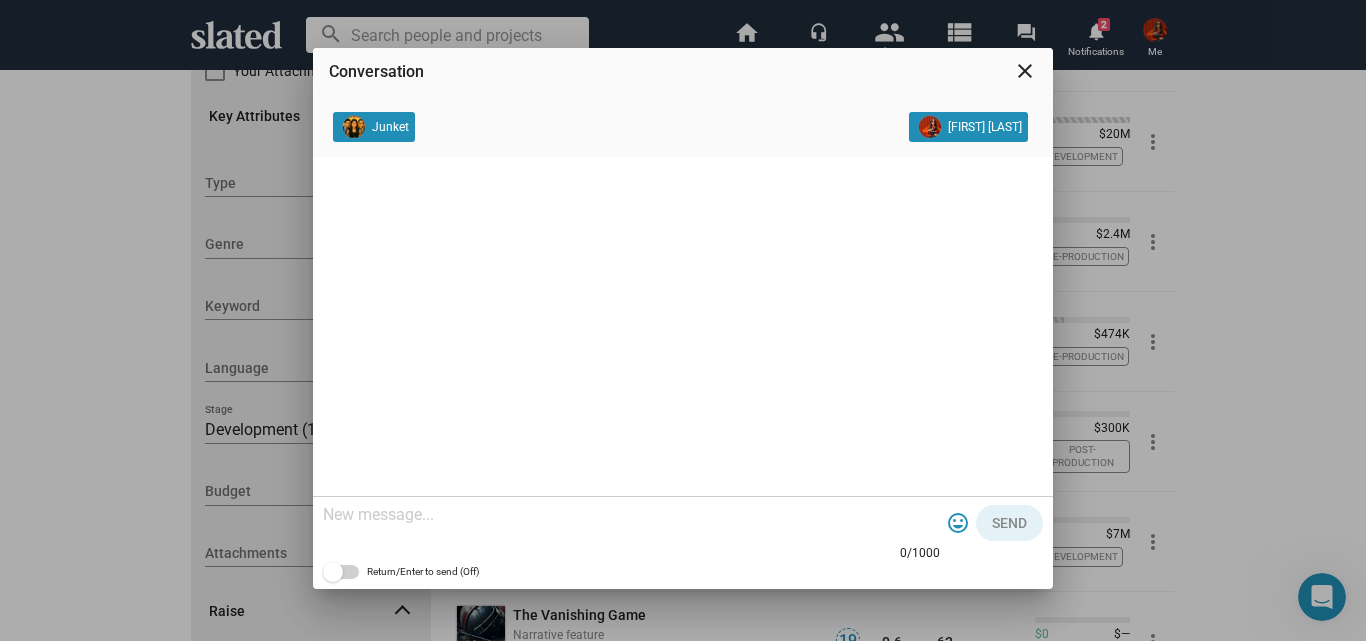 scroll, scrollTop: 0, scrollLeft: 0, axis: both 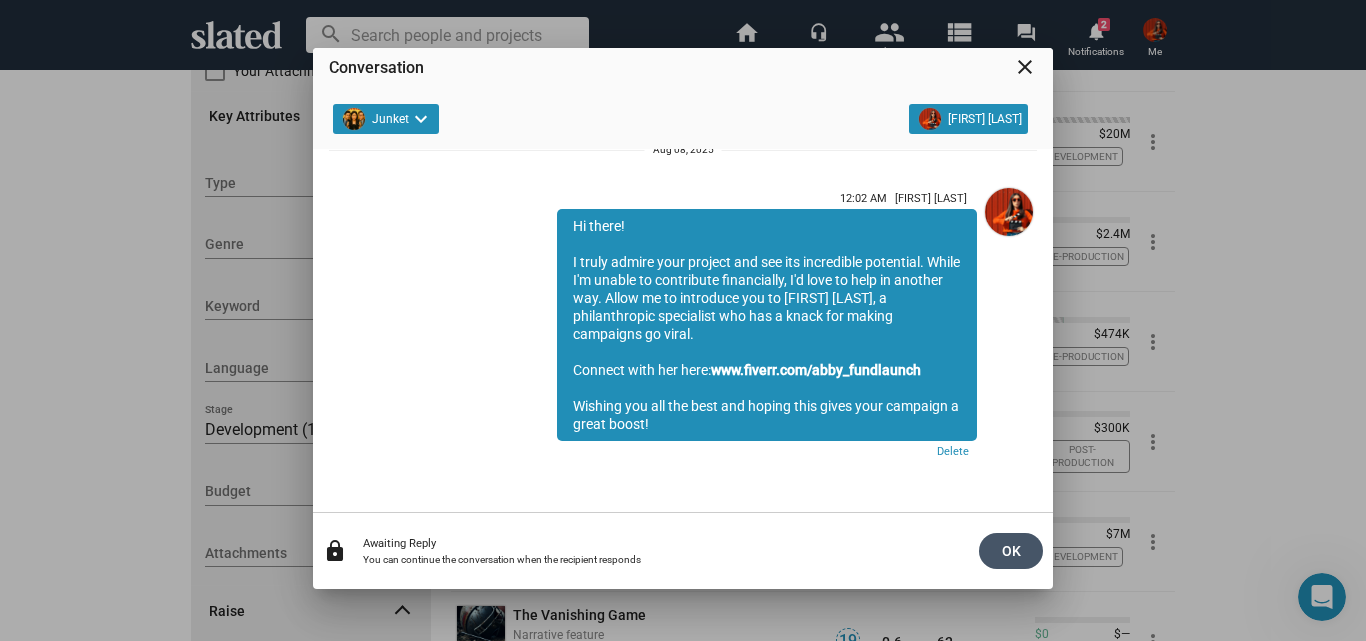 click on "OK" 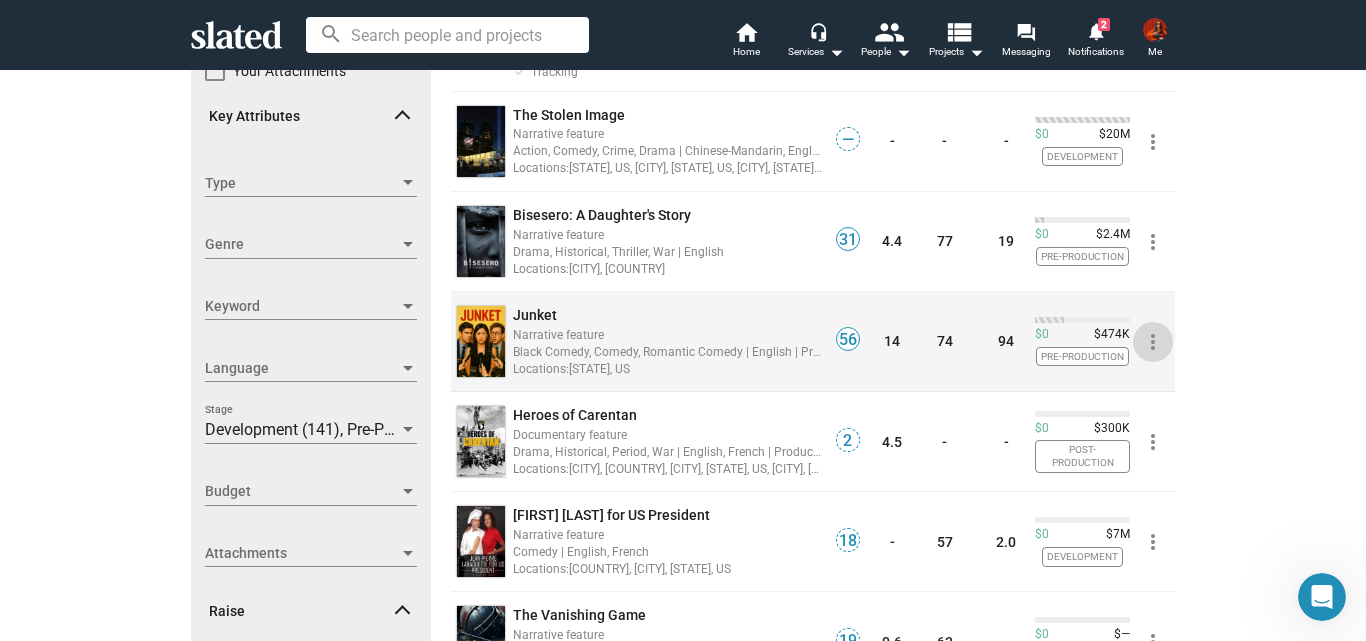 click on "more_vert" 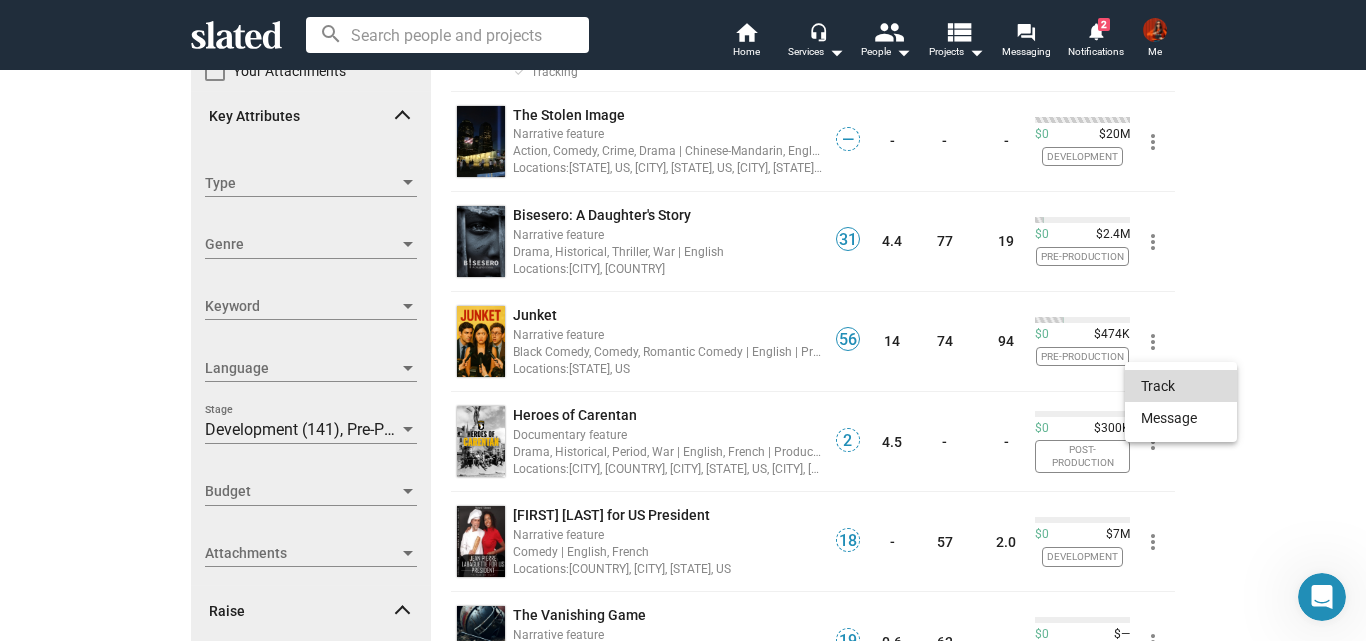 click on "Track" at bounding box center (1181, 386) 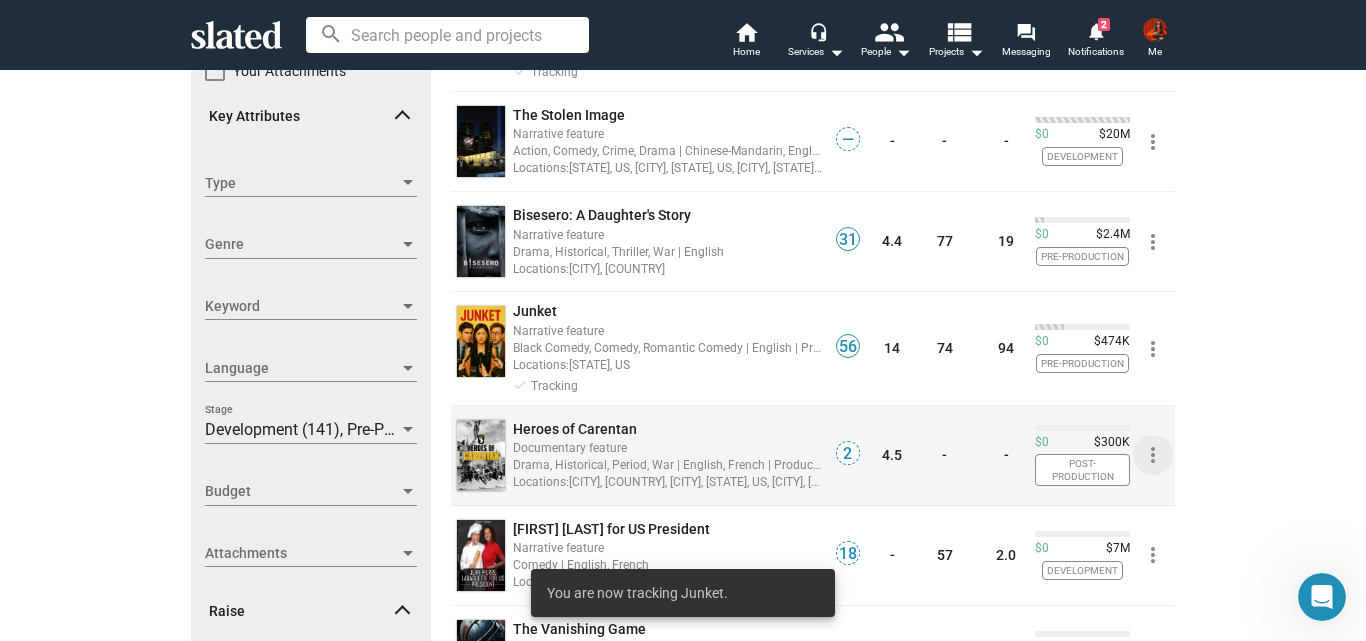 click on "more_vert" 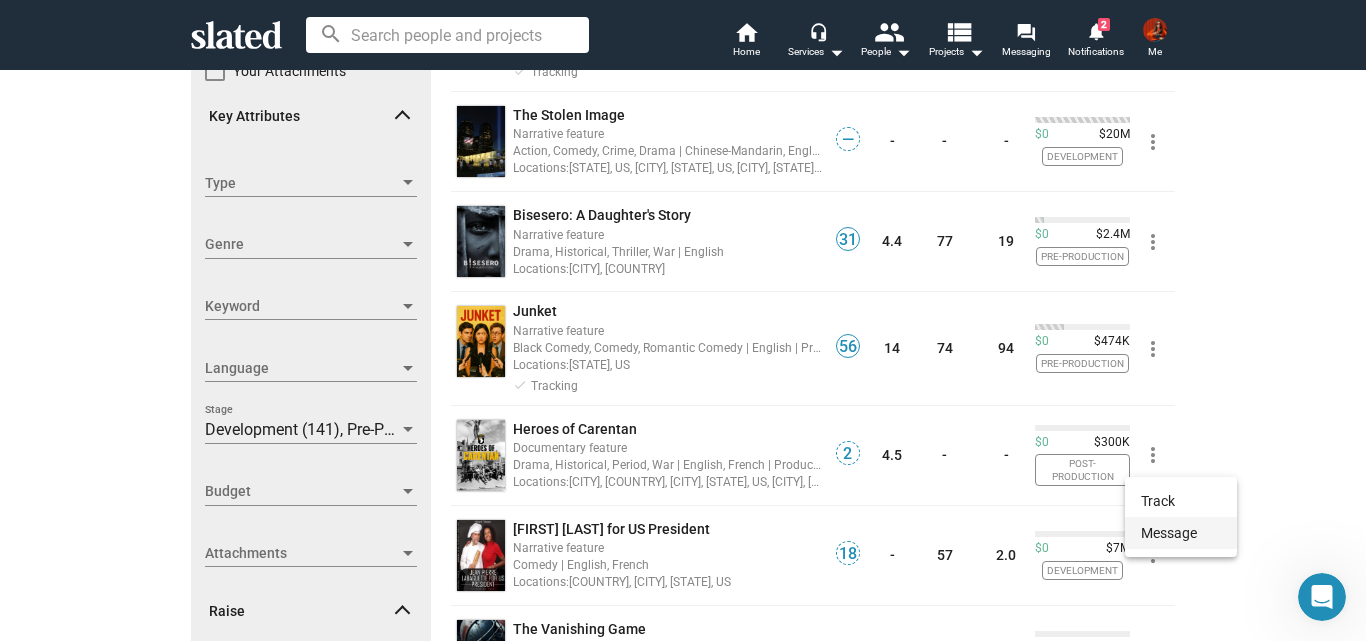 click on "Message" 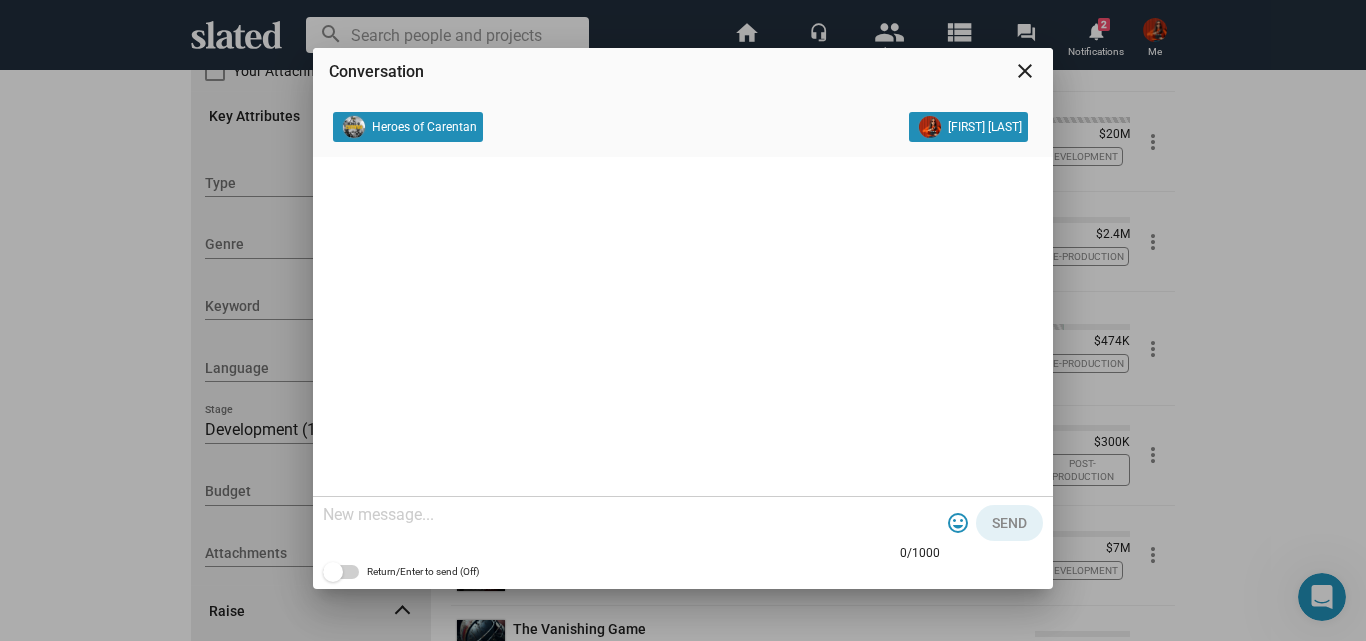 click at bounding box center (631, 515) 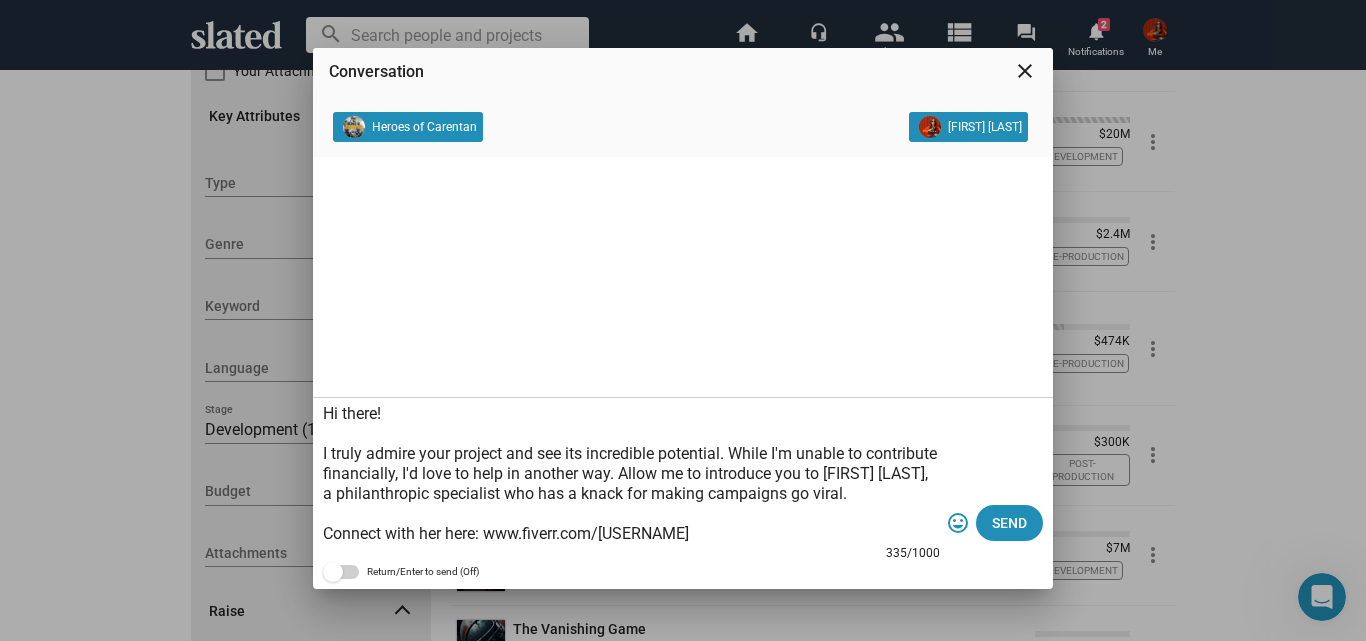 scroll, scrollTop: 59, scrollLeft: 0, axis: vertical 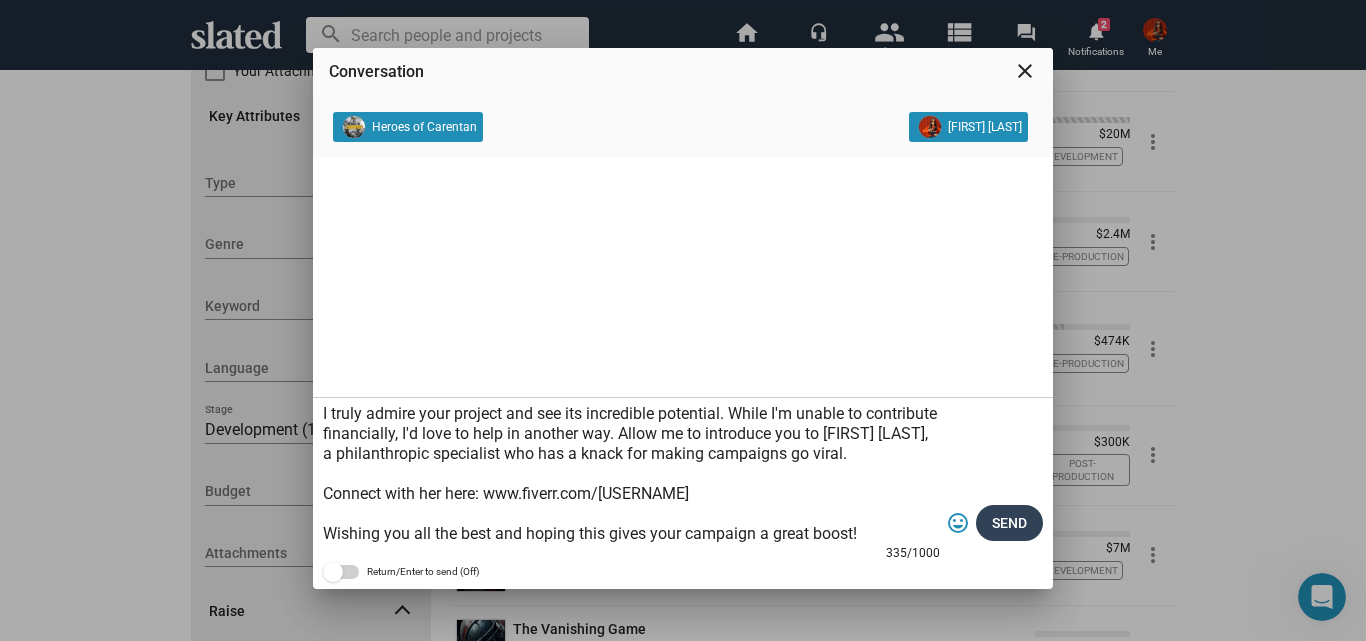 type on "Hi there!
I truly admire your project and see its incredible potential. While I'm unable to contribute financially, I'd love to help in another way. Allow me to introduce you to [FIRST] [LAST], a philanthropic specialist who has a knack for making campaigns go viral.
Connect with her here: www.fiverr.com/[USERNAME]
Wishing you all the best and hoping this gives your campaign a great boost!" 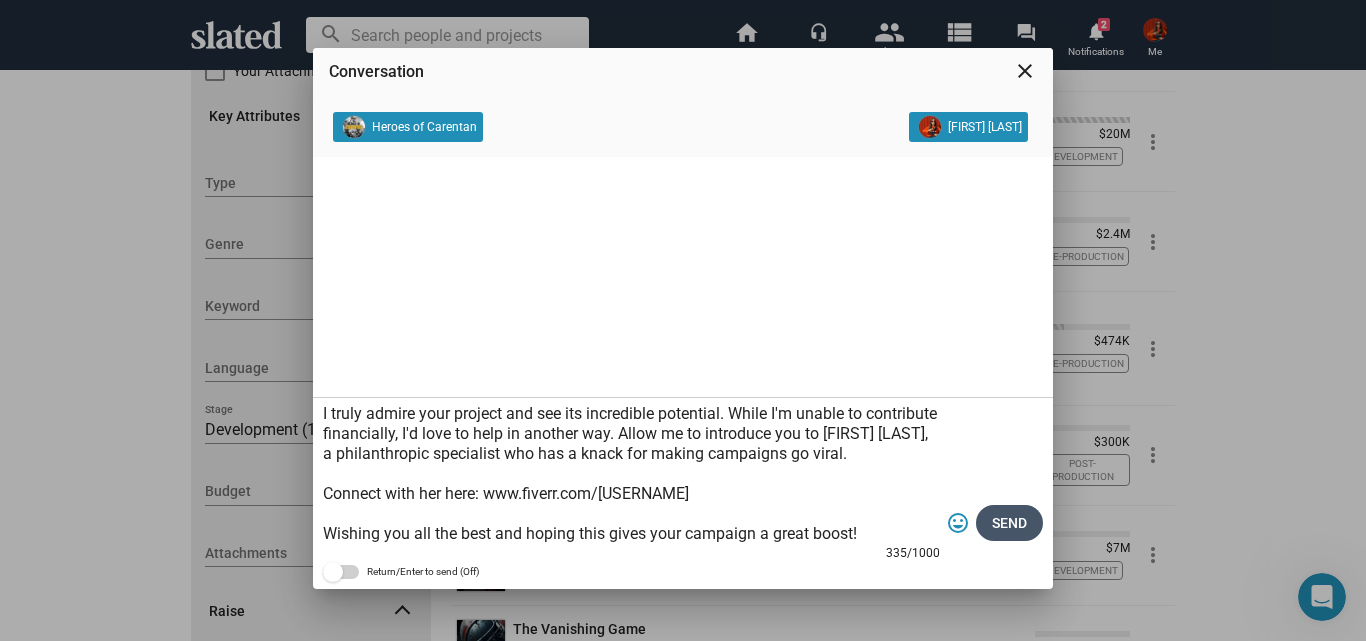 click on "Send" 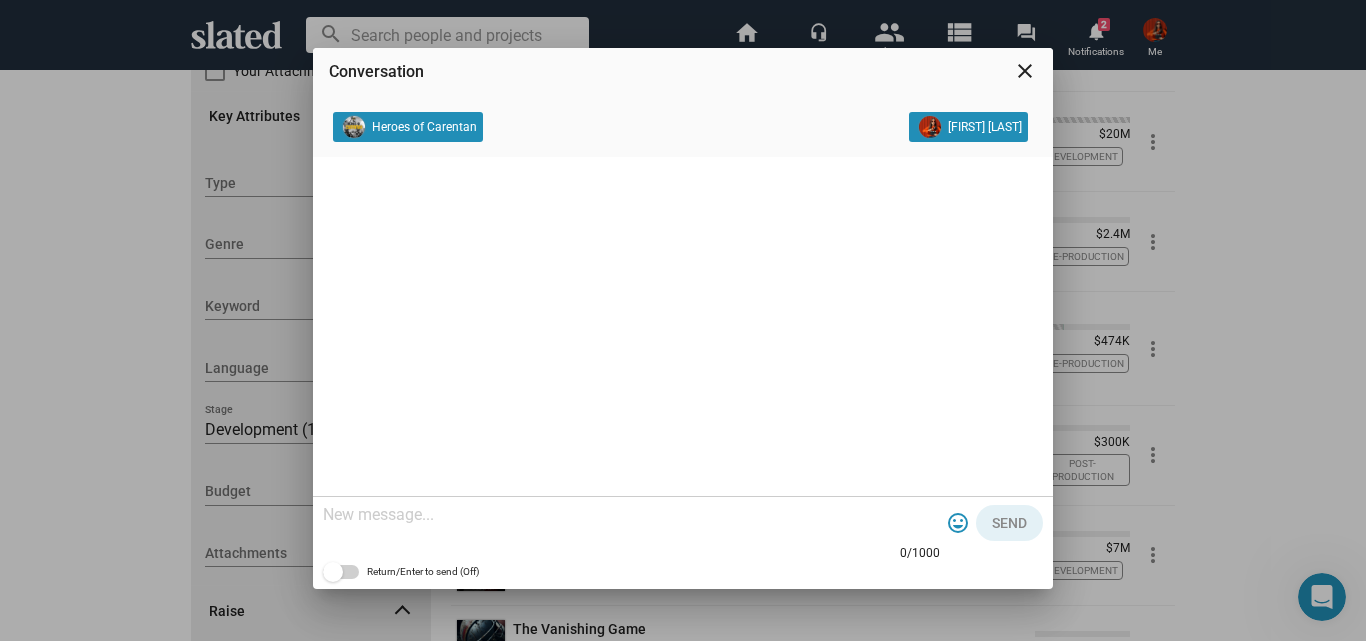 scroll, scrollTop: 0, scrollLeft: 0, axis: both 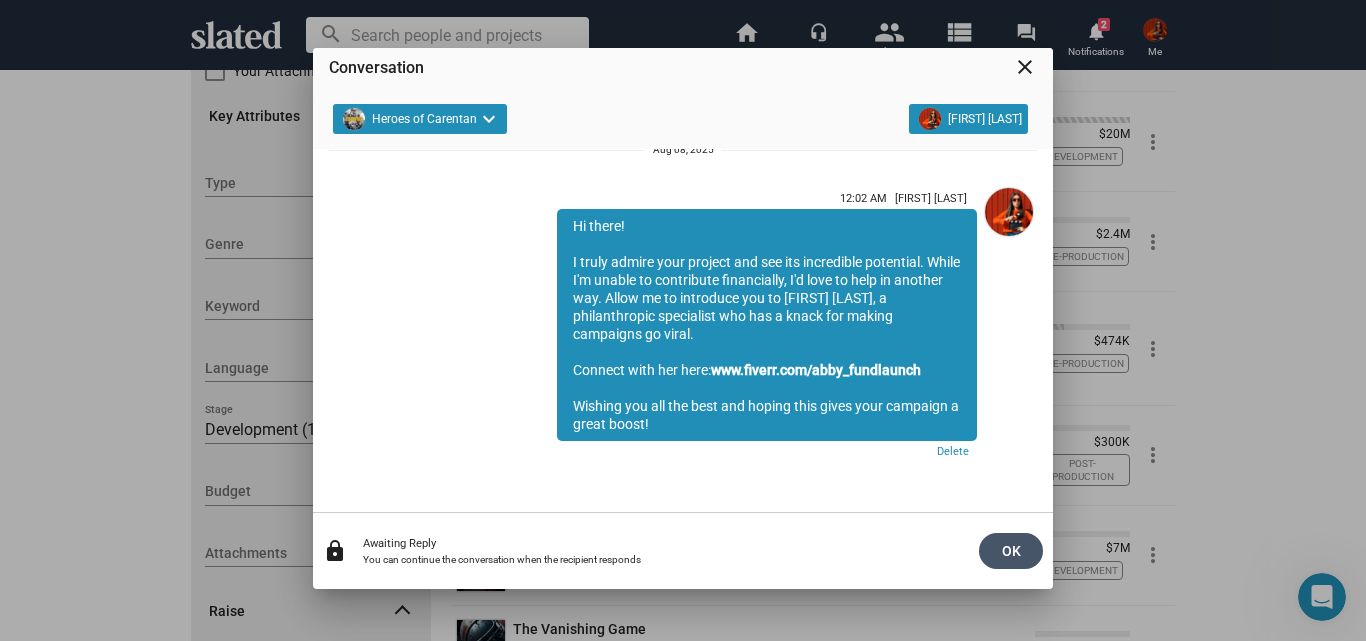 click on "OK" 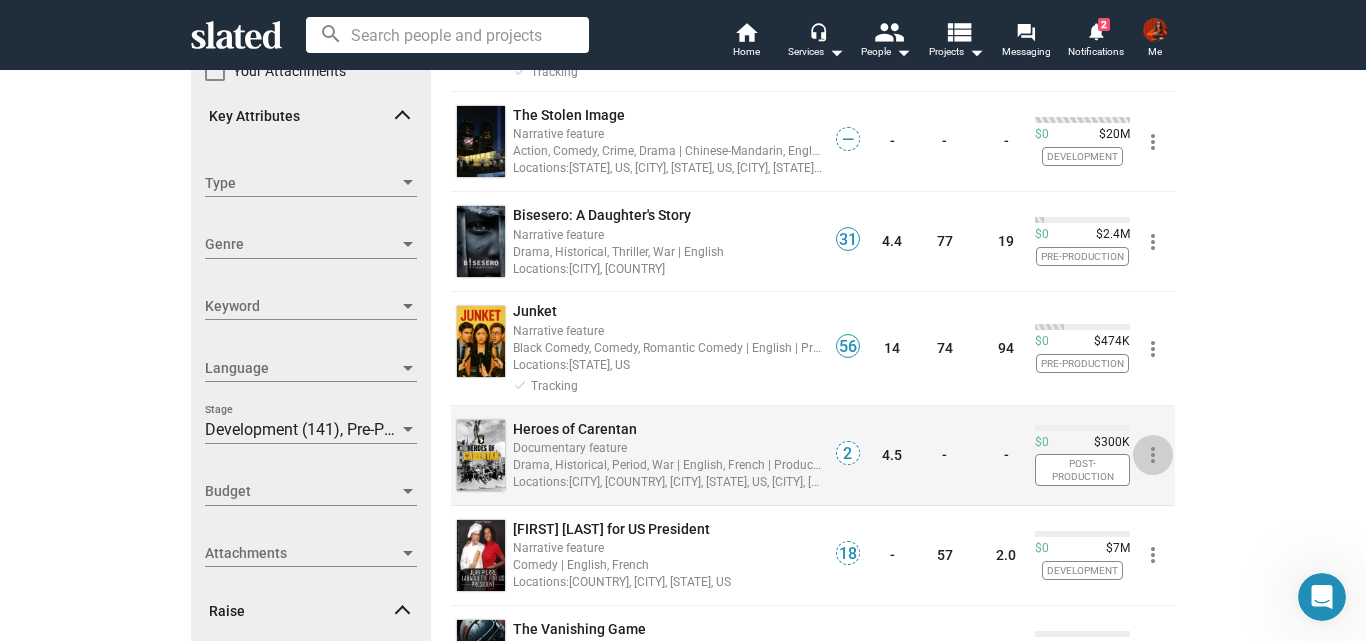 click on "more_vert" 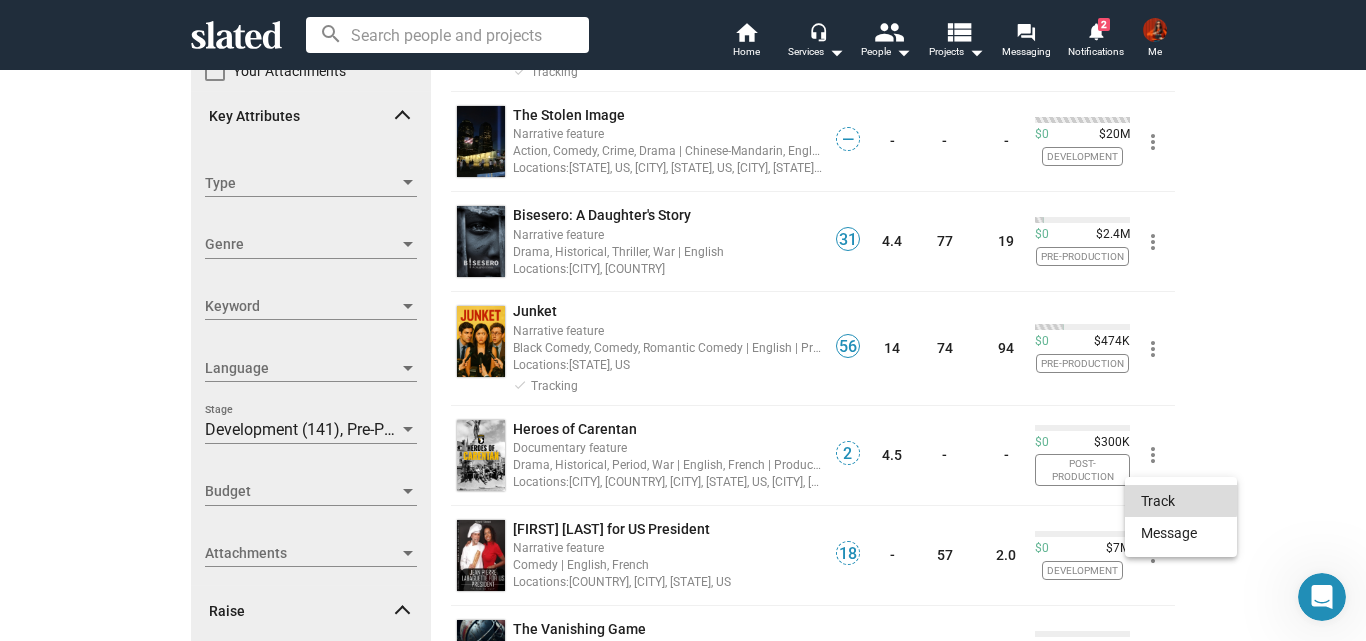 click on "Track" at bounding box center [1181, 501] 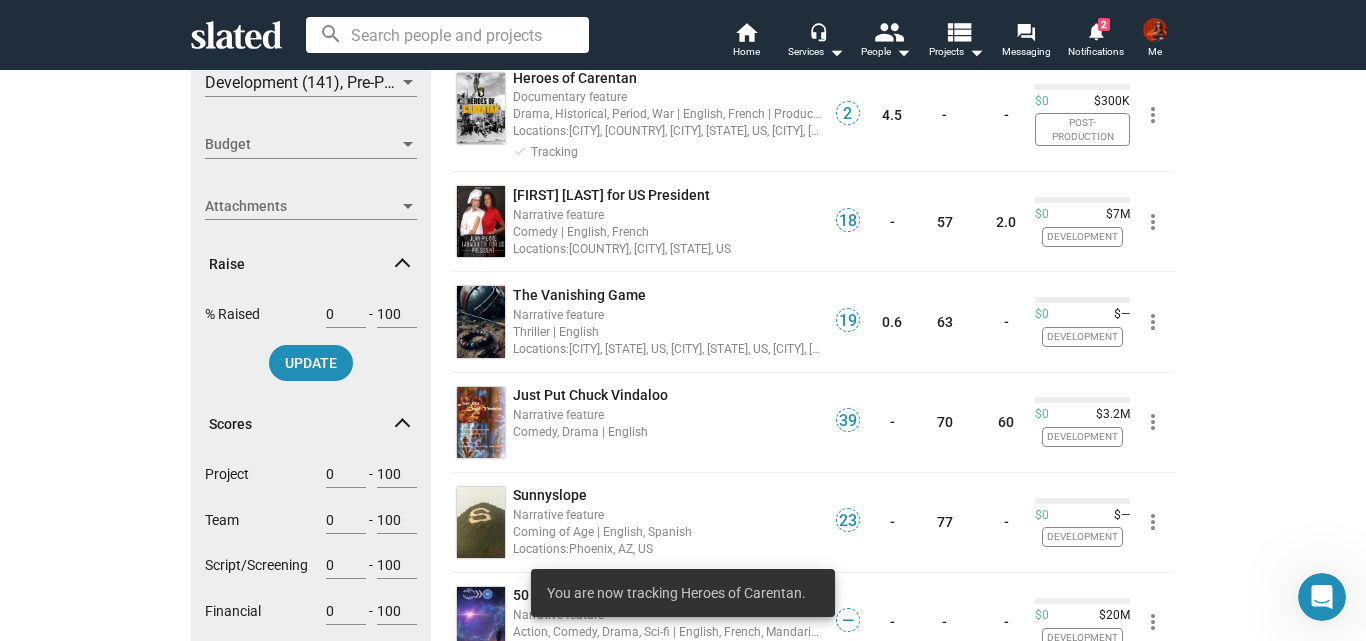 scroll, scrollTop: 629, scrollLeft: 0, axis: vertical 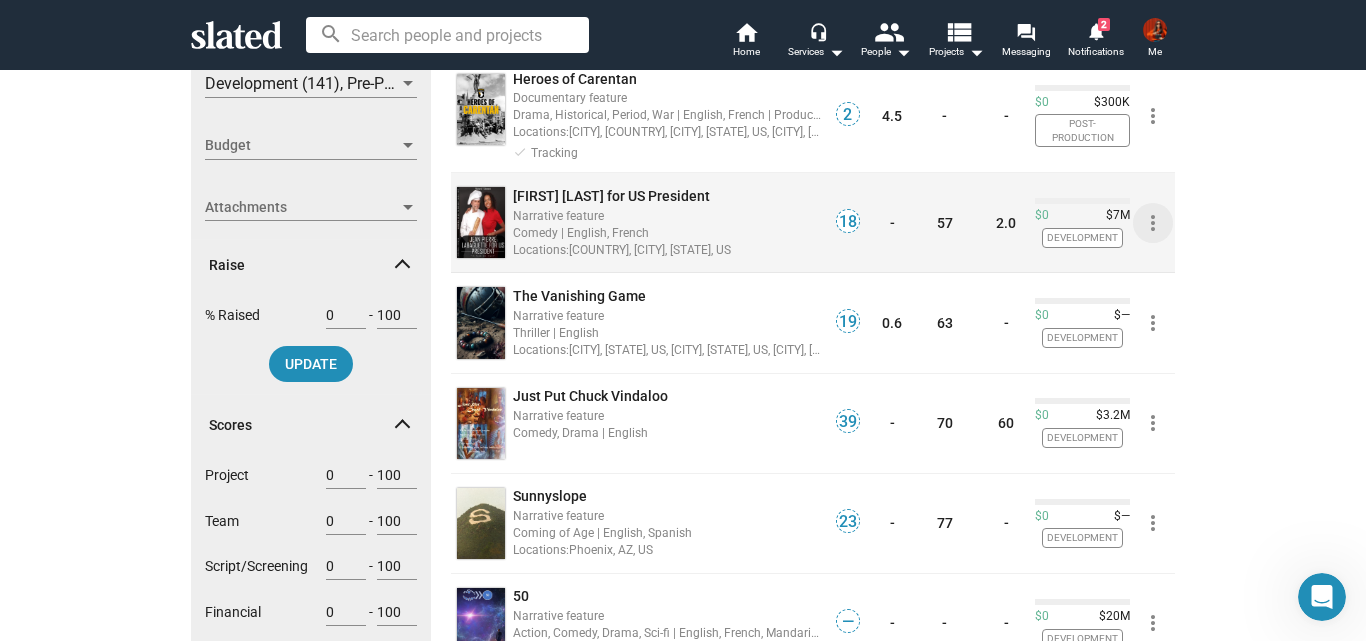 click on "more_vert" 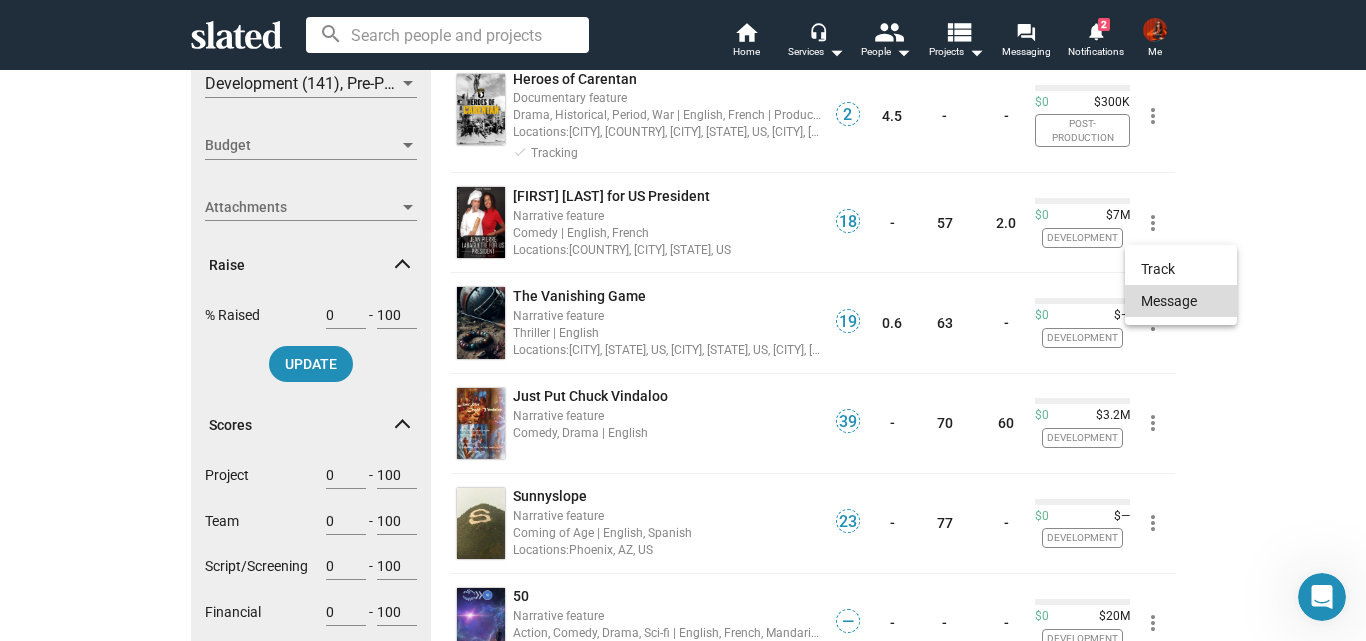 click on "Message" 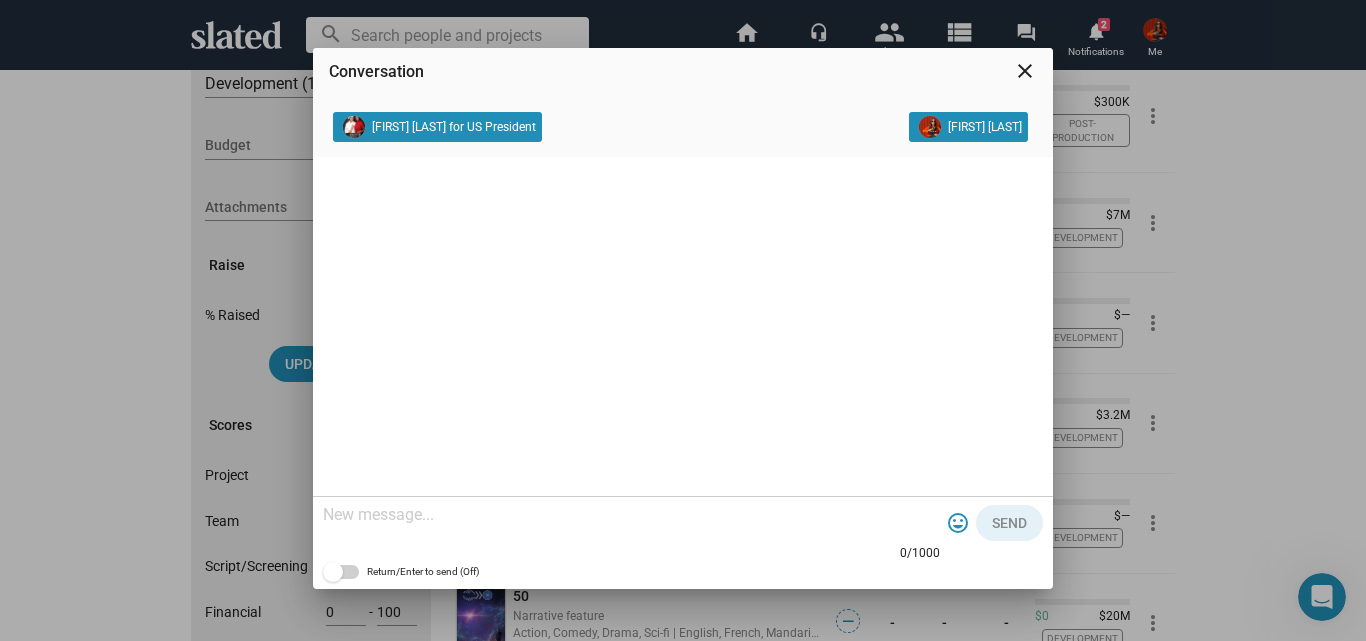 click at bounding box center (631, 515) 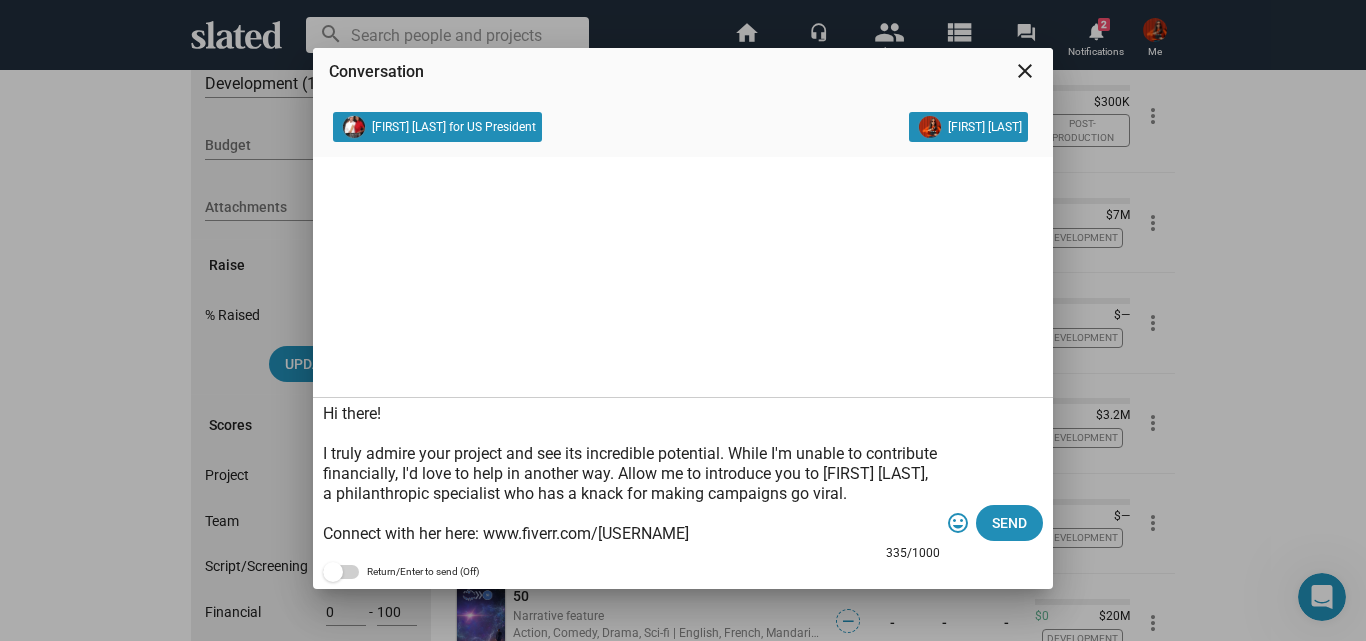 scroll, scrollTop: 59, scrollLeft: 0, axis: vertical 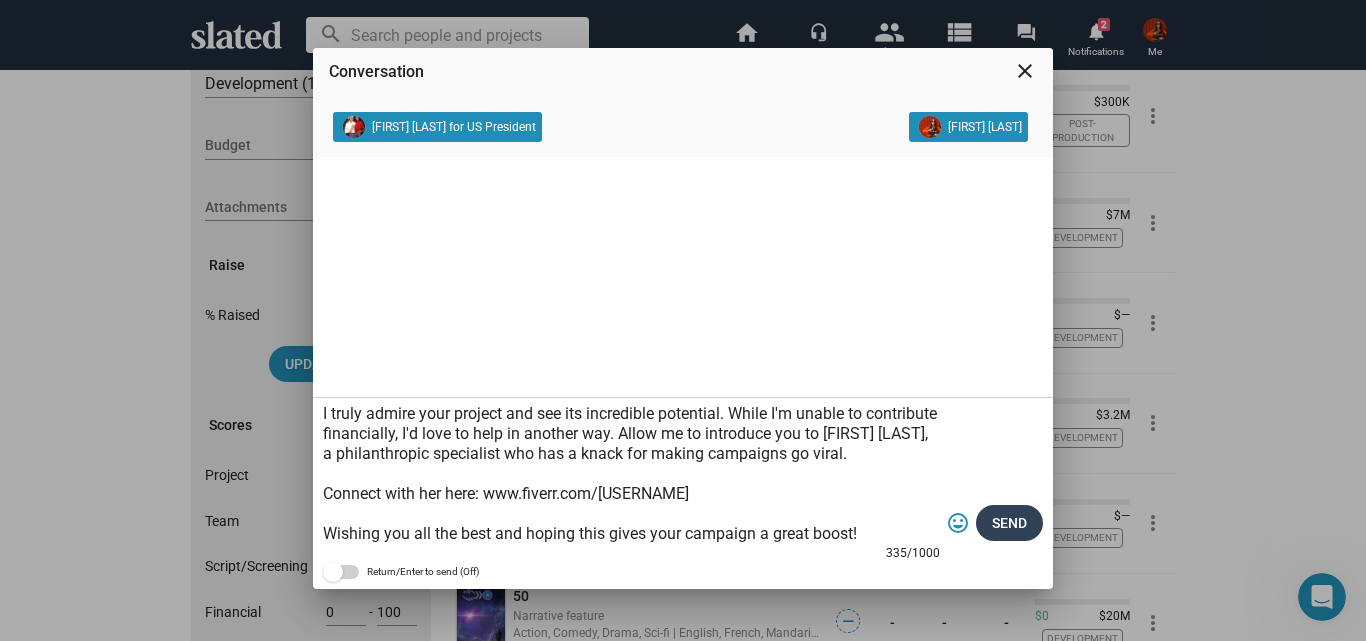 type on "Hi there!
I truly admire your project and see its incredible potential. While I'm unable to contribute financially, I'd love to help in another way. Allow me to introduce you to [FIRST] [LAST], a philanthropic specialist who has a knack for making campaigns go viral.
Connect with her here: www.fiverr.com/[USERNAME]
Wishing you all the best and hoping this gives your campaign a great boost!" 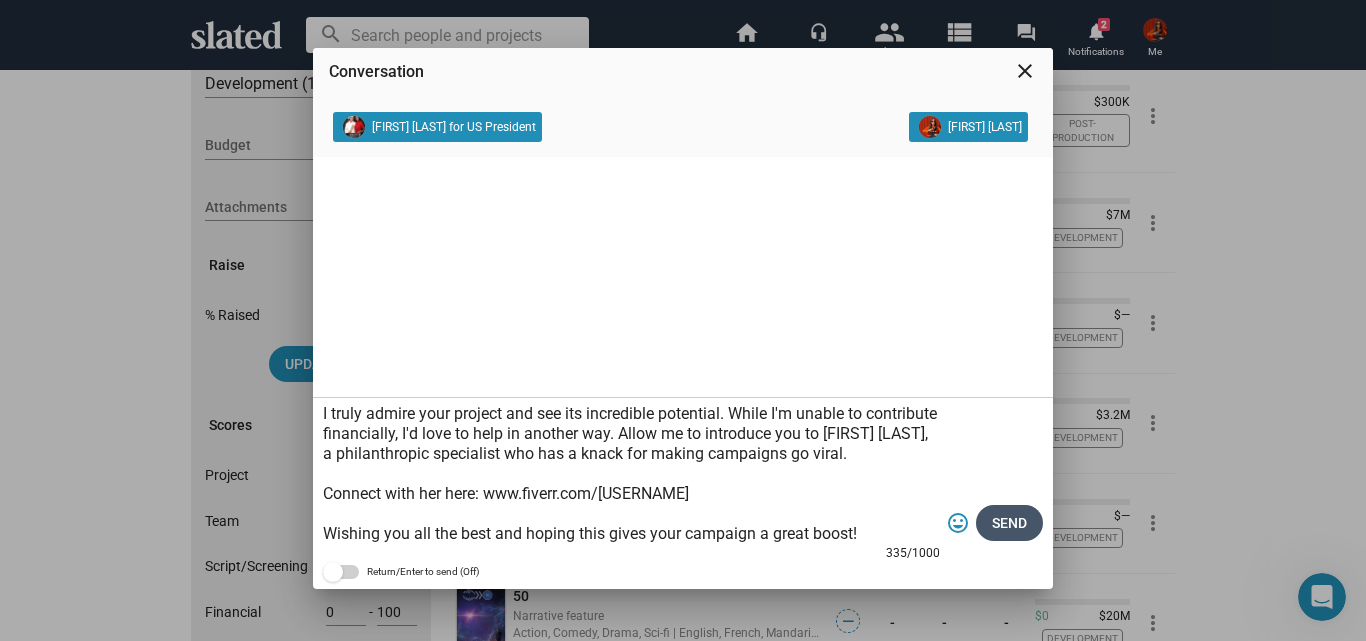 click on "Send" 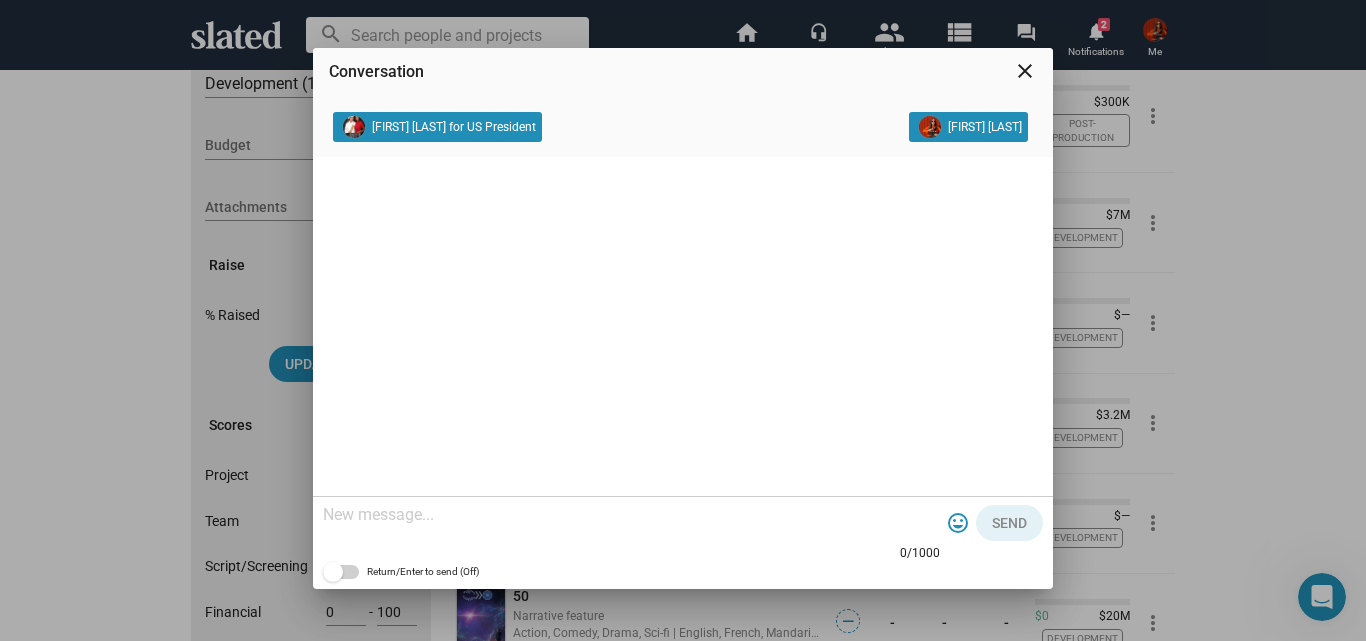 scroll, scrollTop: 0, scrollLeft: 0, axis: both 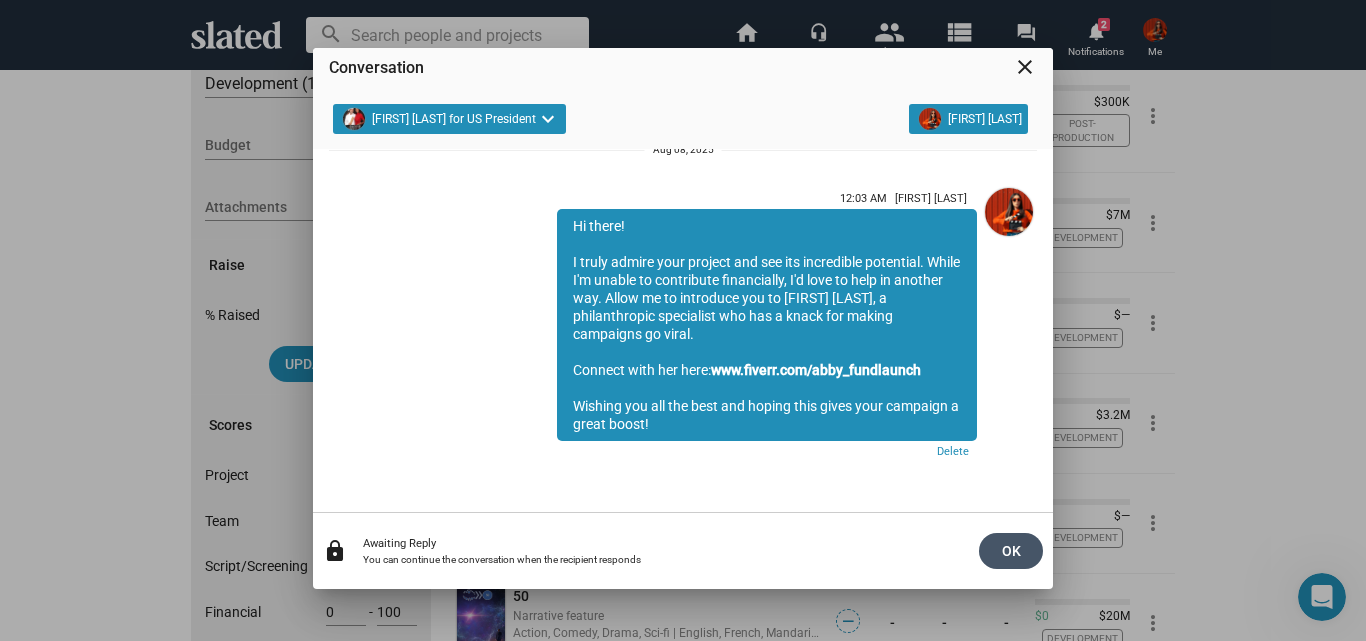 click on "OK" 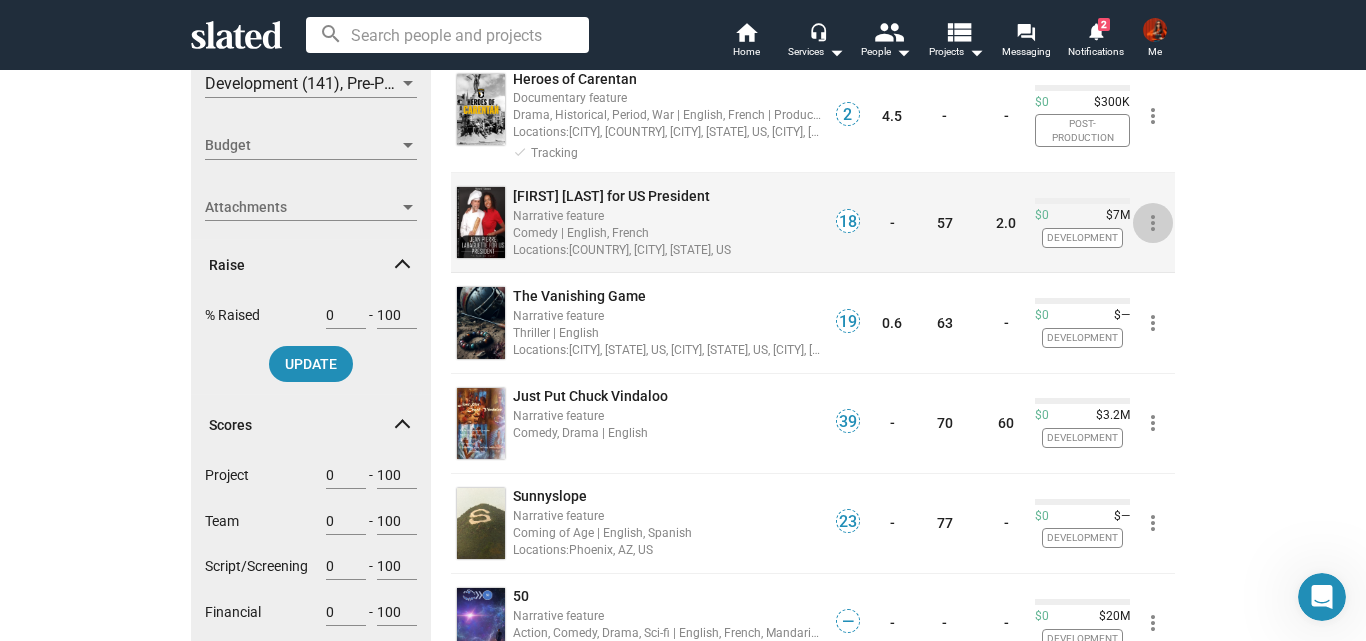 click on "more_vert" 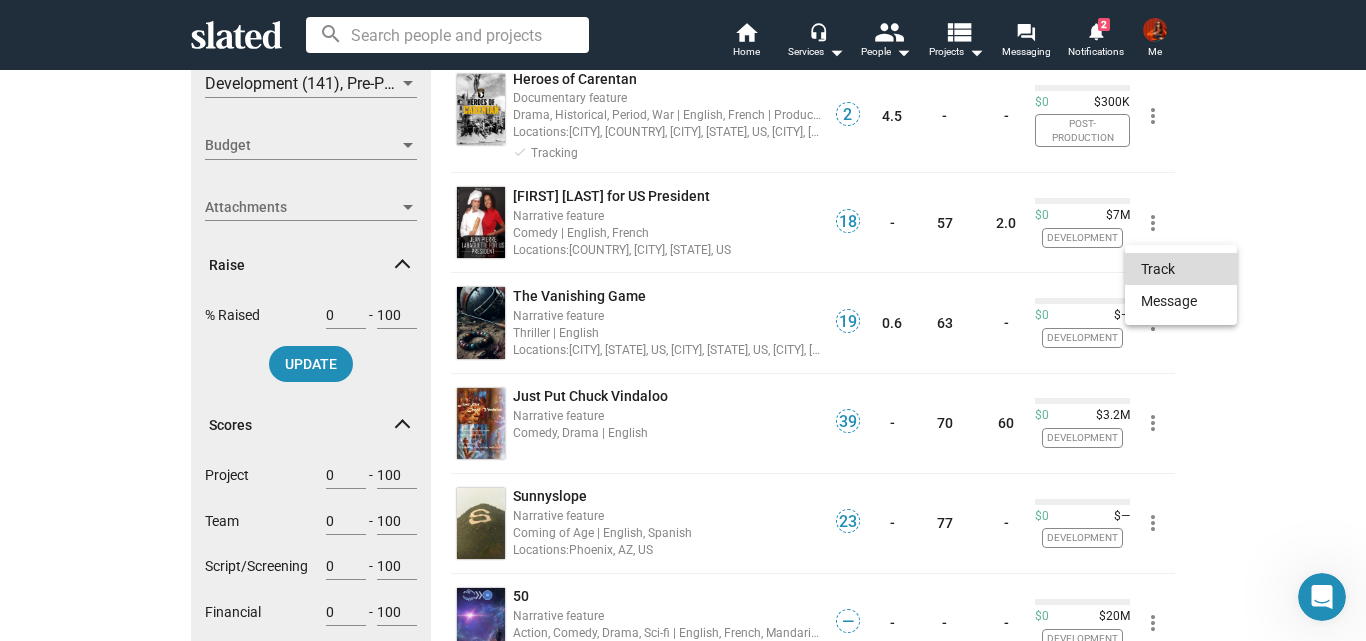 click on "Track" at bounding box center (1181, 269) 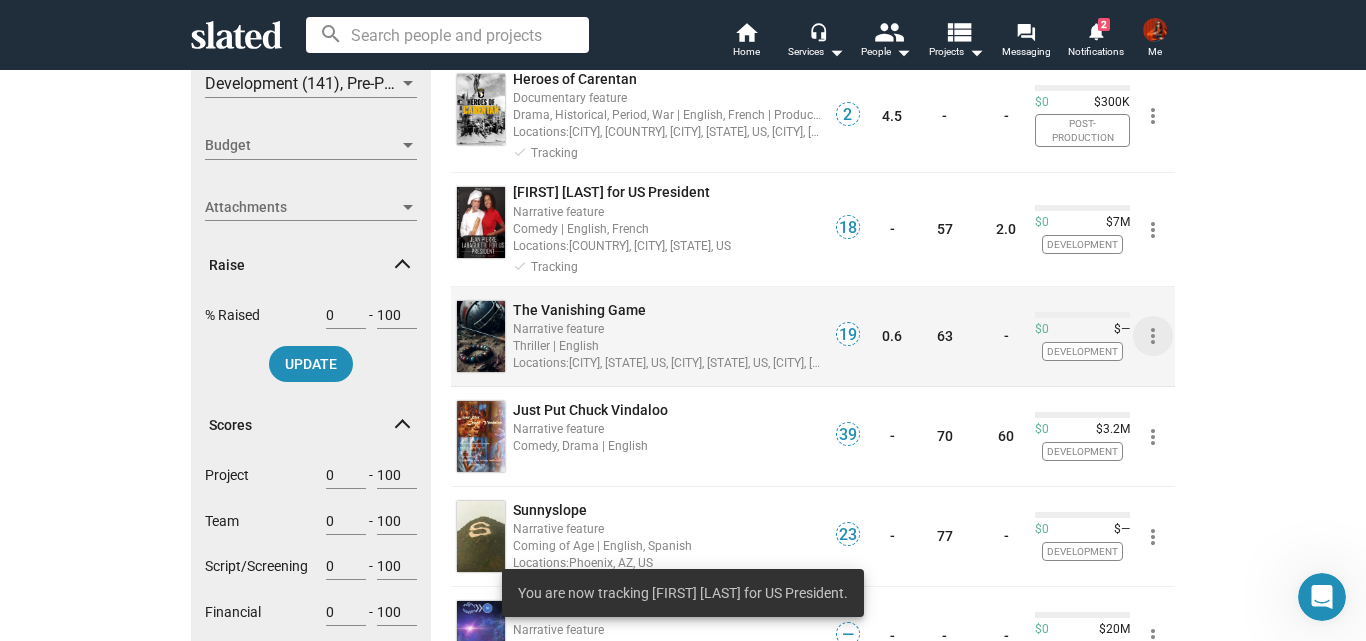 click on "more_vert" 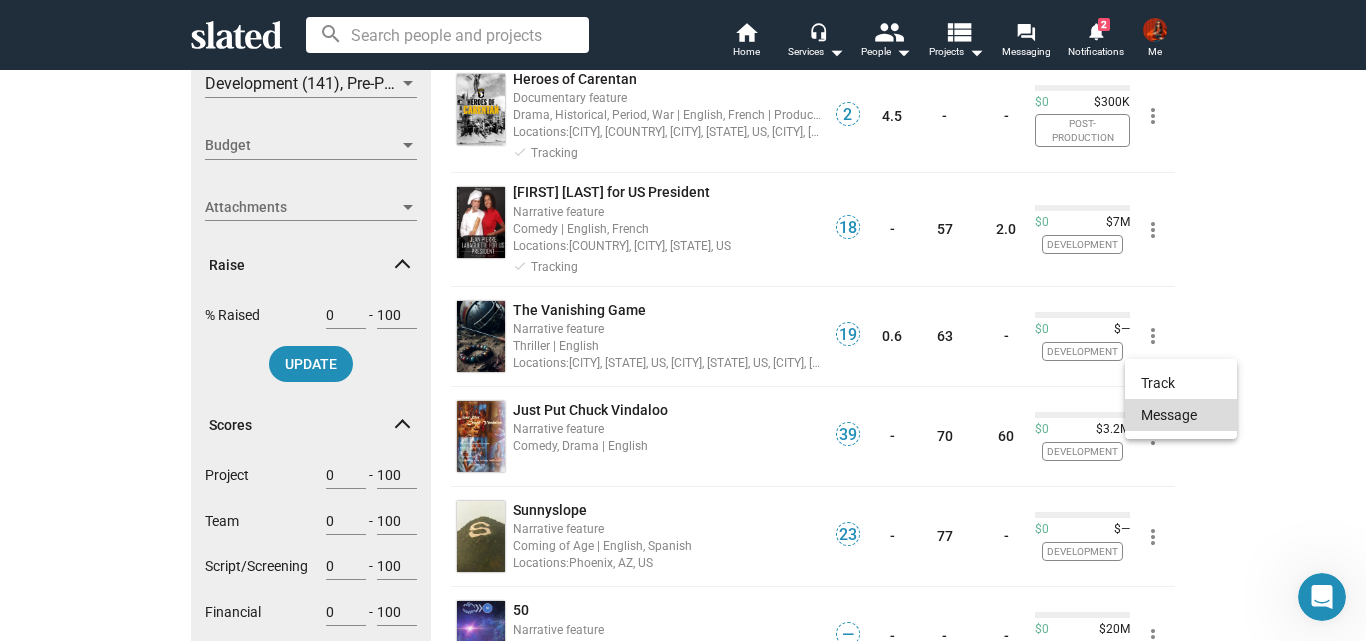 click on "Message" 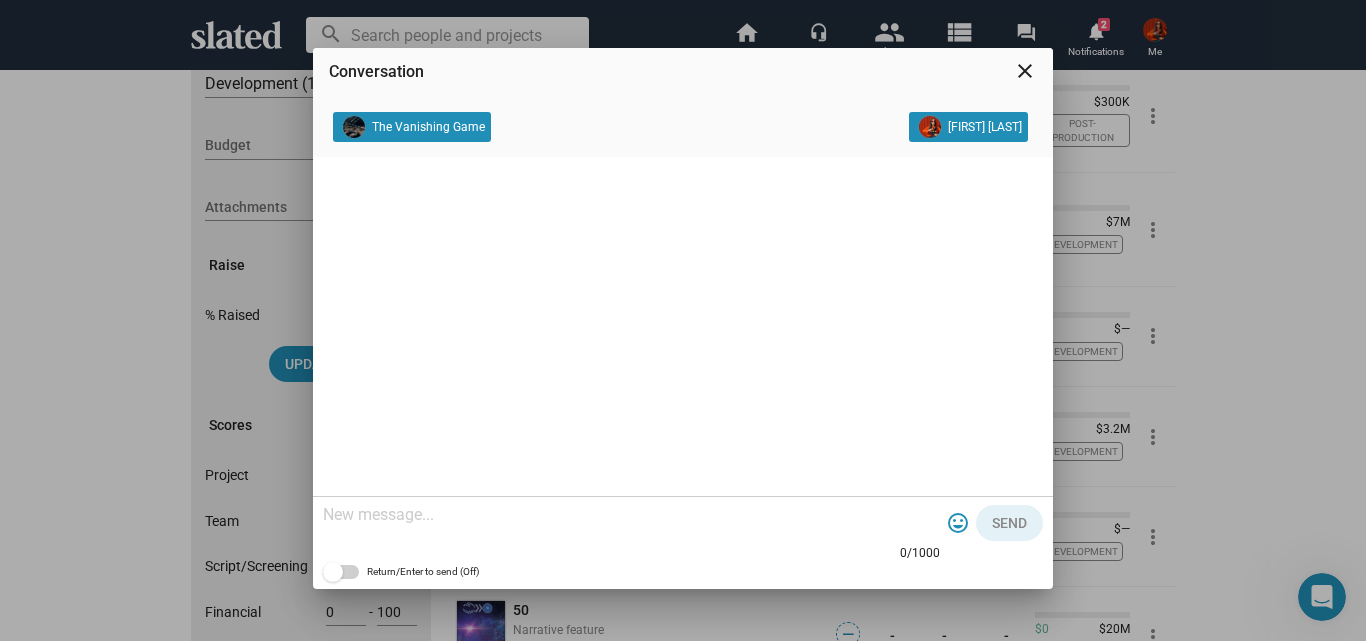 click at bounding box center [631, 515] 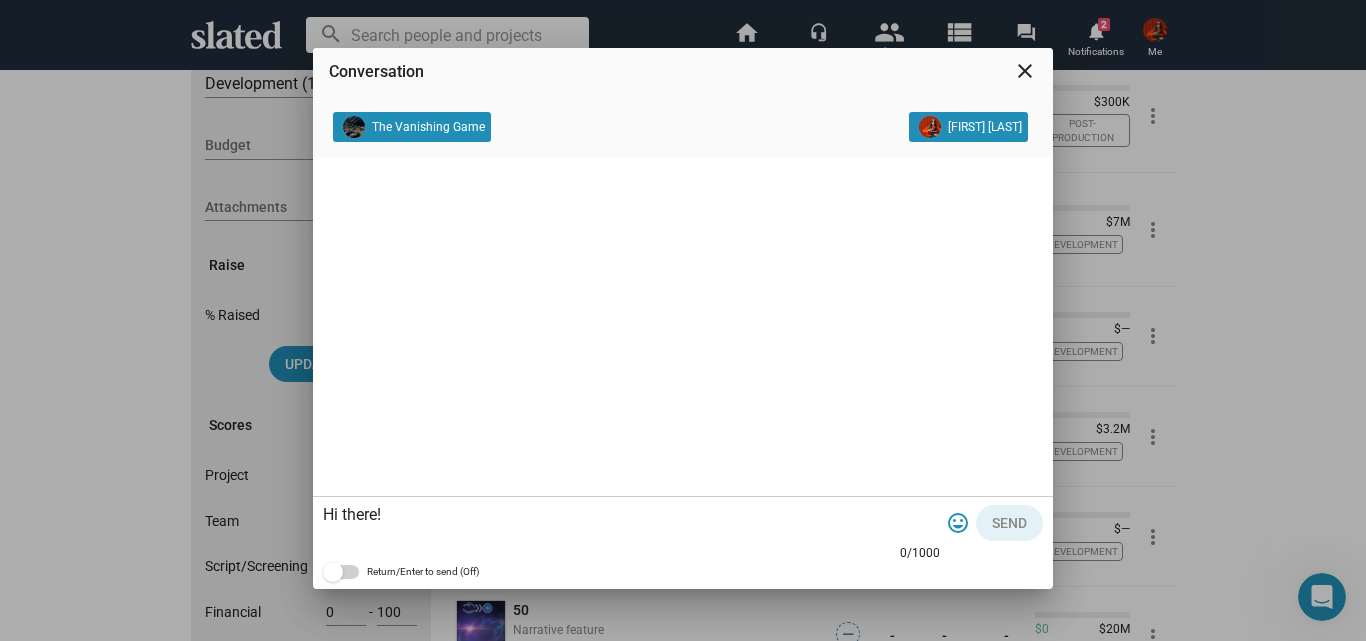 scroll, scrollTop: 59, scrollLeft: 0, axis: vertical 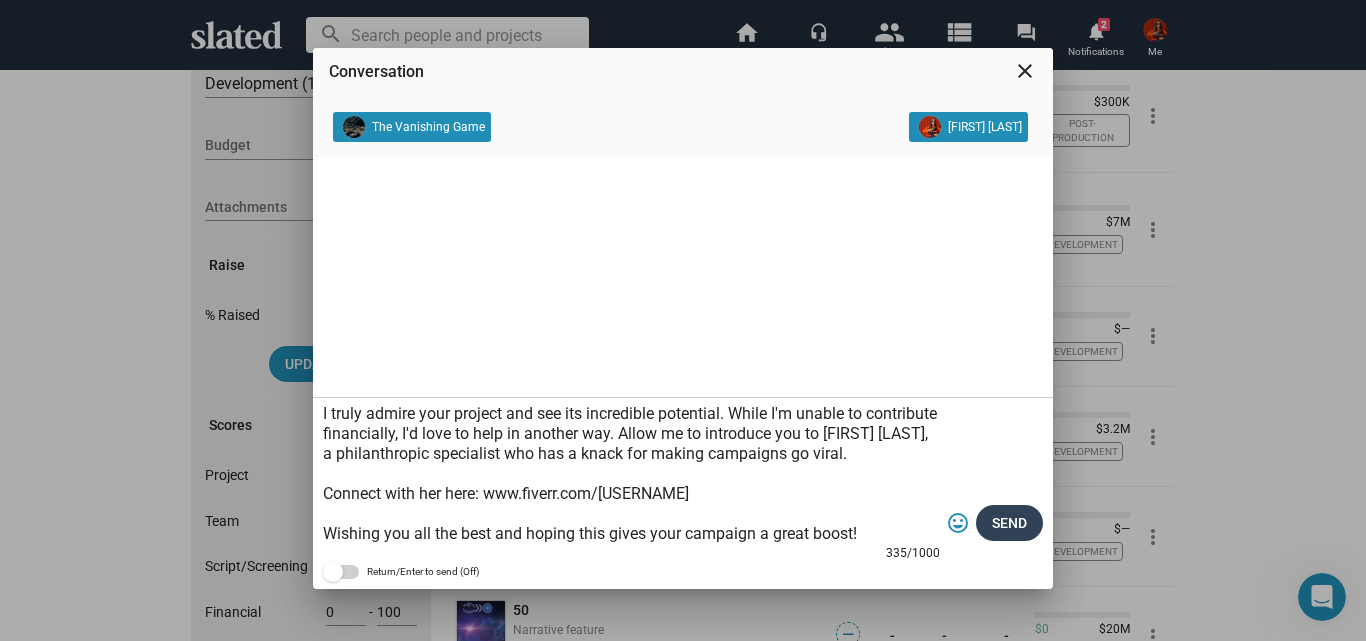 type on "Hi there!
I truly admire your project and see its incredible potential. While I'm unable to contribute financially, I'd love to help in another way. Allow me to introduce you to [FIRST] [LAST], a philanthropic specialist who has a knack for making campaigns go viral.
Connect with her here: www.fiverr.com/[USERNAME]
Wishing you all the best and hoping this gives your campaign a great boost!" 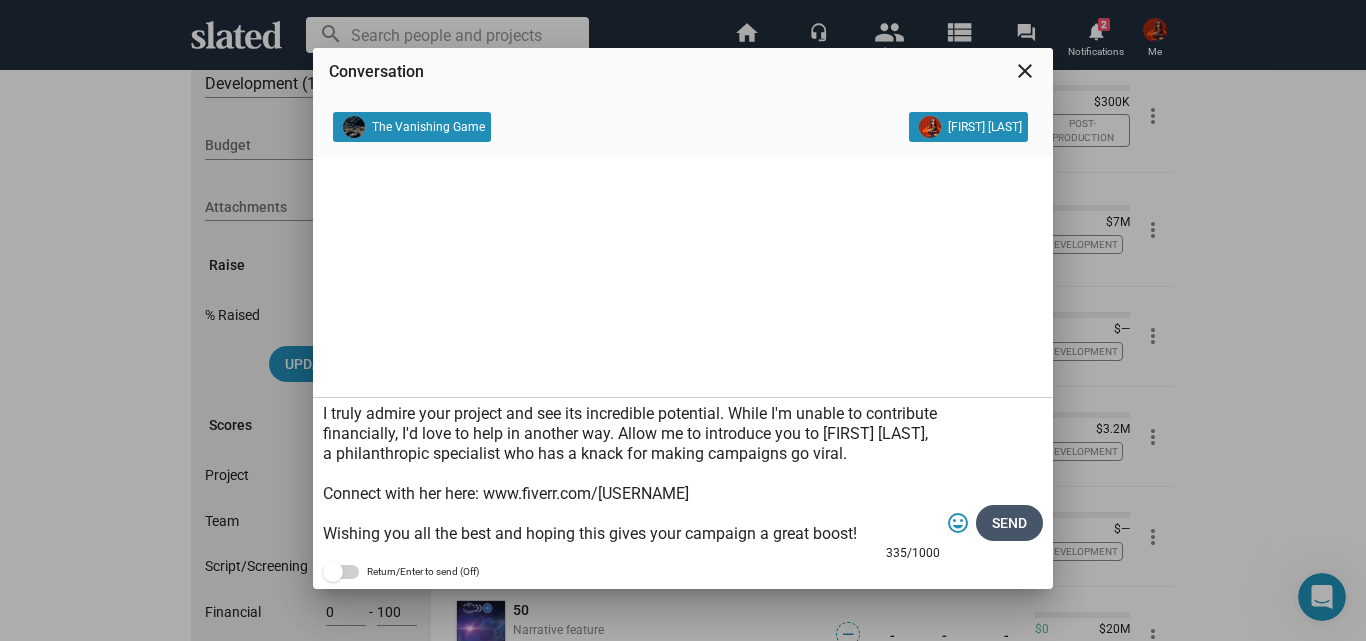 click on "Send" 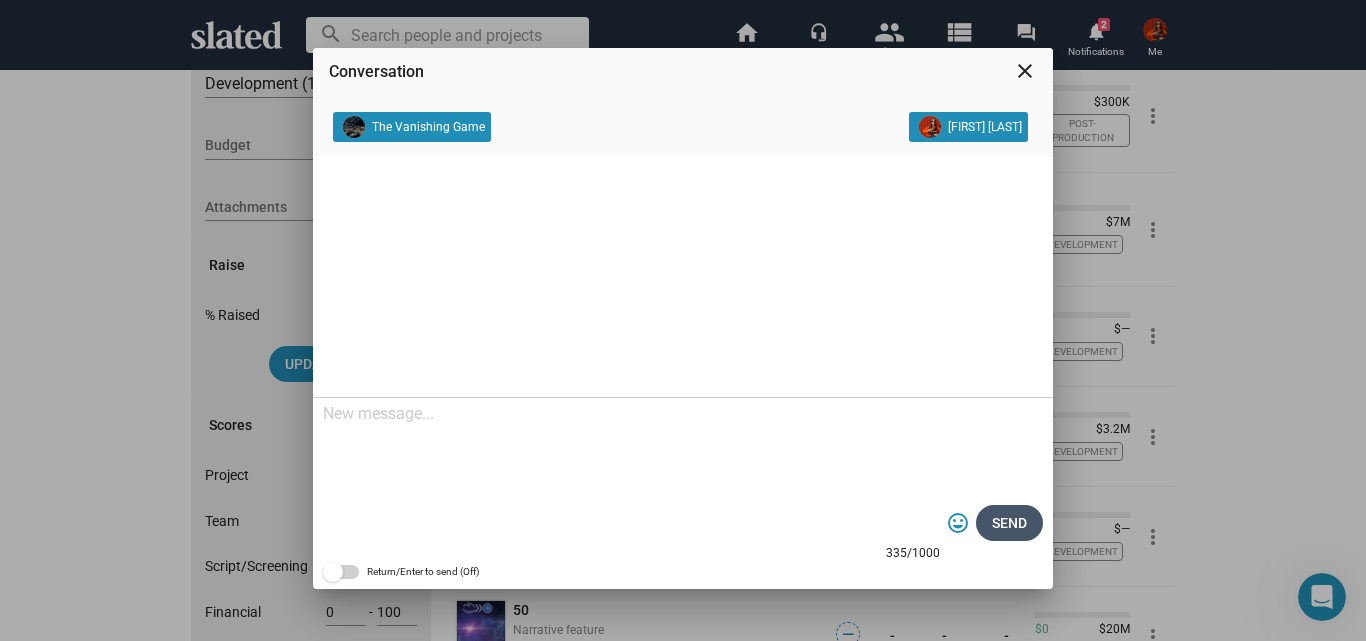 scroll, scrollTop: 0, scrollLeft: 0, axis: both 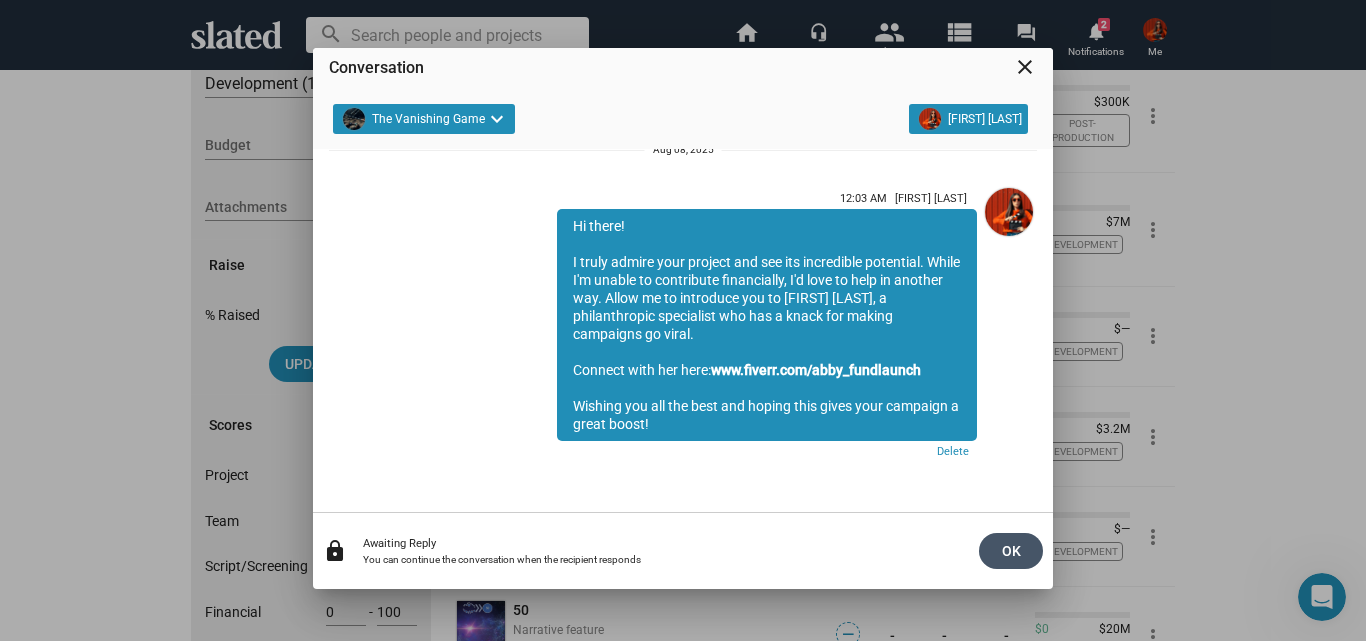 click on "OK" 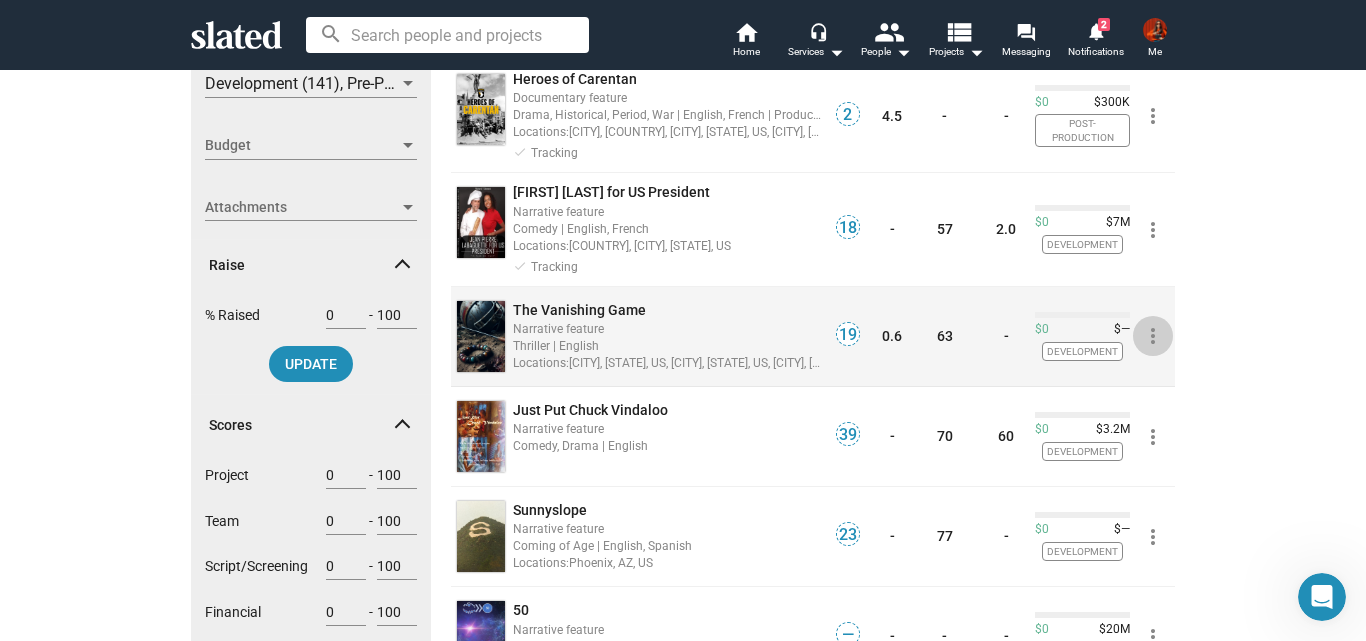 click on "more_vert" 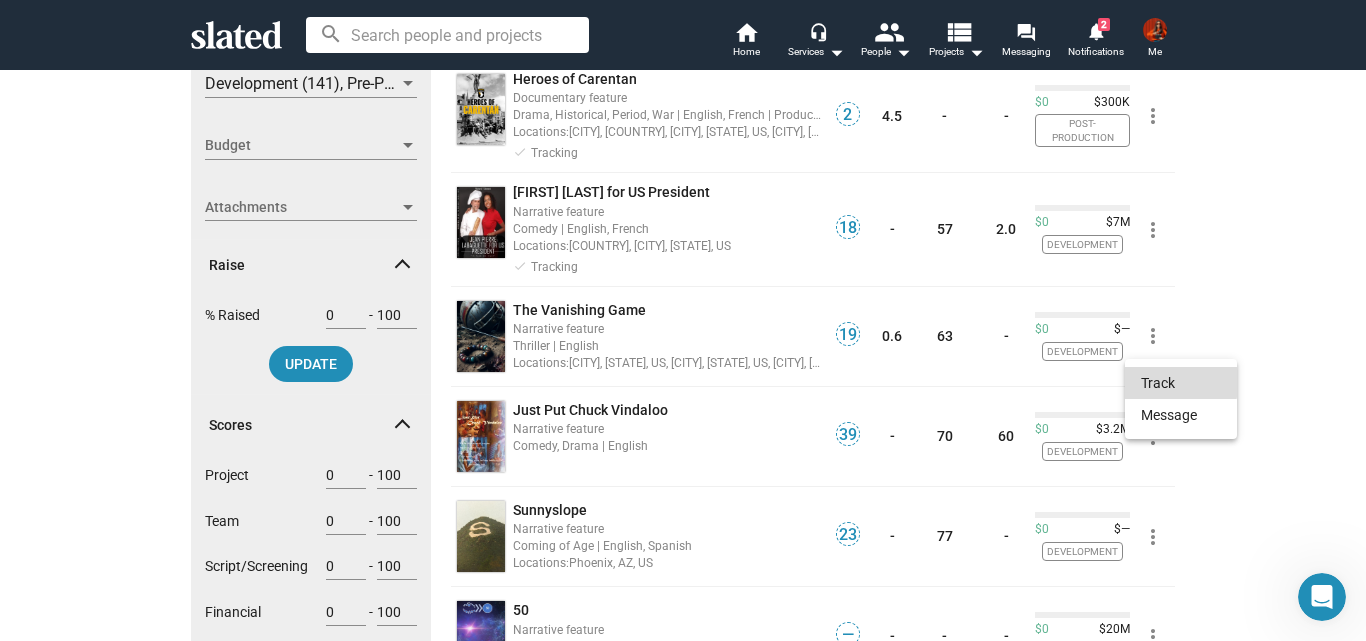 click on "Track" at bounding box center [1181, 383] 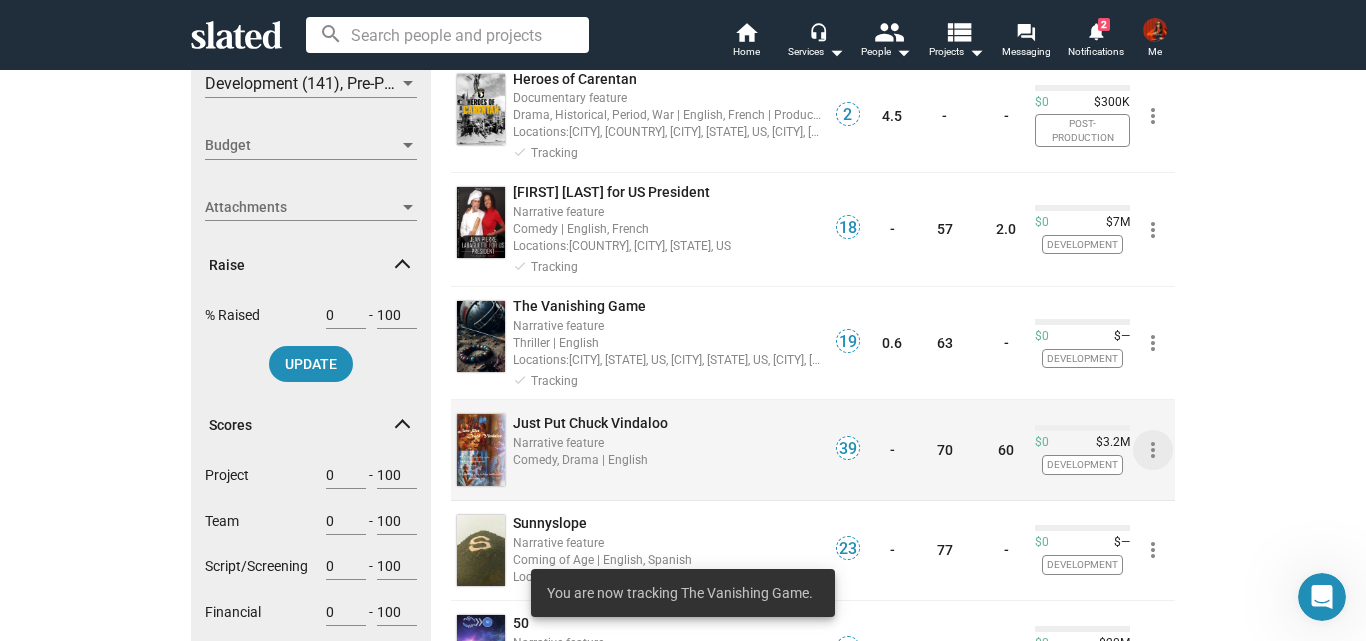 click on "more_vert" 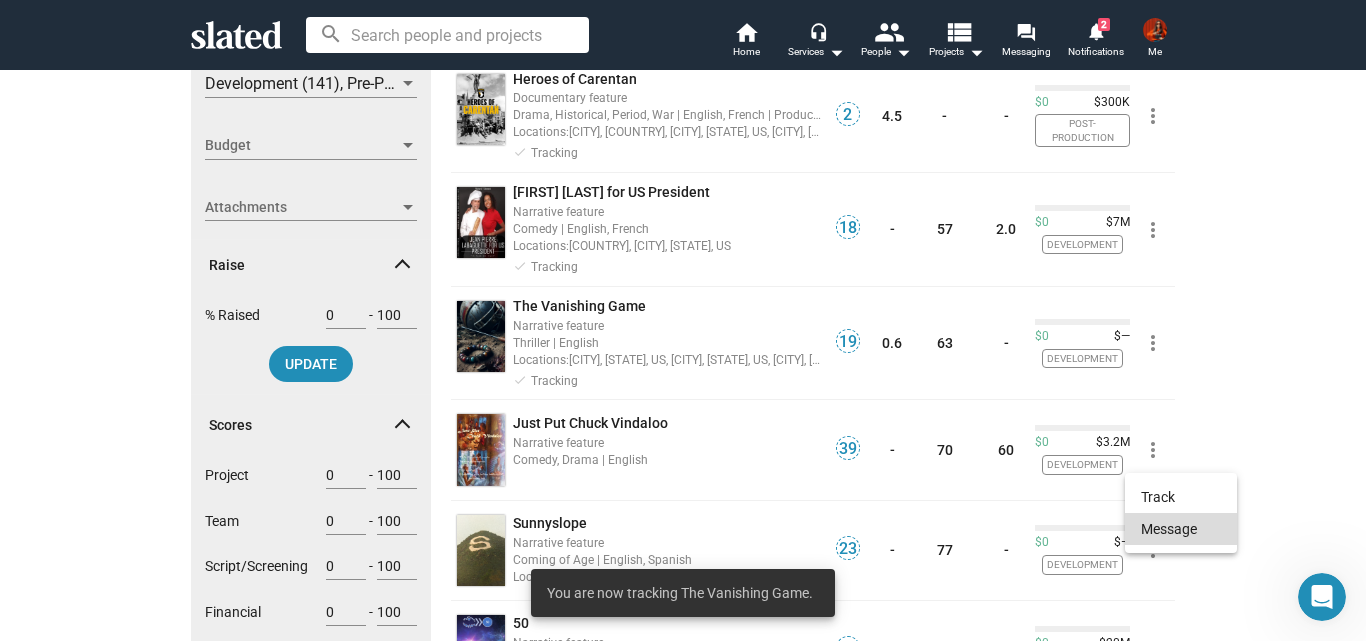 click on "Message" 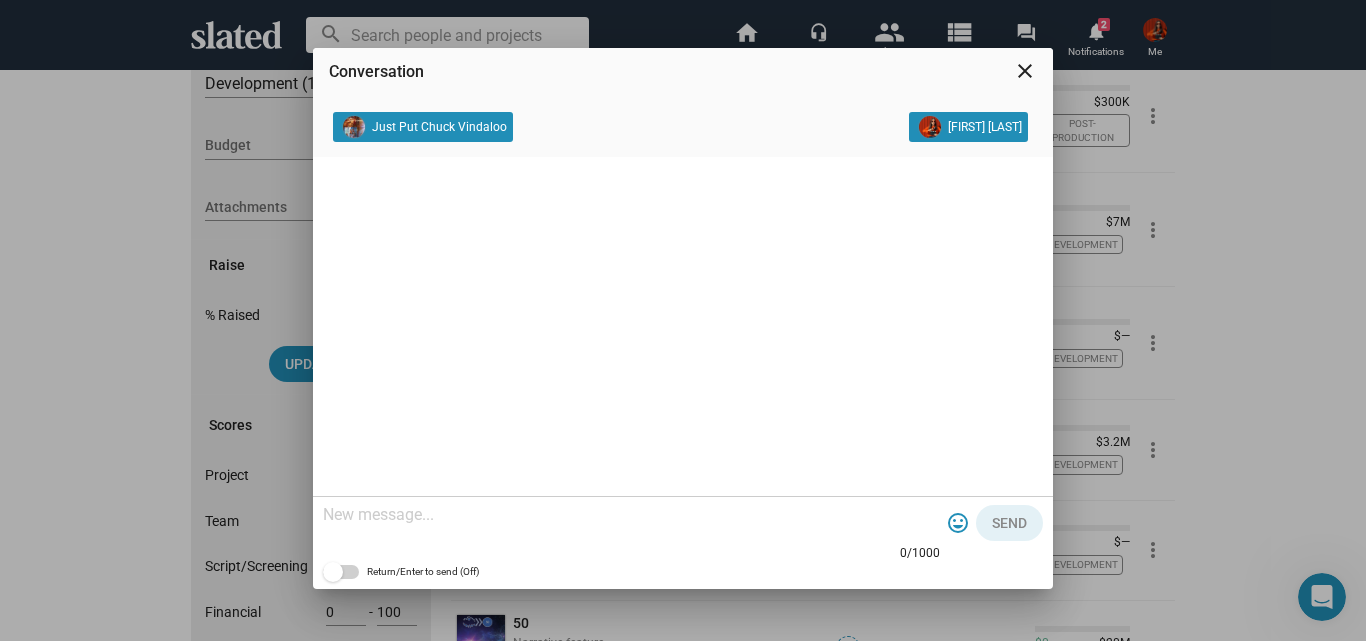 click at bounding box center (631, 515) 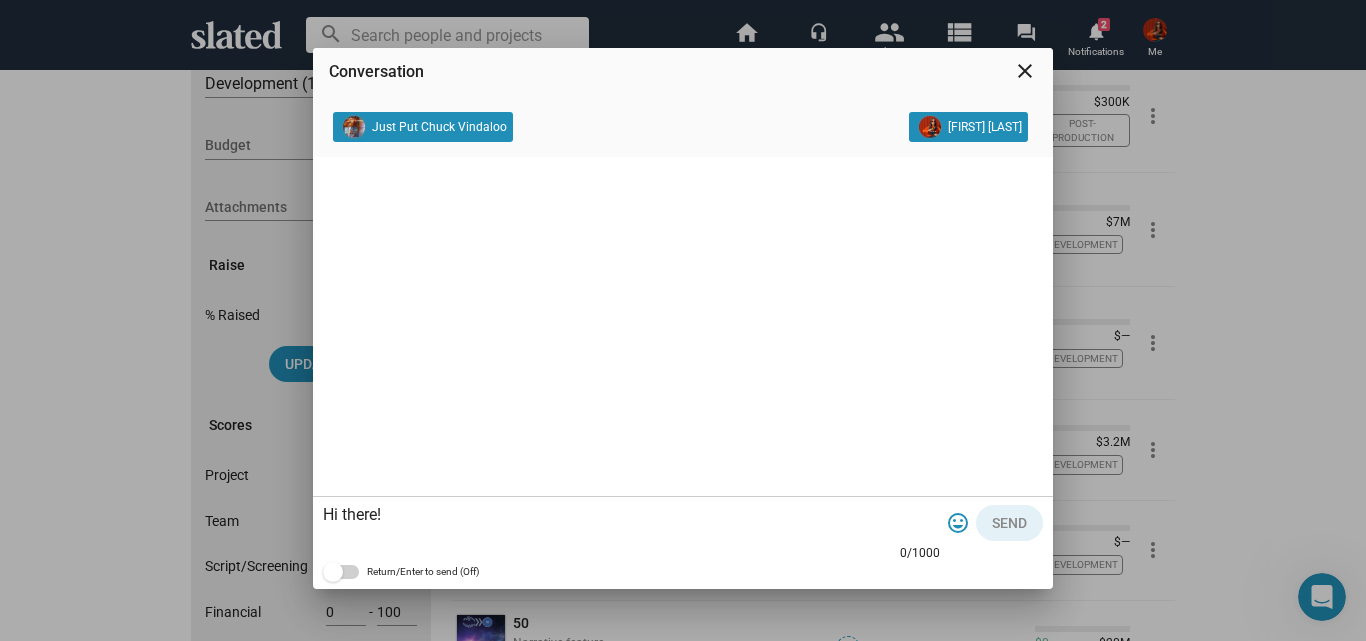 scroll, scrollTop: 59, scrollLeft: 0, axis: vertical 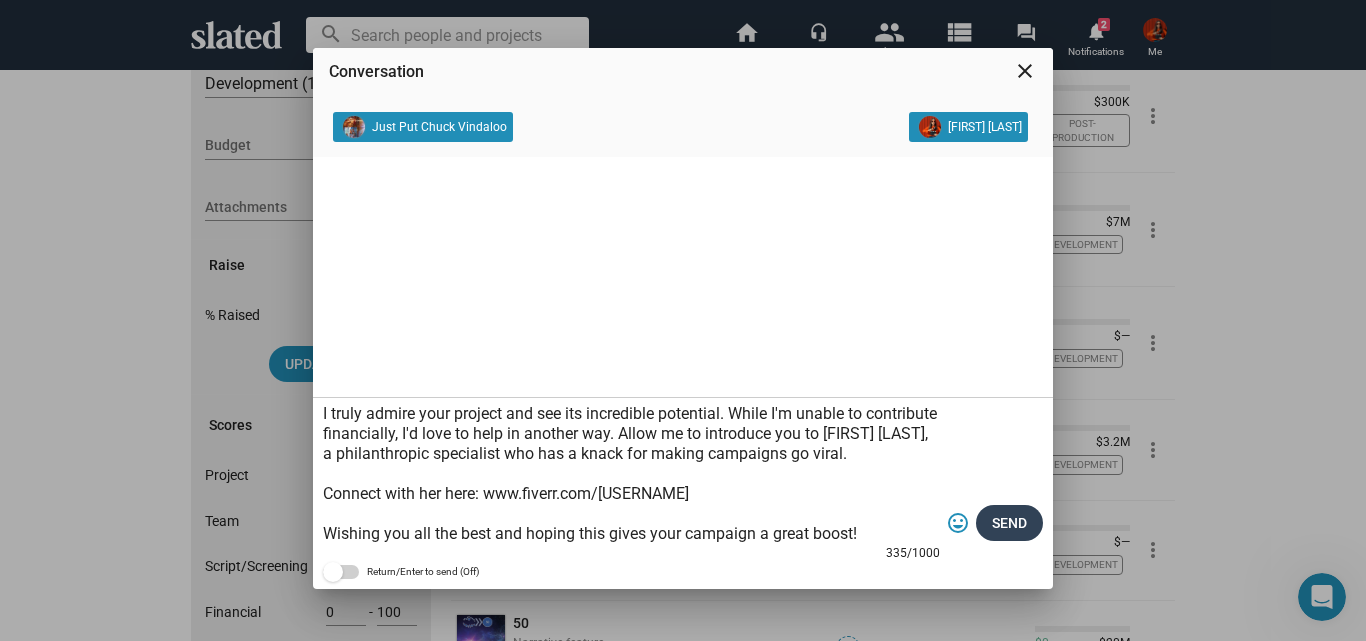type on "Hi there!
I truly admire your project and see its incredible potential. While I'm unable to contribute financially, I'd love to help in another way. Allow me to introduce you to [FIRST] [LAST], a philanthropic specialist who has a knack for making campaigns go viral.
Connect with her here: www.fiverr.com/[USERNAME]
Wishing you all the best and hoping this gives your campaign a great boost!" 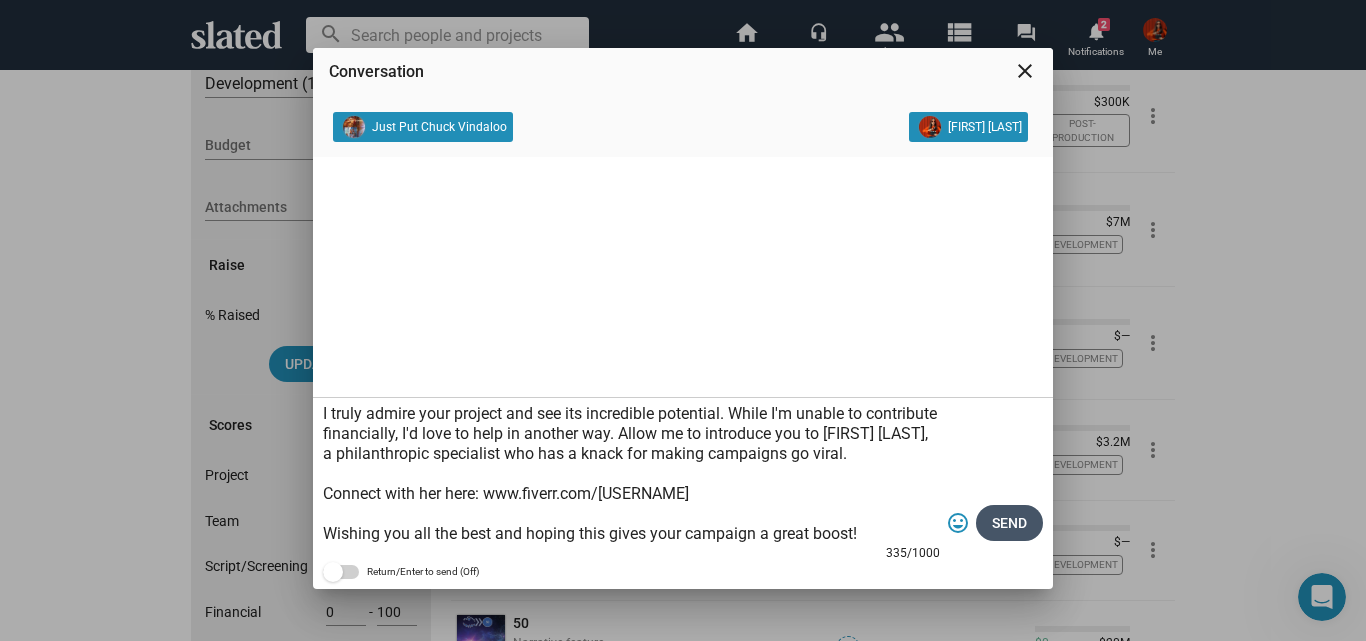 click on "Send" 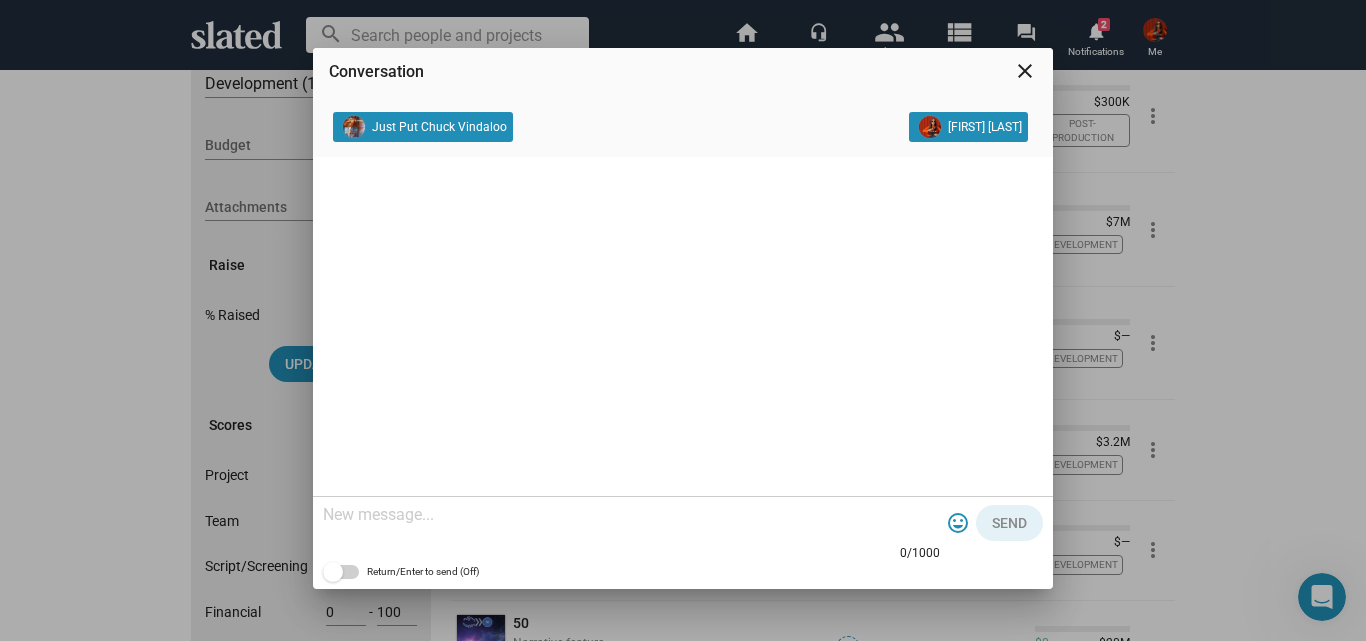 scroll, scrollTop: 0, scrollLeft: 0, axis: both 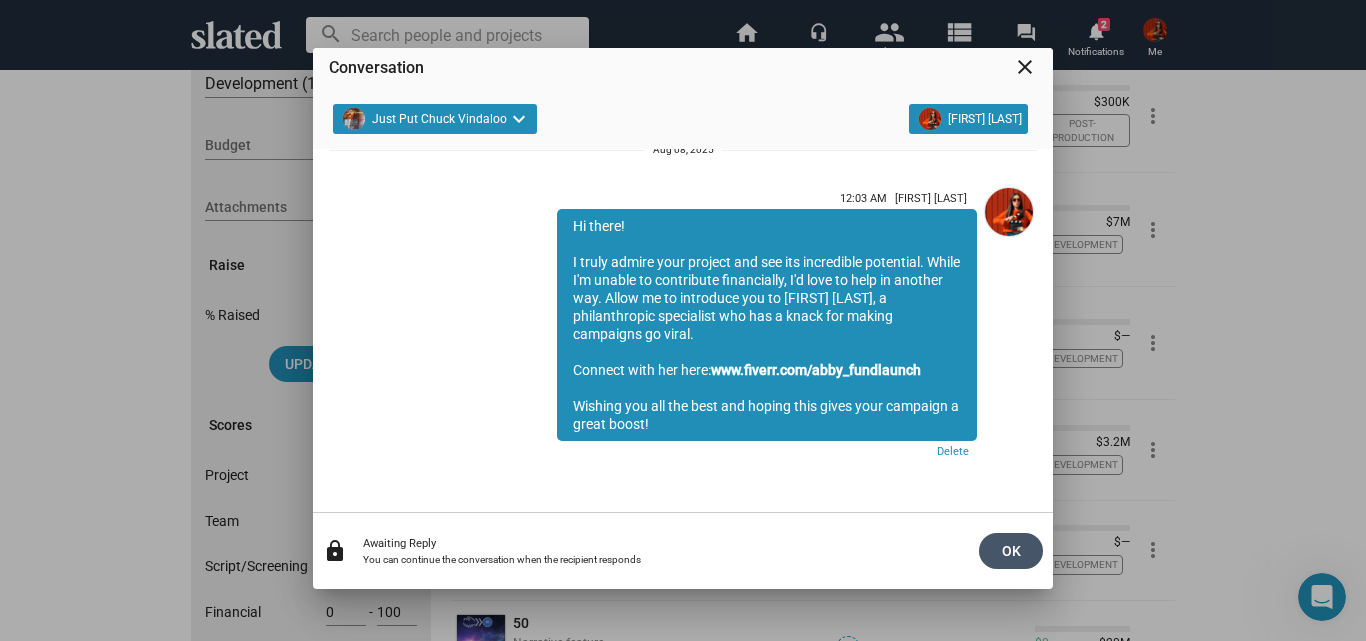 click on "OK" 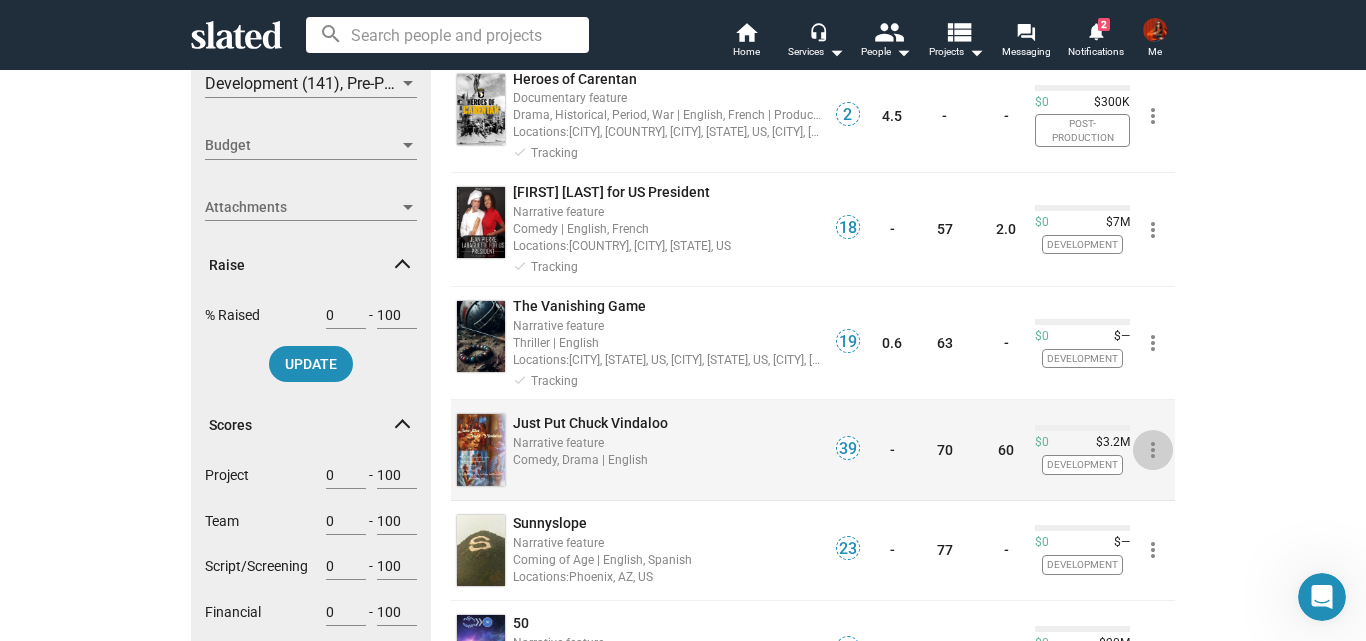 click on "more_vert" 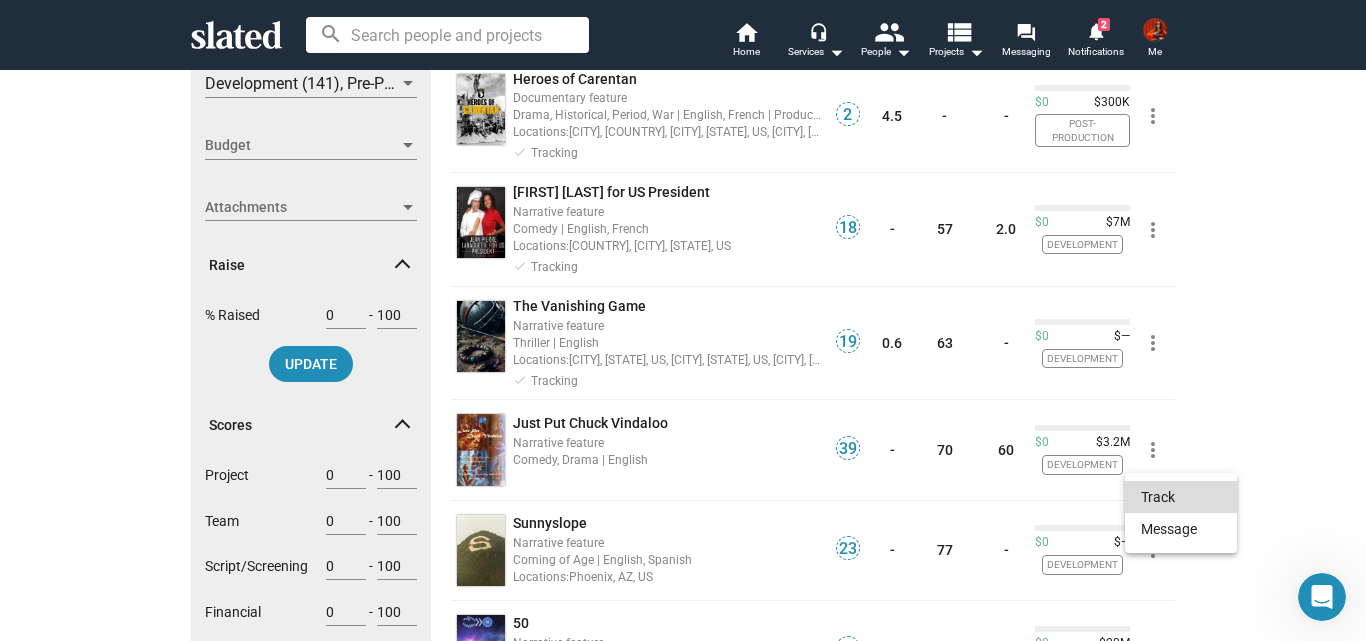 click on "Track" at bounding box center (1181, 497) 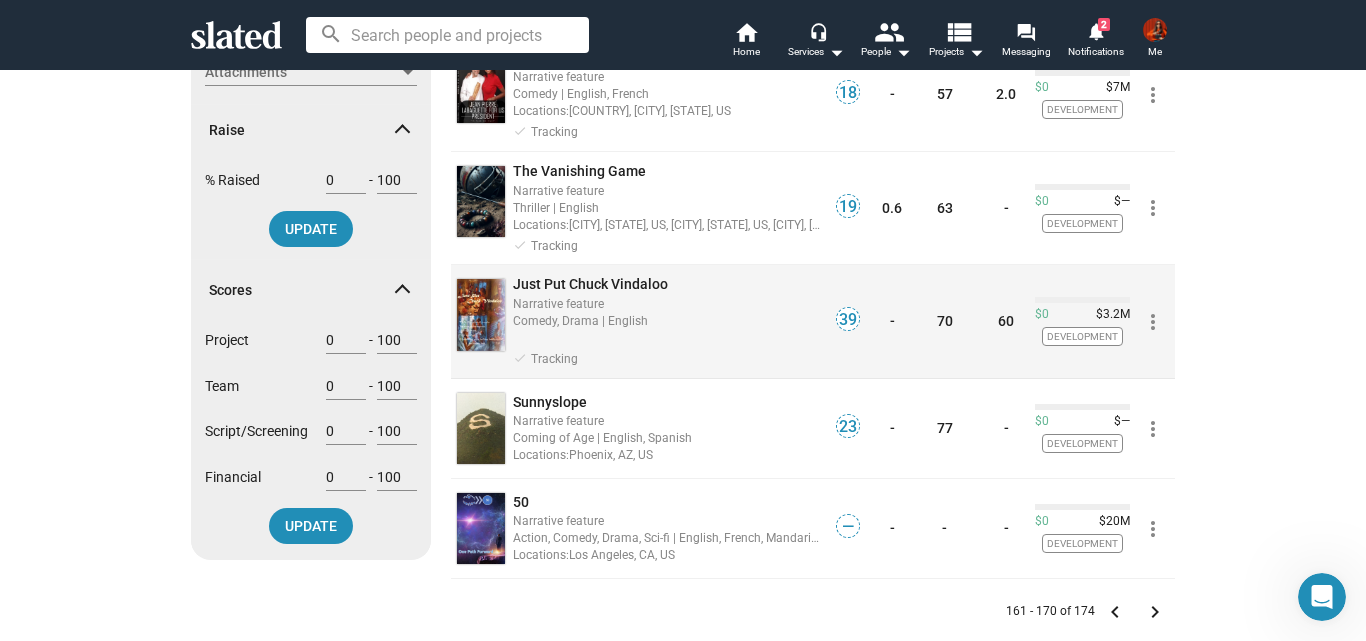 scroll, scrollTop: 765, scrollLeft: 0, axis: vertical 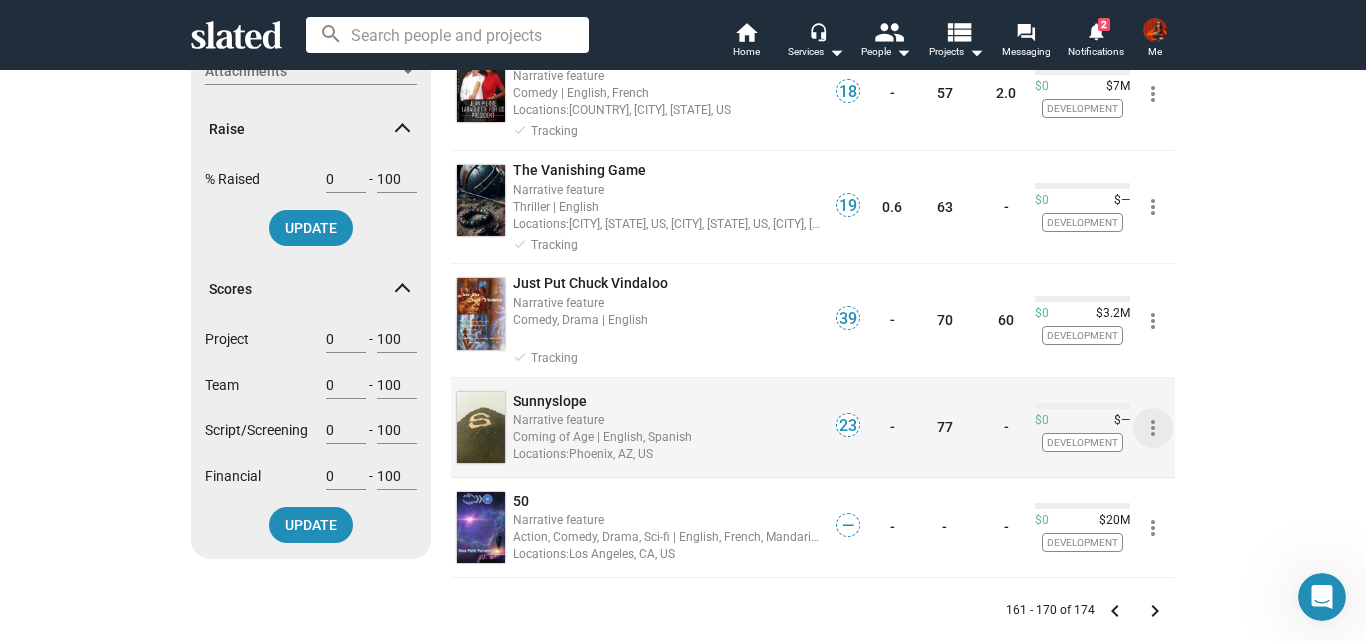 click on "more_vert" 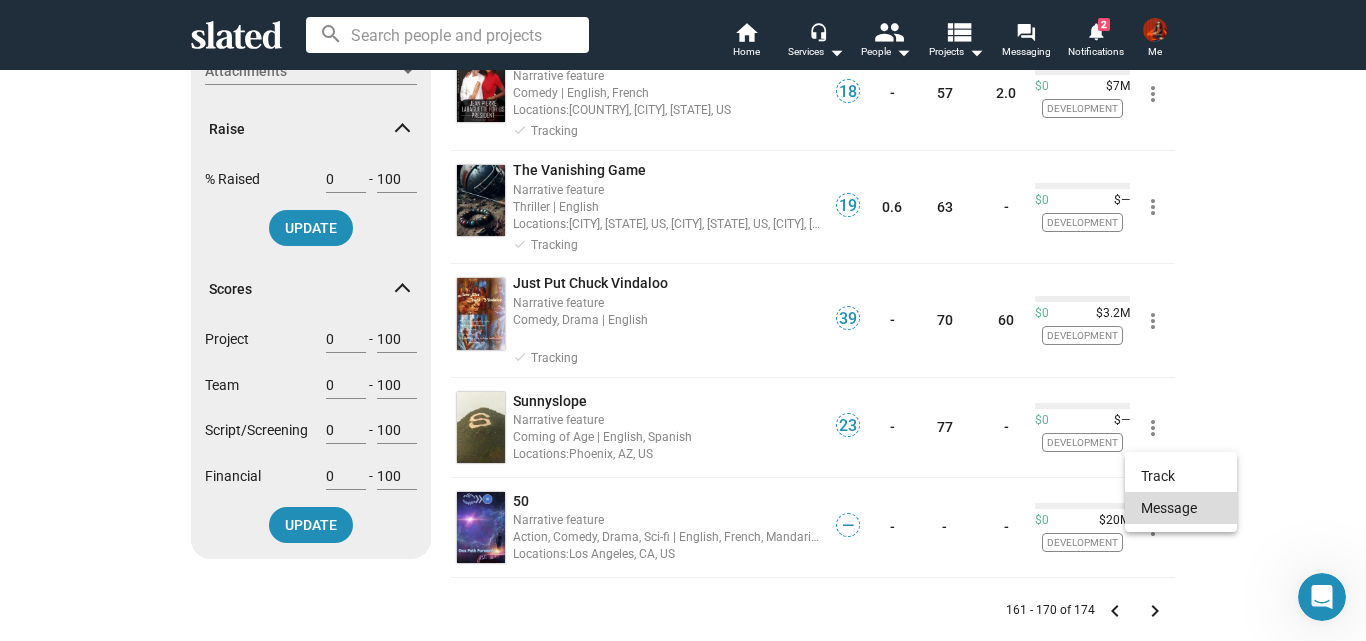 click on "Message" 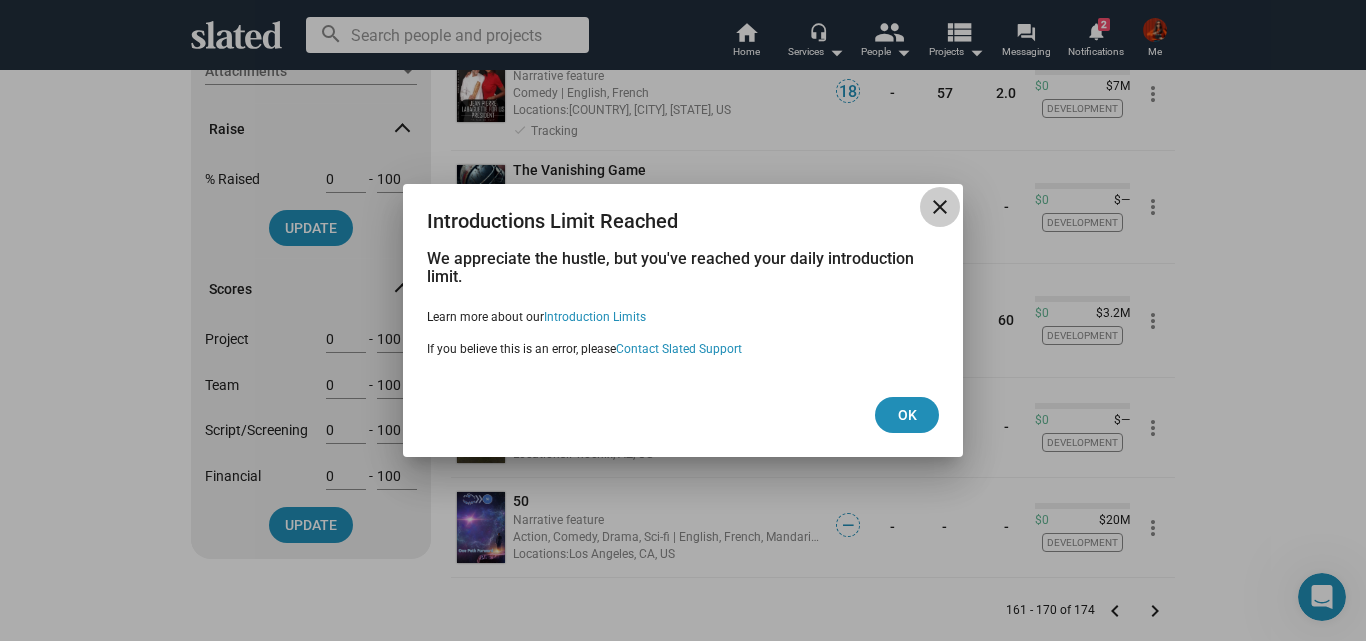 click on "close" at bounding box center (940, 207) 